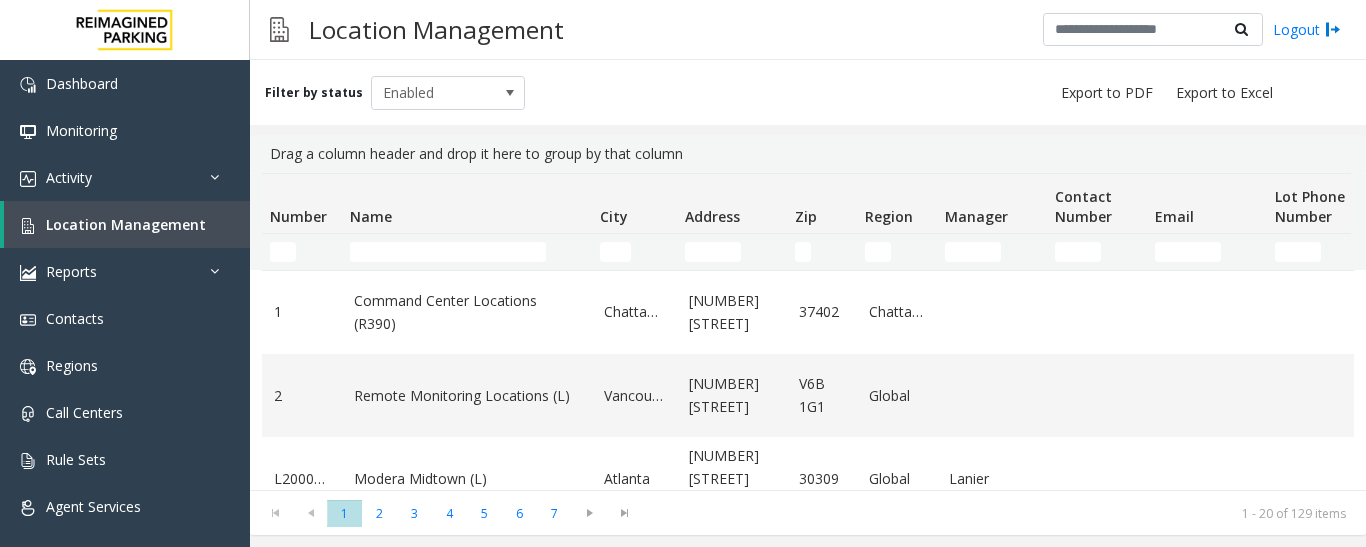 scroll, scrollTop: 0, scrollLeft: 0, axis: both 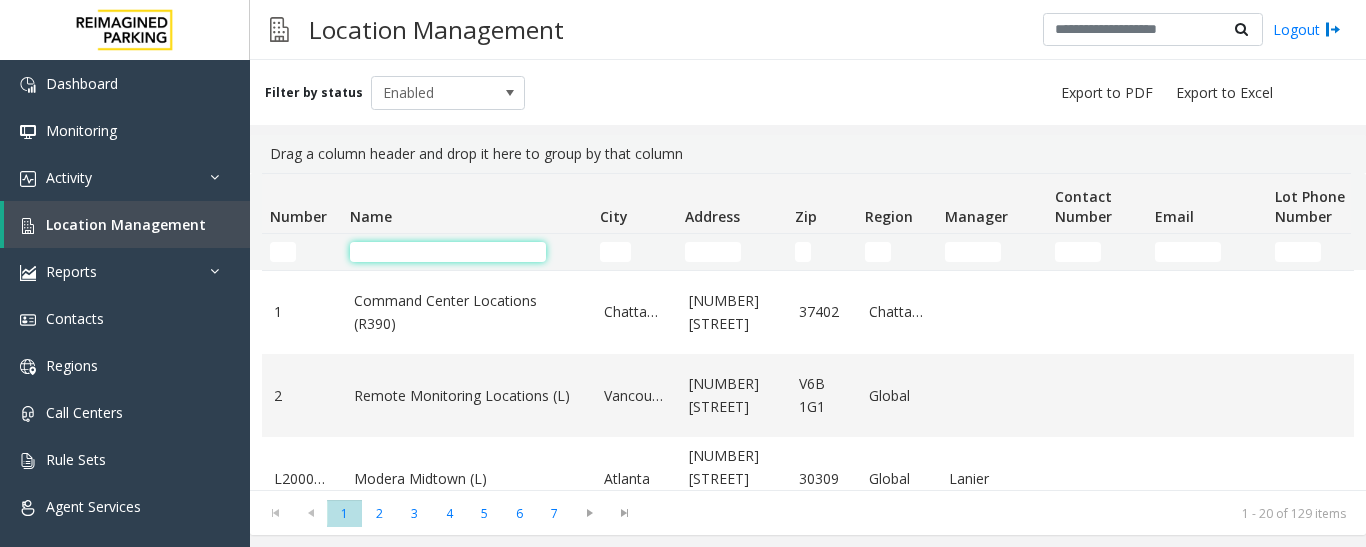 click 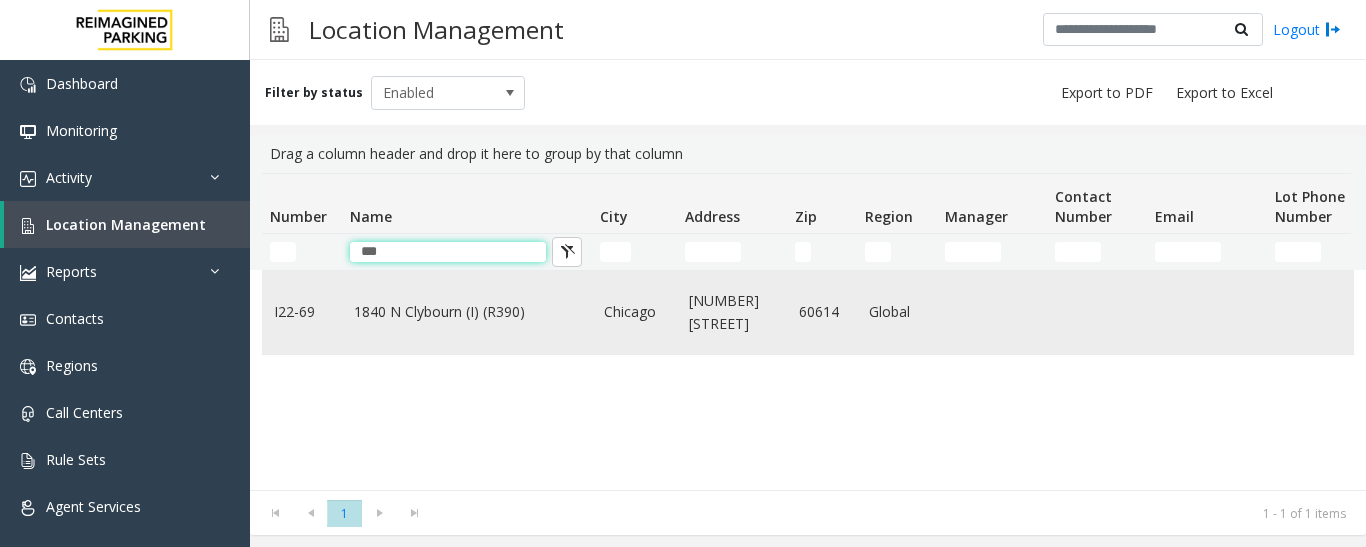type on "***" 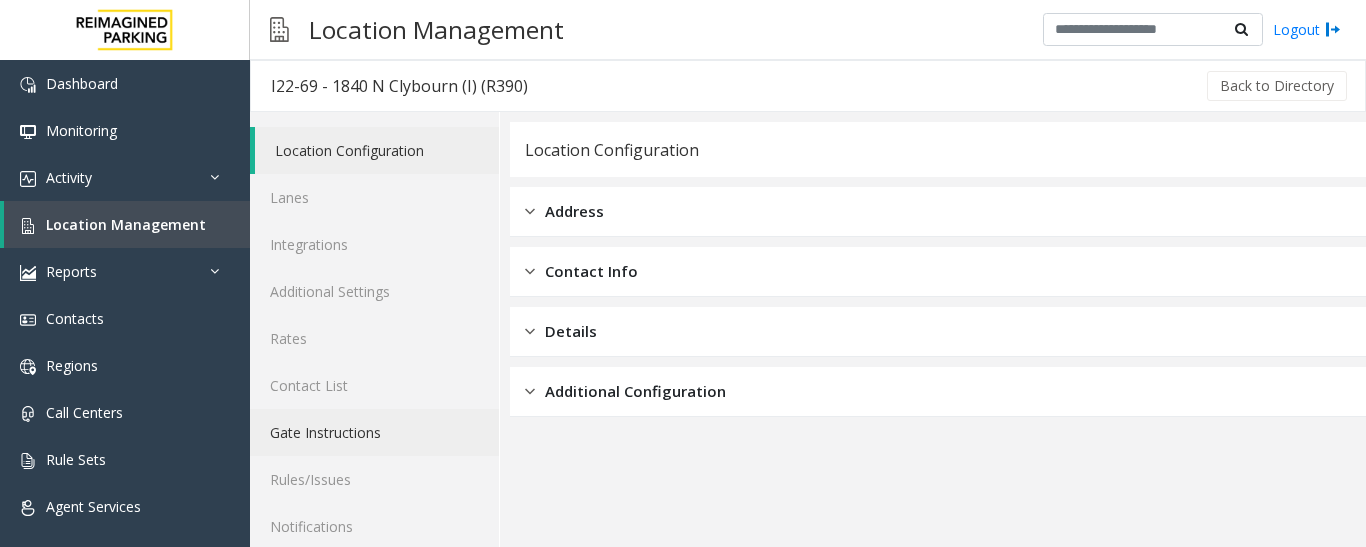 click on "Gate Instructions" 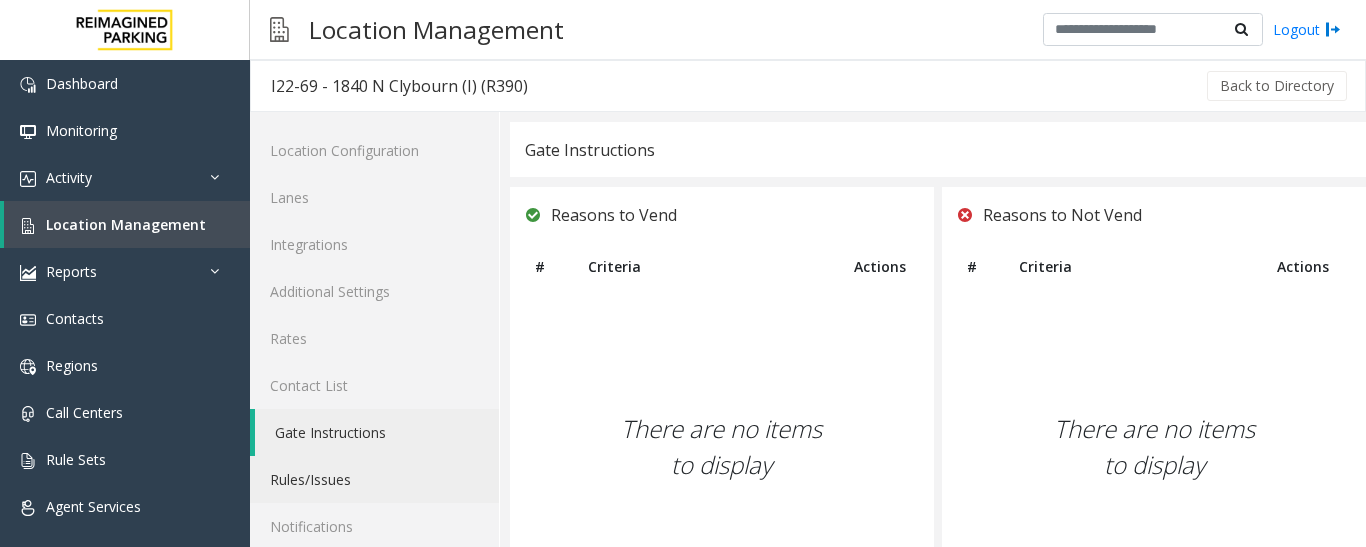 click on "Rules/Issues" 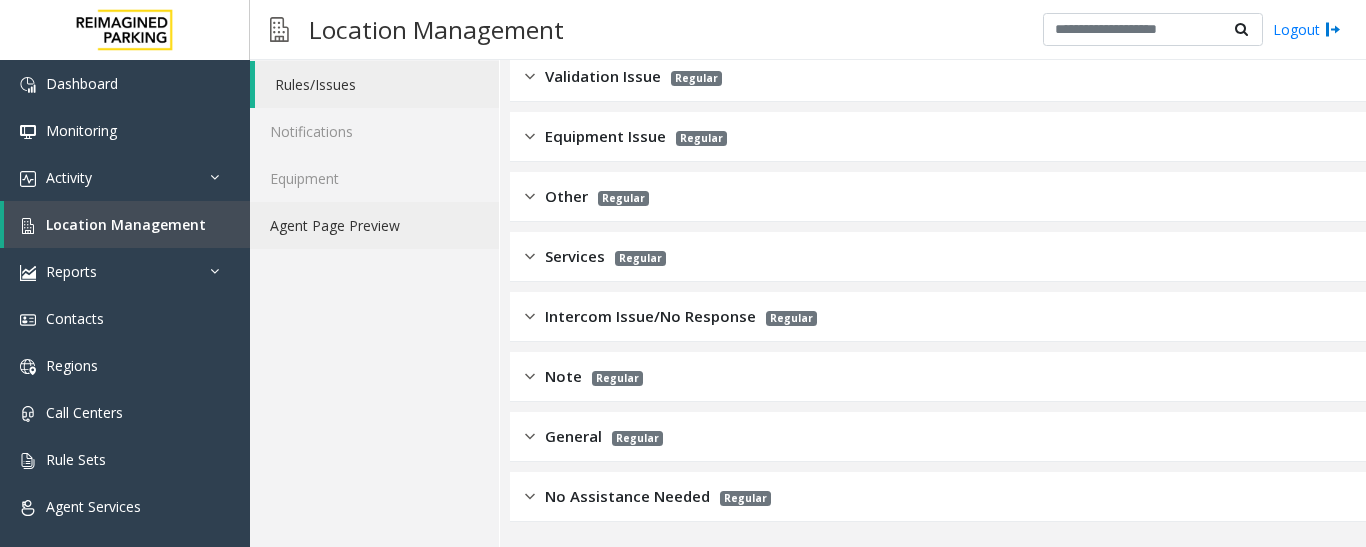 click on "Agent Page Preview" 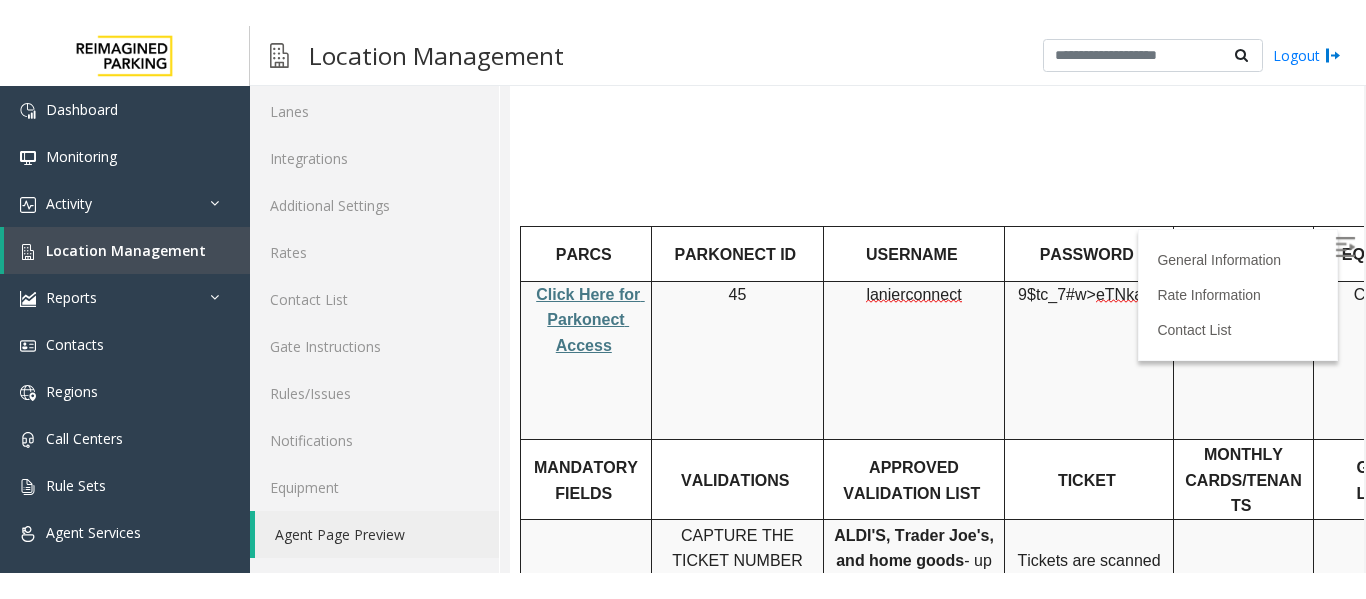 scroll, scrollTop: 200, scrollLeft: 0, axis: vertical 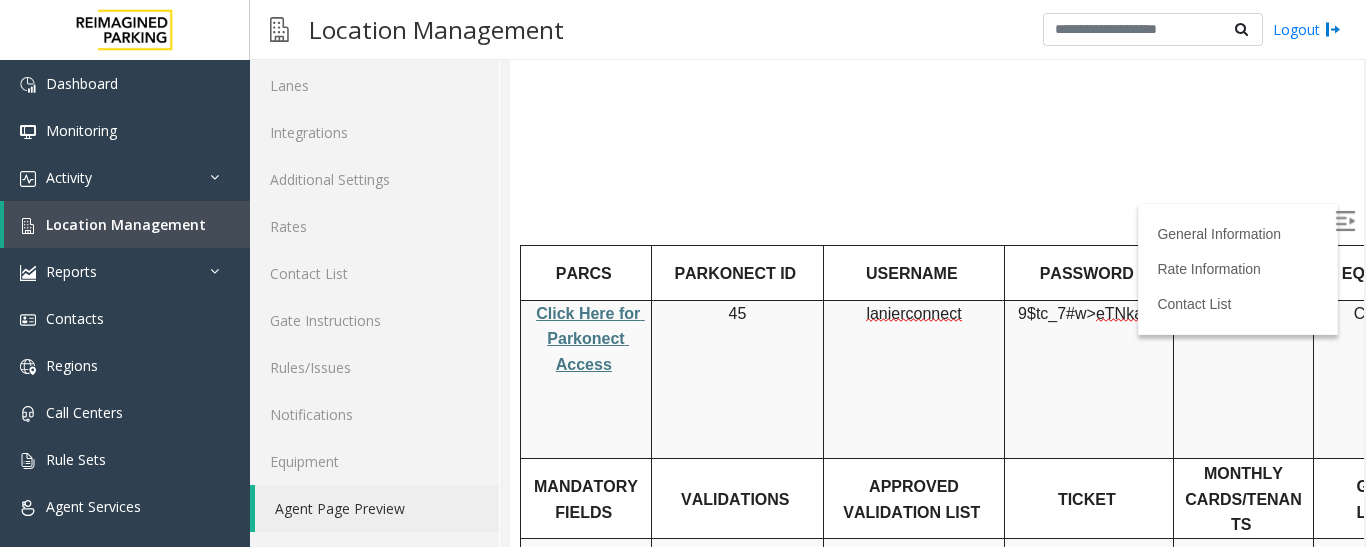 click on "Click Here for Parkonect Access" at bounding box center [586, 339] 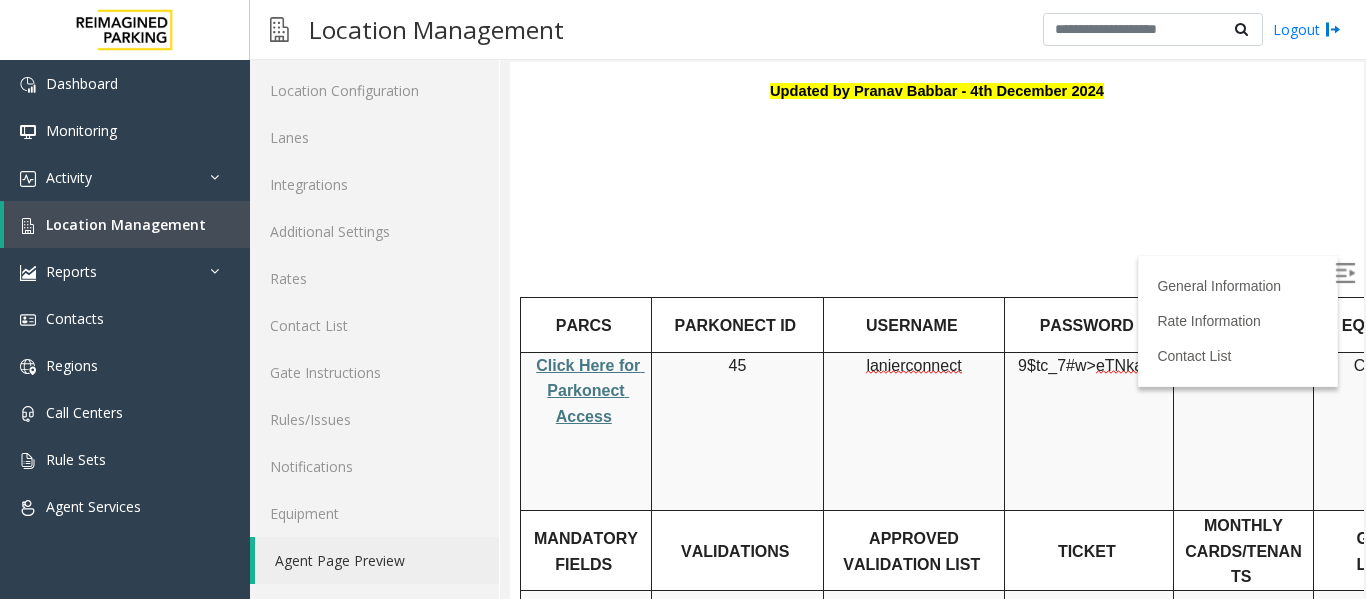 scroll, scrollTop: 60, scrollLeft: 0, axis: vertical 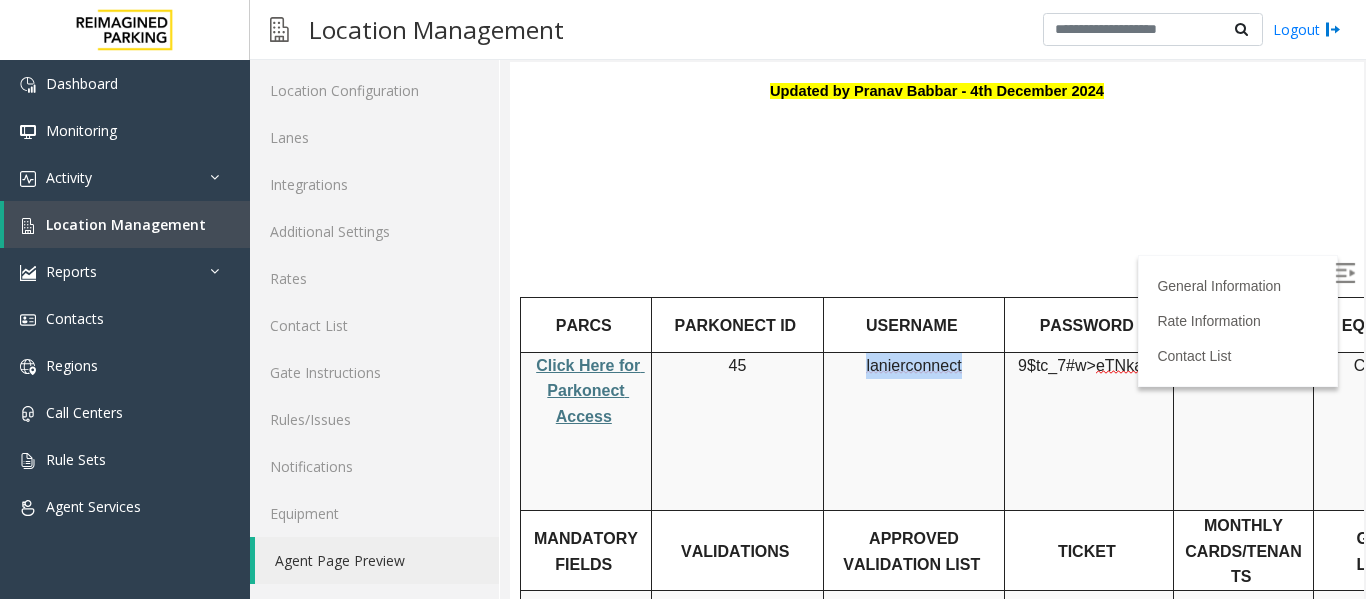 drag, startPoint x: 960, startPoint y: 356, endPoint x: 868, endPoint y: 349, distance: 92.26592 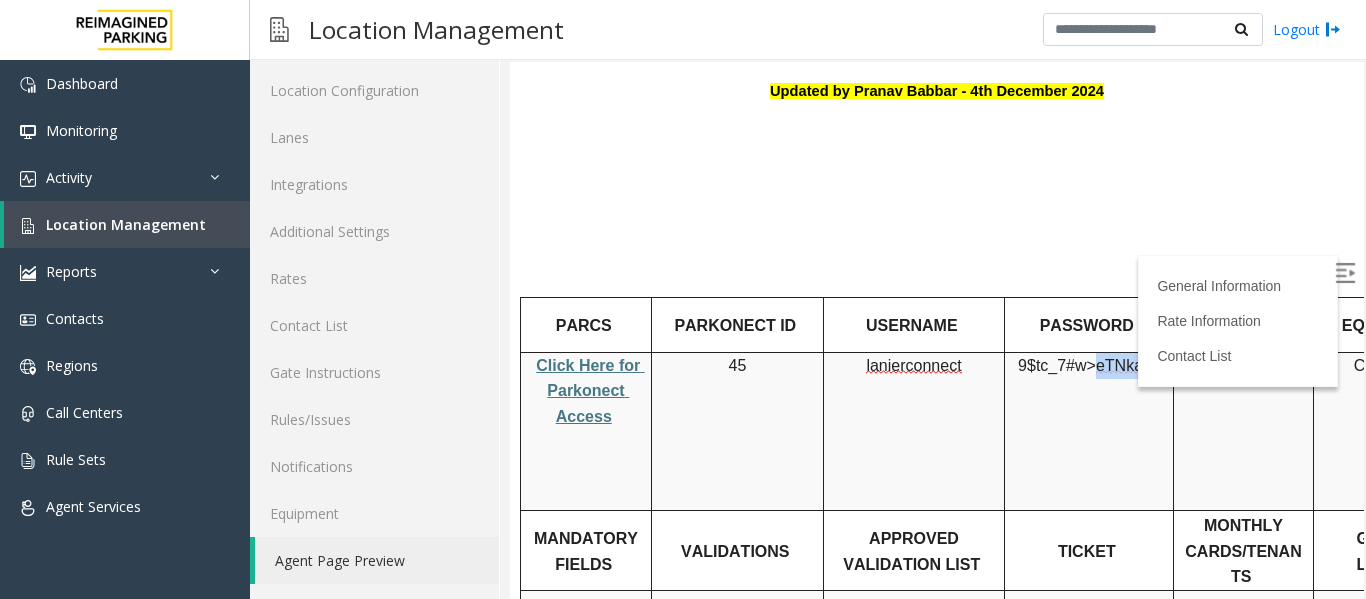 drag, startPoint x: 1152, startPoint y: 352, endPoint x: 1094, endPoint y: 341, distance: 59.03389 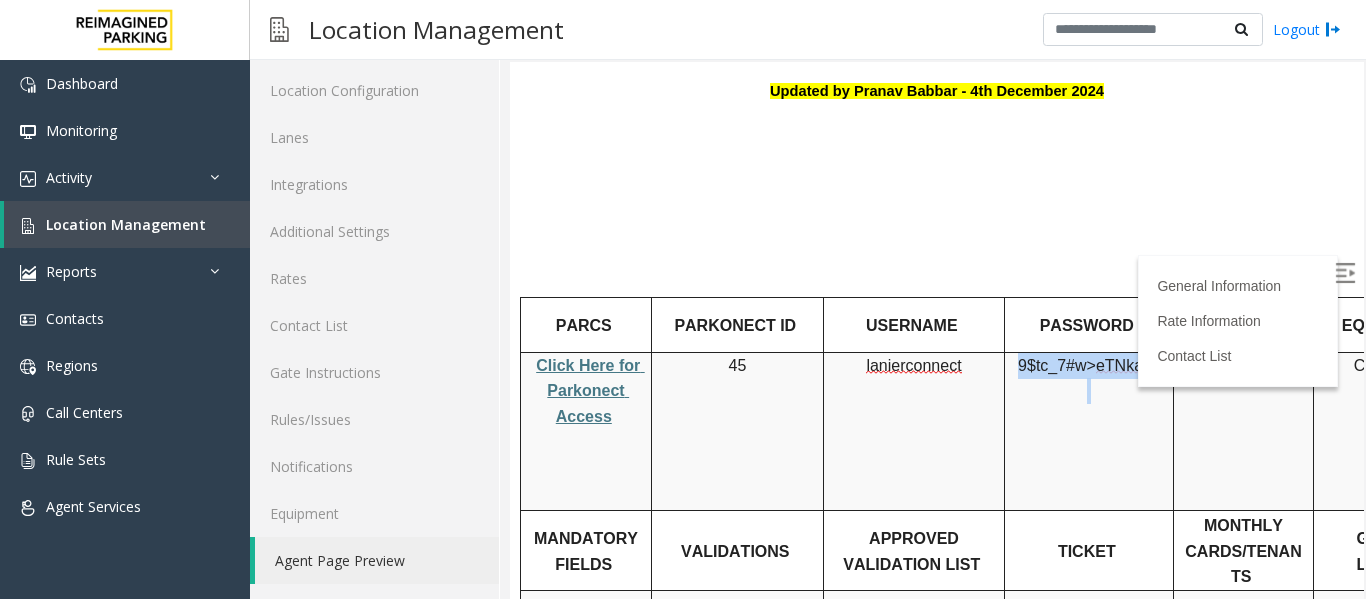 drag, startPoint x: 1156, startPoint y: 356, endPoint x: 1023, endPoint y: 348, distance: 133.24039 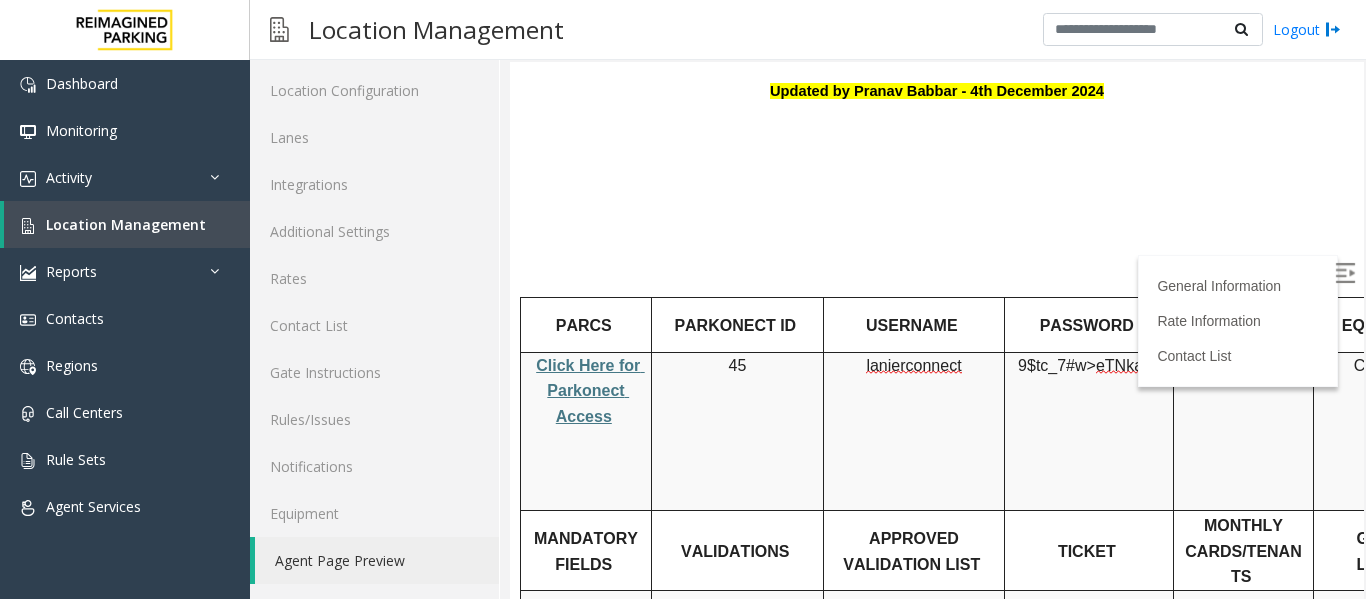click on "lanierconnect" at bounding box center (913, 366) 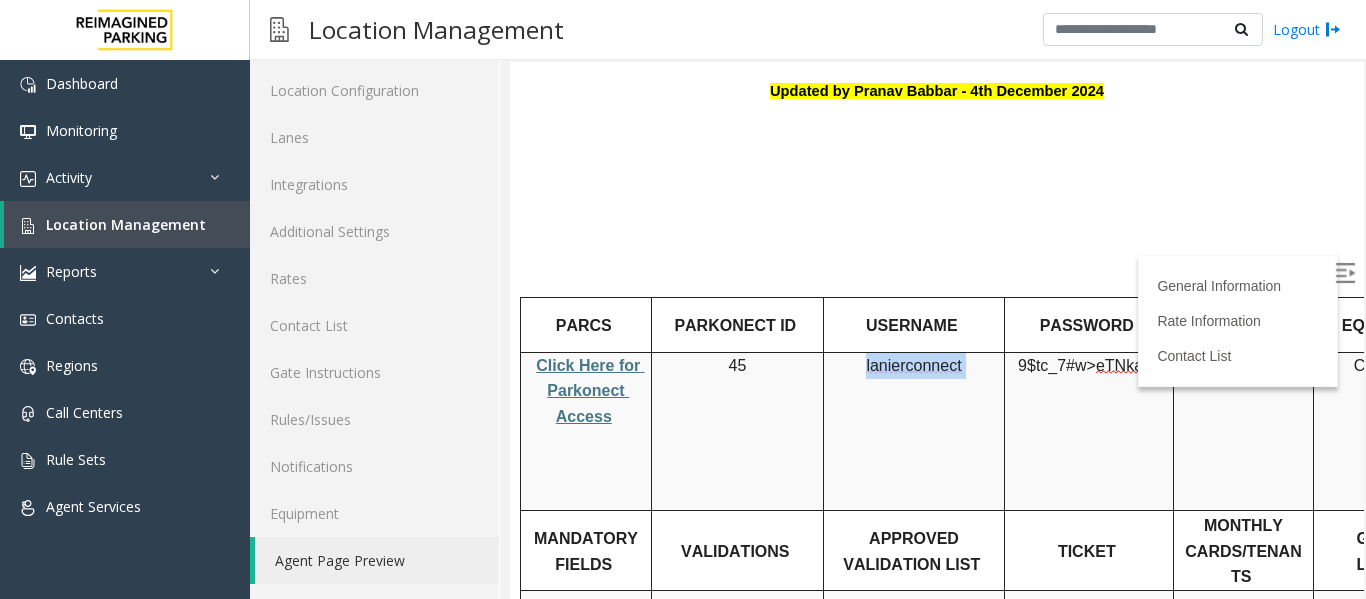 click on "lanierconnect" at bounding box center [913, 366] 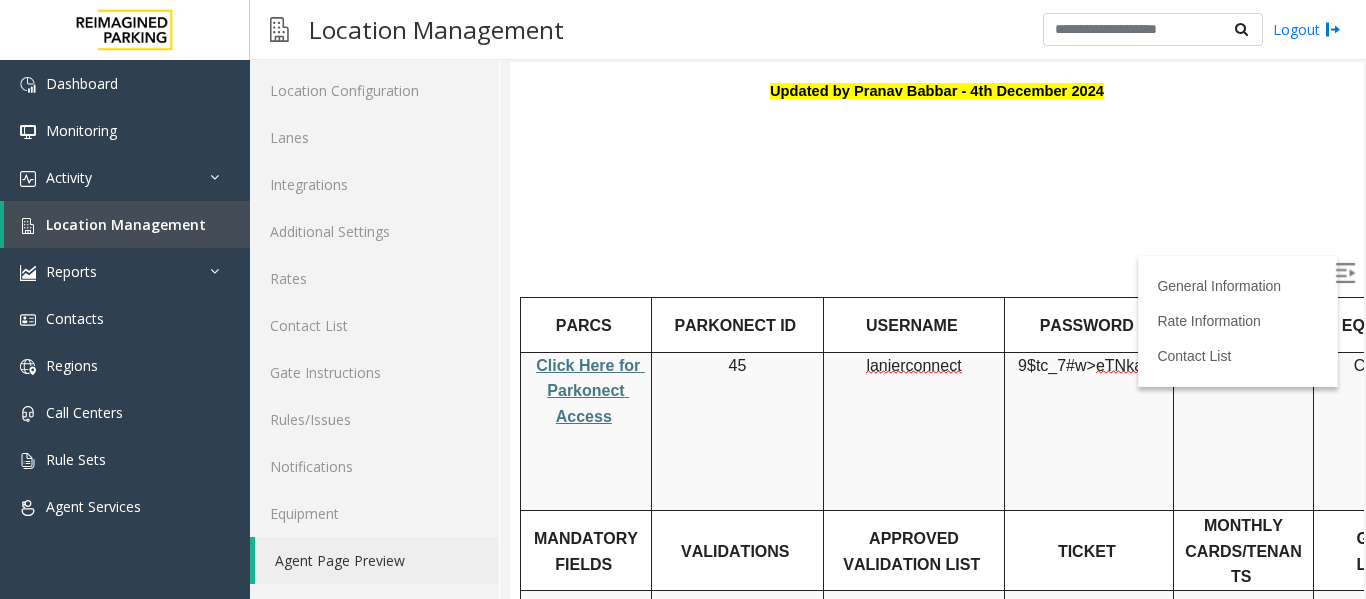 click on "9$tc_7#w>" at bounding box center [1057, 365] 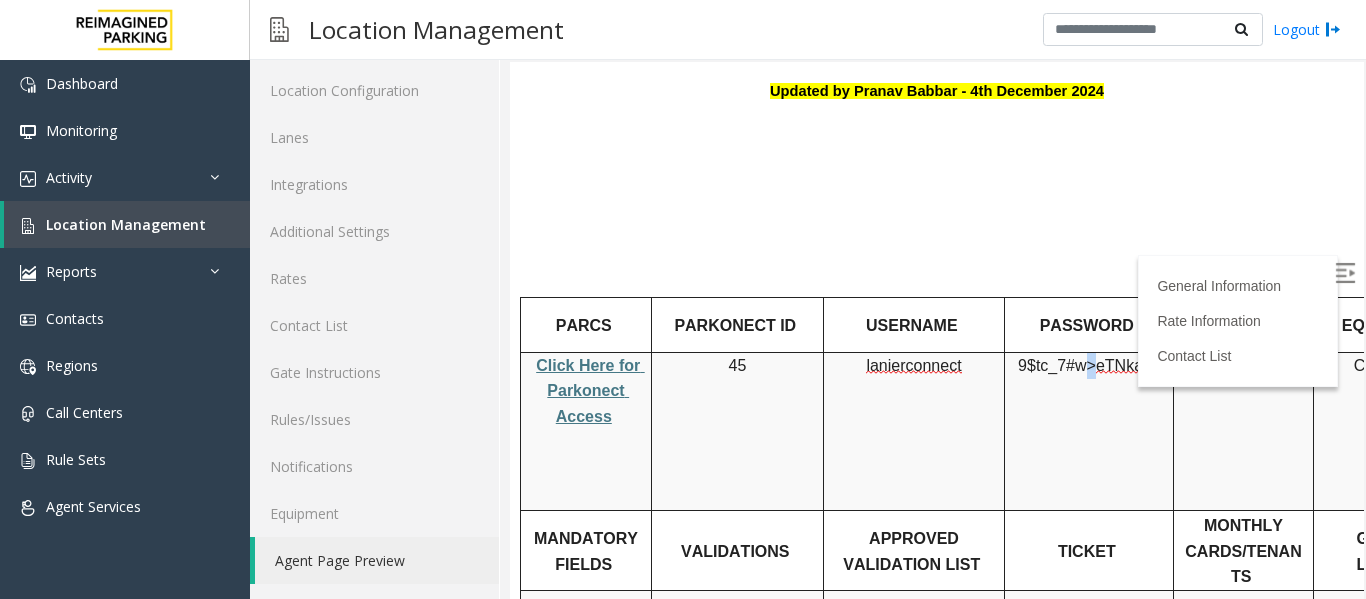click on "9$tc_7#w>" at bounding box center (1057, 365) 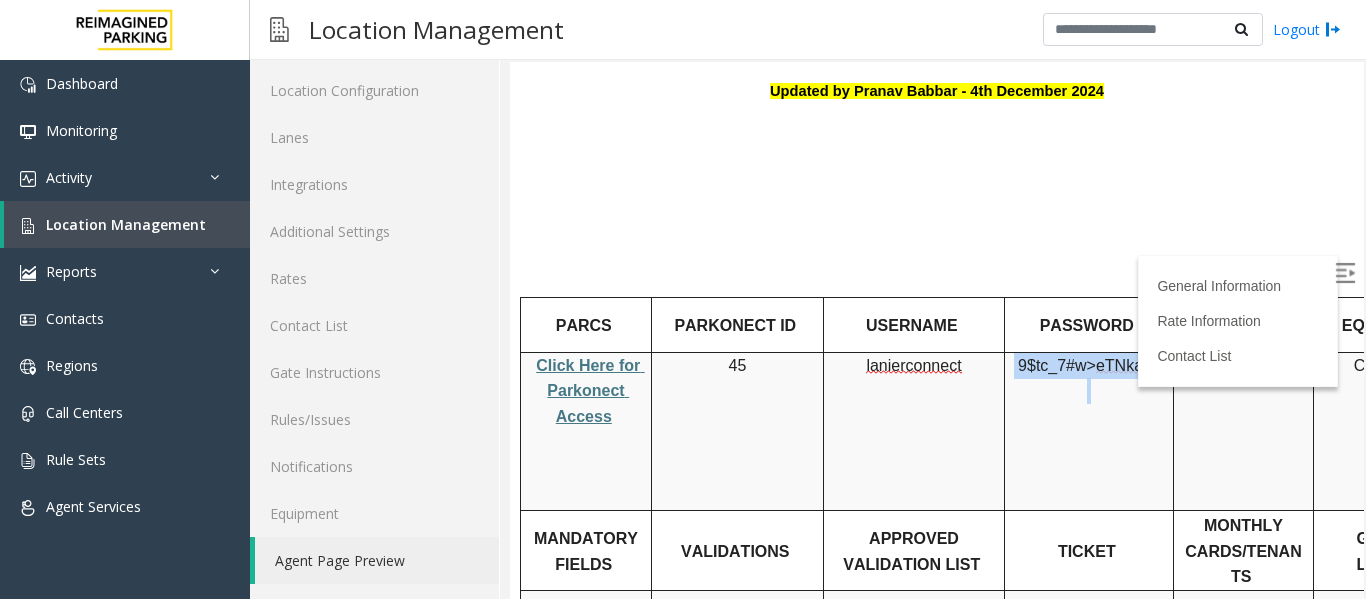 click on "9$tc_7#w>" at bounding box center [1057, 365] 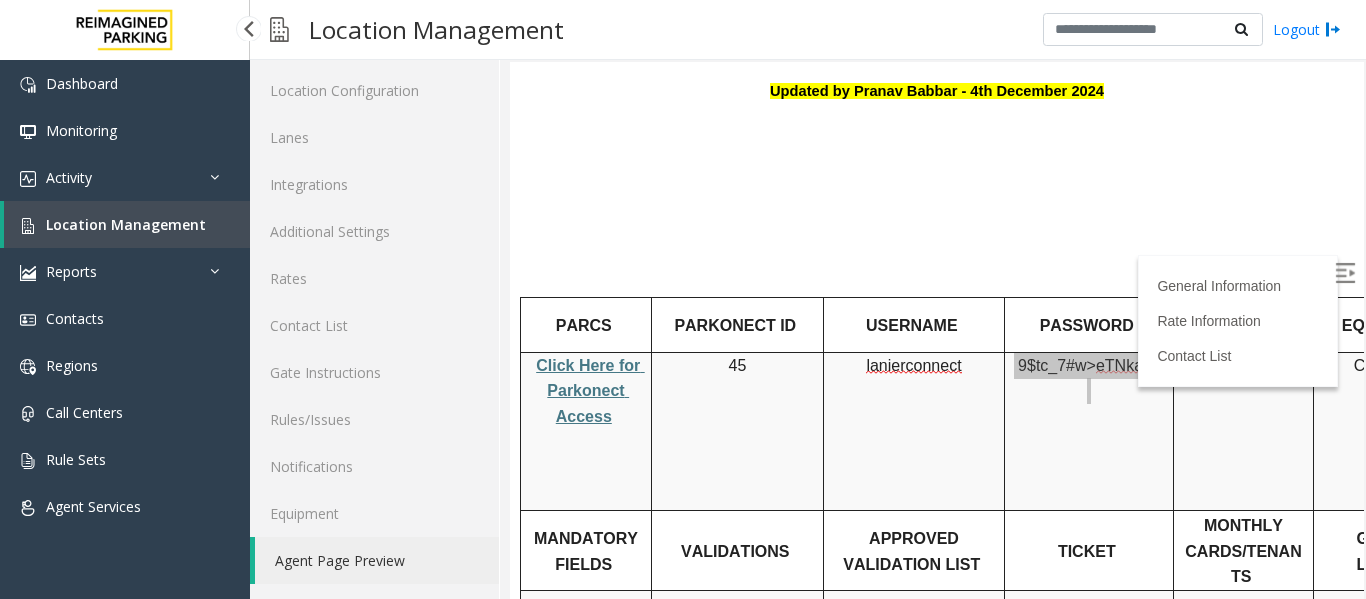 click on "Location Management" at bounding box center [126, 224] 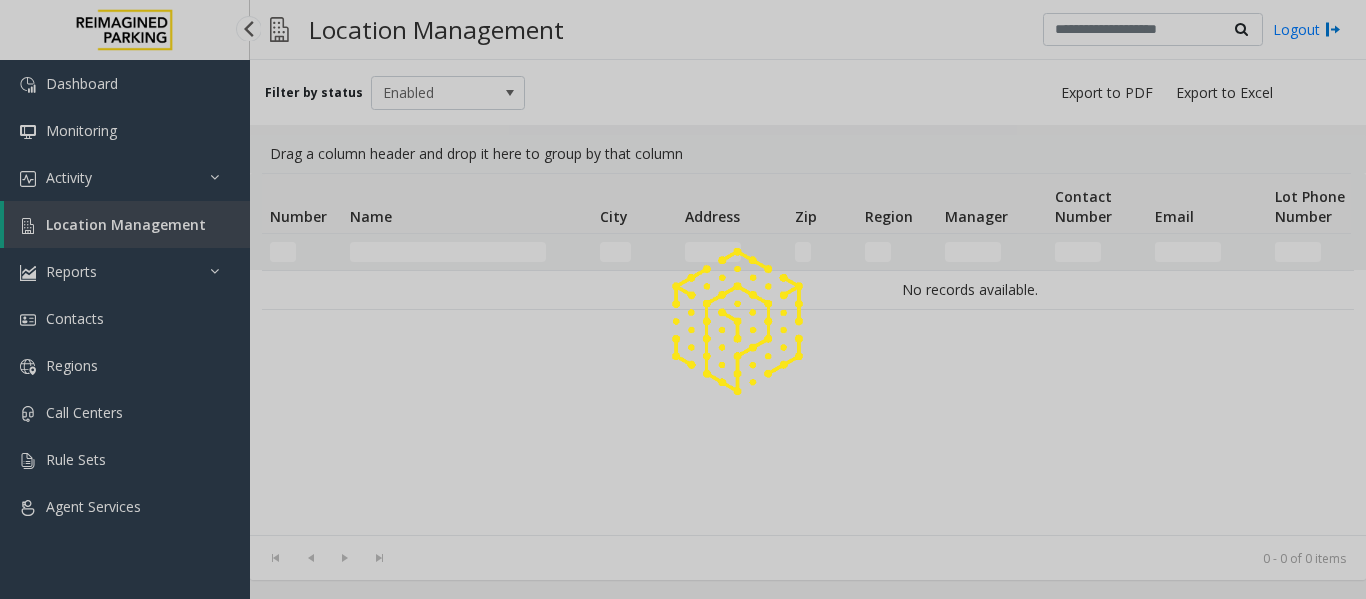 scroll, scrollTop: 0, scrollLeft: 0, axis: both 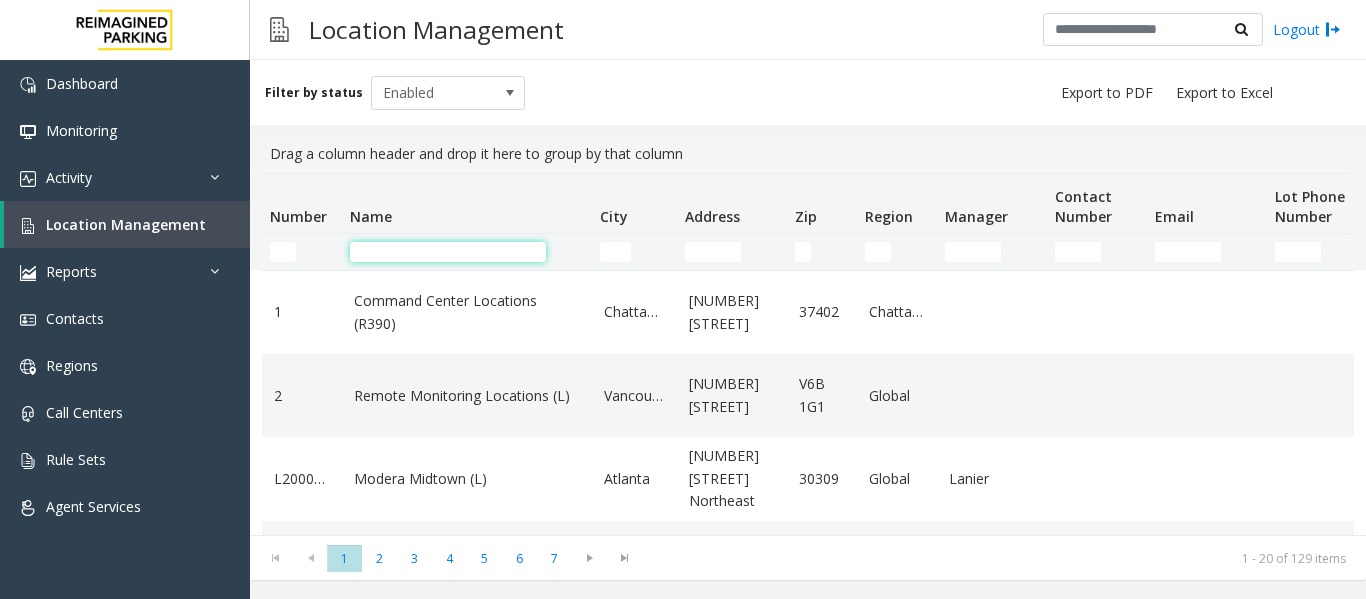 click 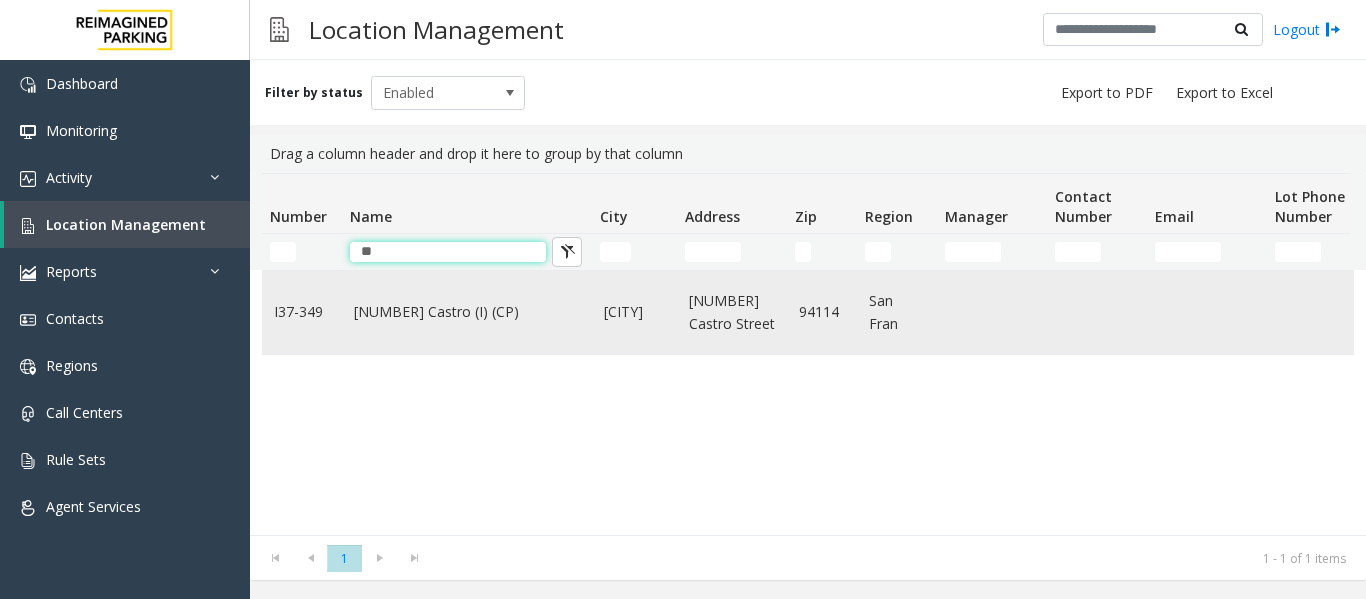 type on "**" 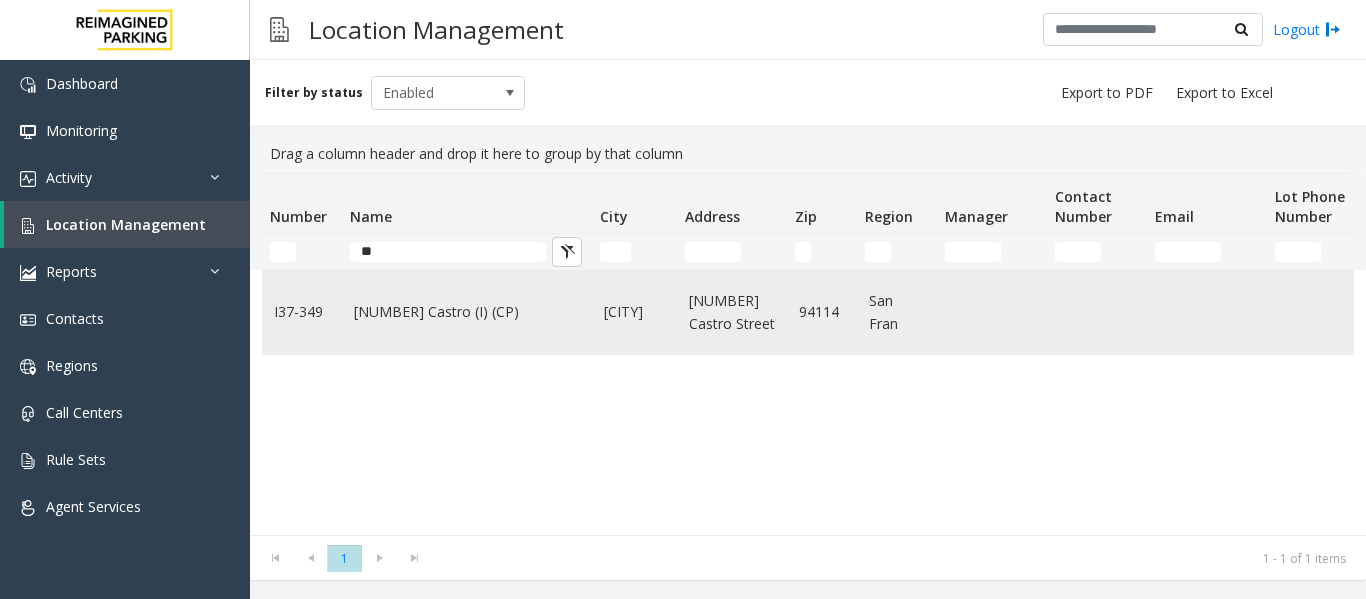click on "[NUMBER] Castro (I) (CP)" 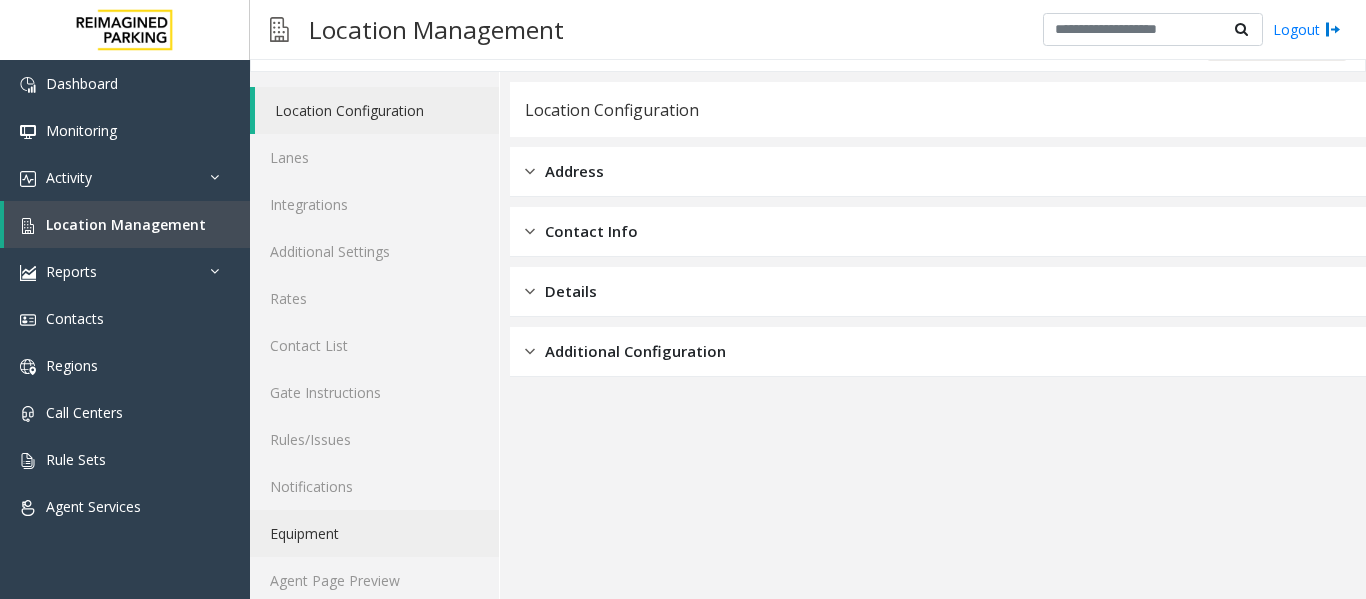 scroll, scrollTop: 60, scrollLeft: 0, axis: vertical 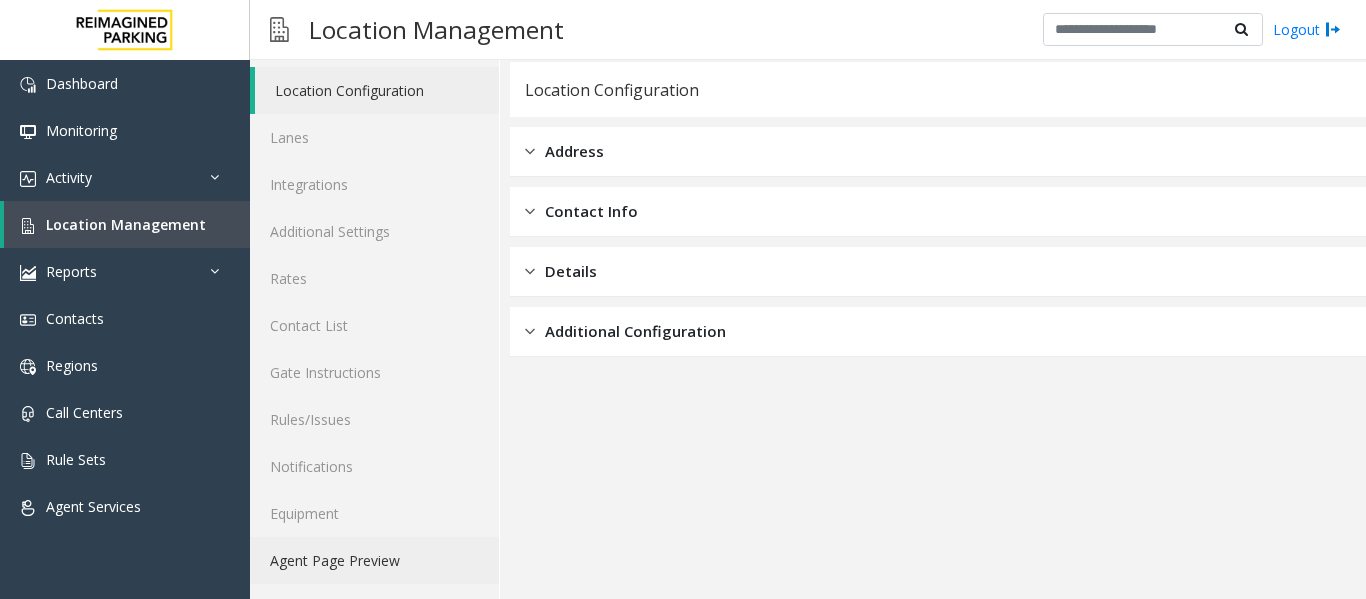 click on "Agent Page Preview" 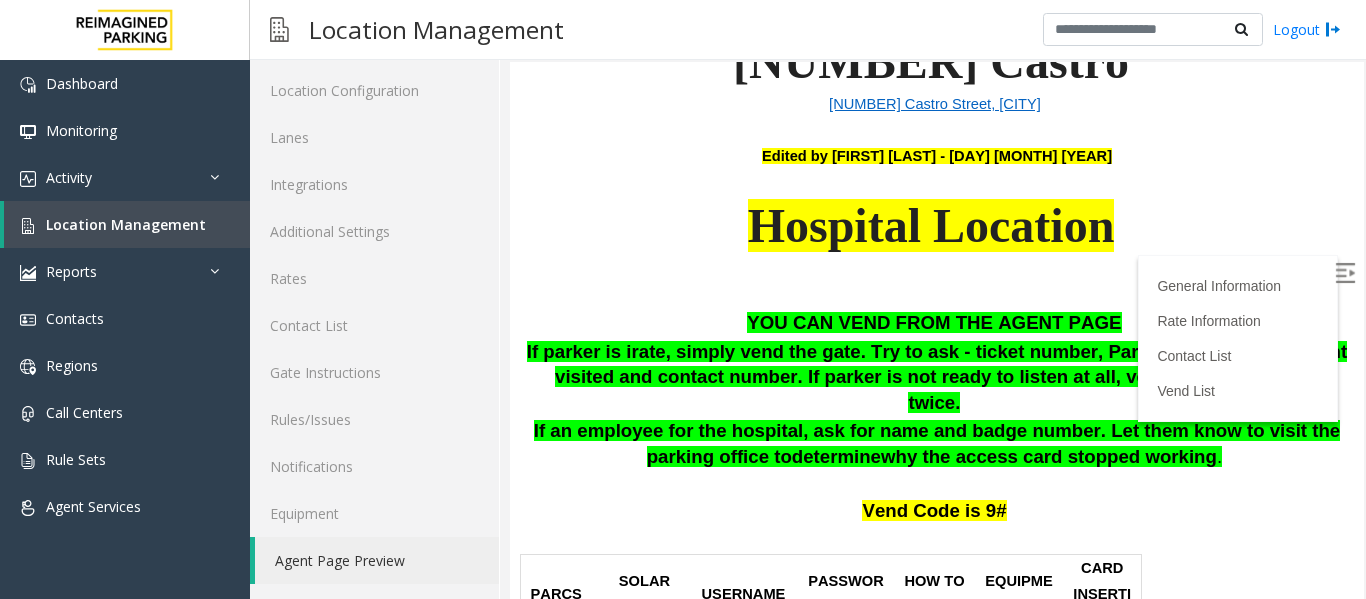 scroll, scrollTop: 500, scrollLeft: 0, axis: vertical 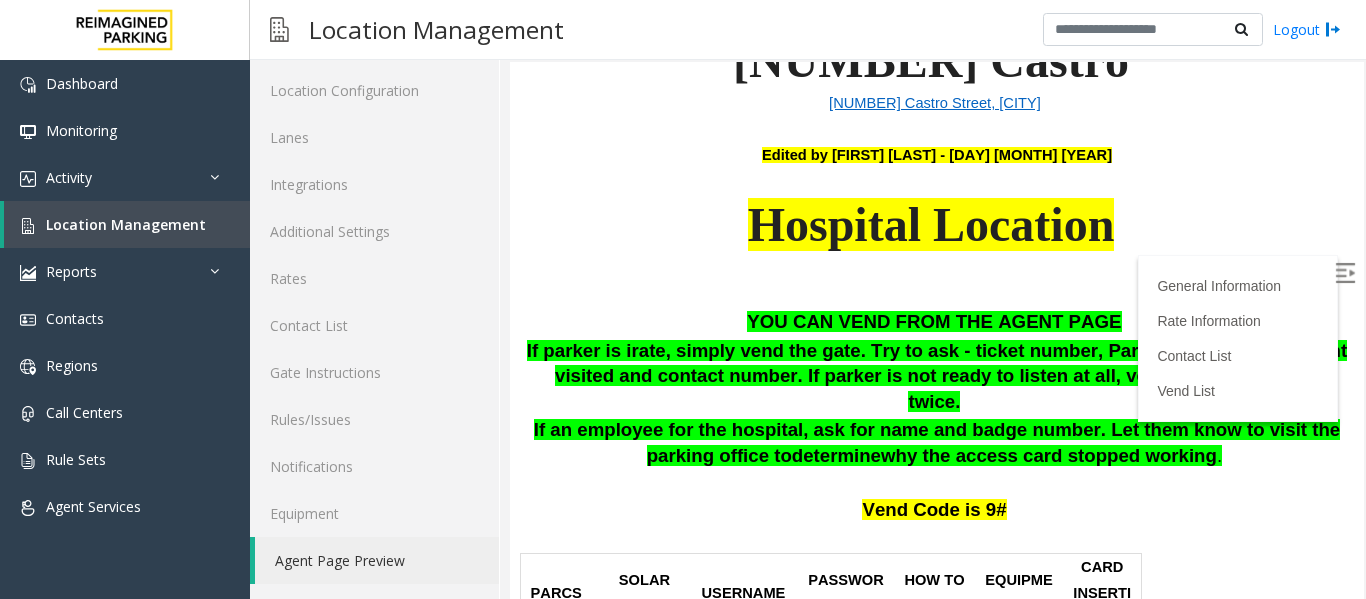 click on "Vend Code is 9#" at bounding box center (934, 497) 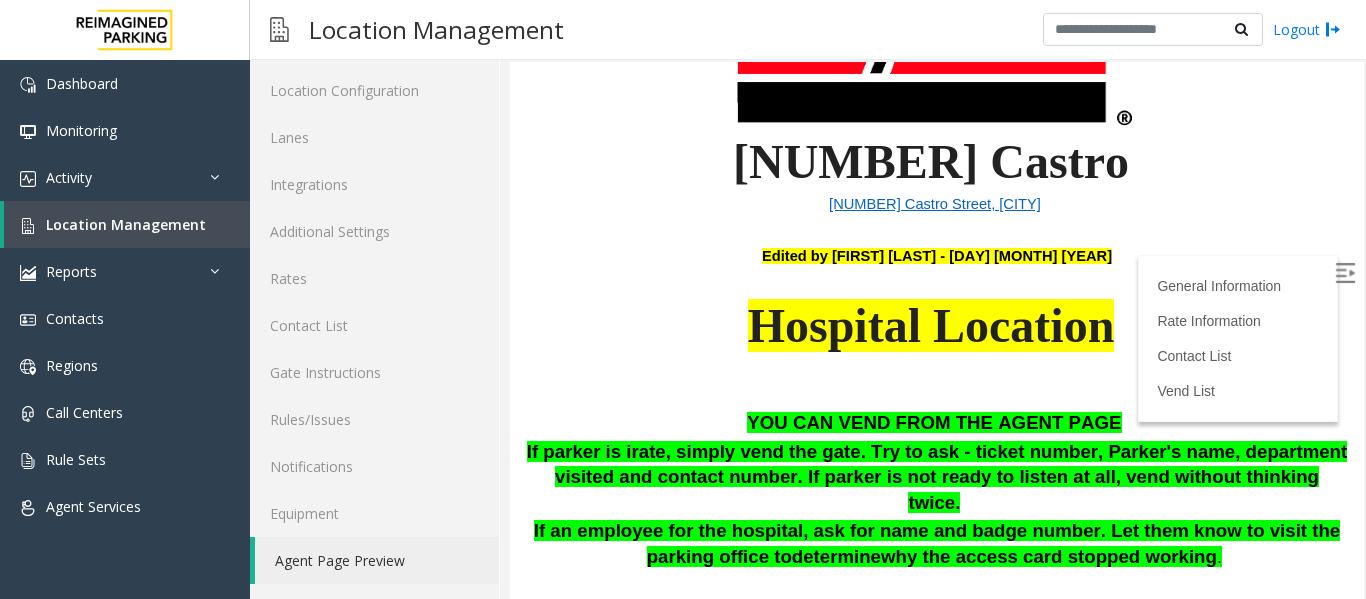 scroll, scrollTop: 0, scrollLeft: 0, axis: both 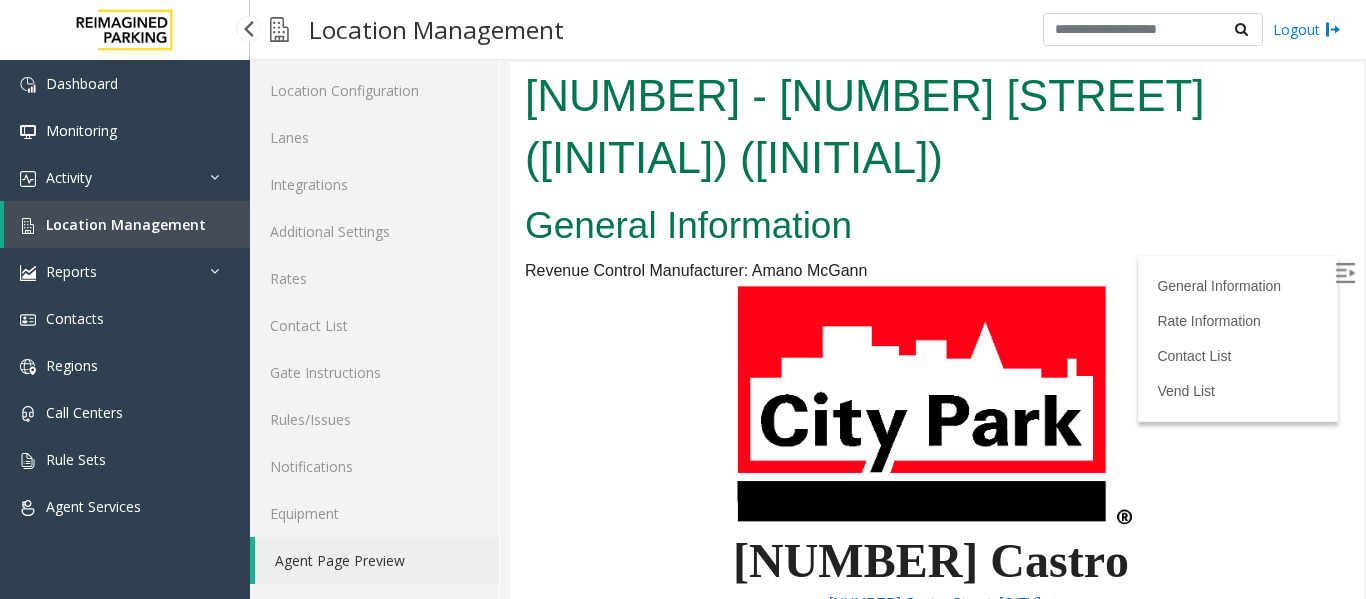 click on "Location Management" at bounding box center (126, 224) 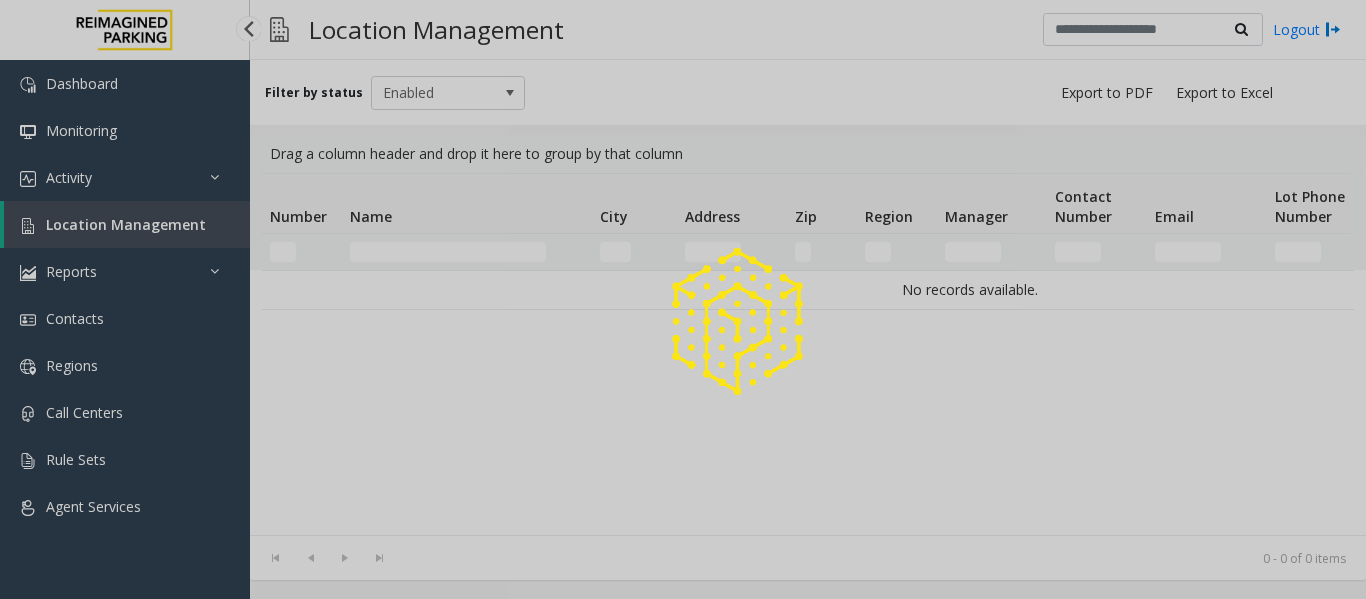 scroll, scrollTop: 0, scrollLeft: 0, axis: both 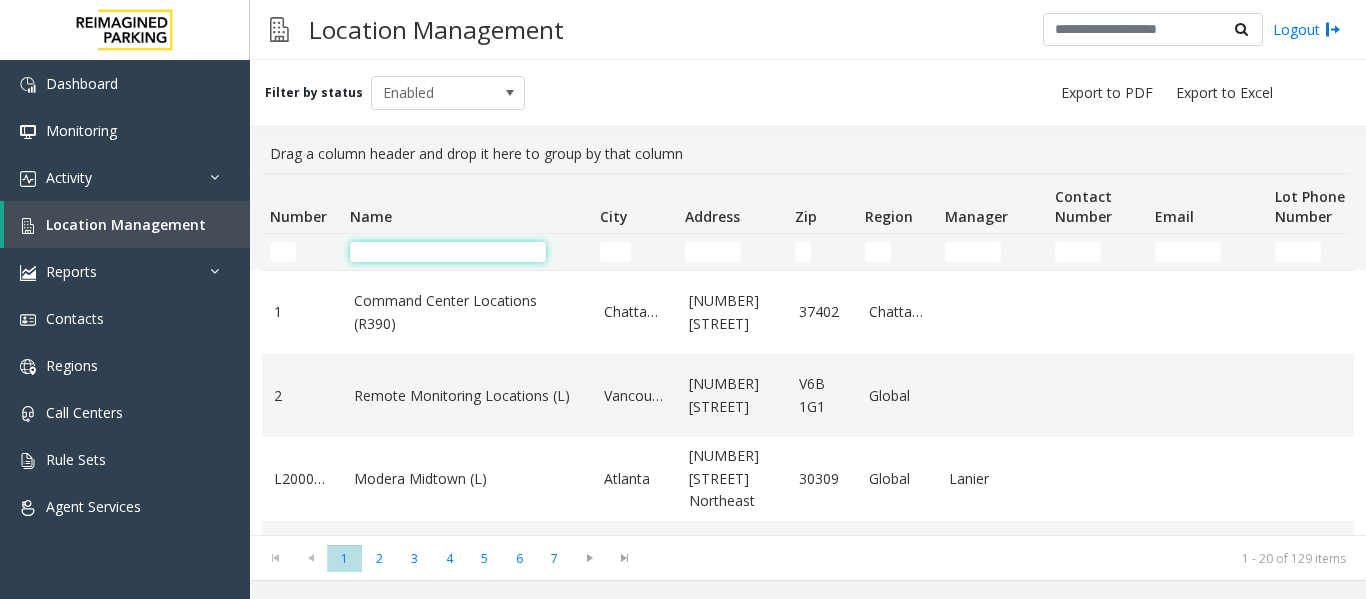 click 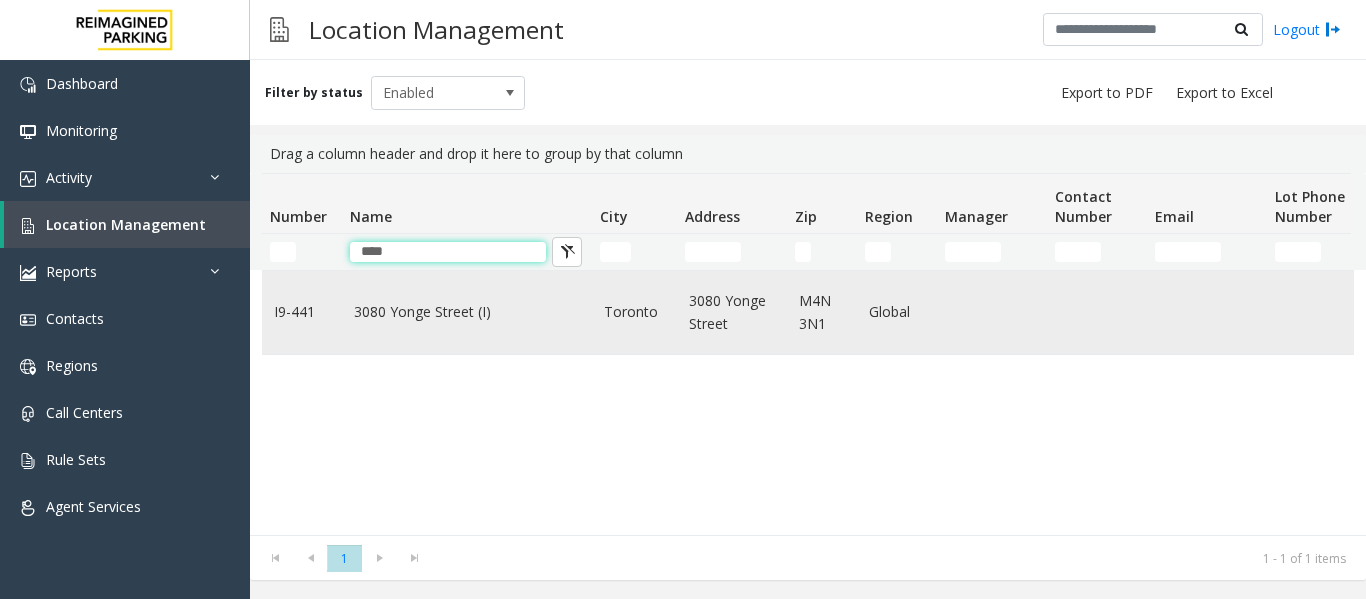 type on "****" 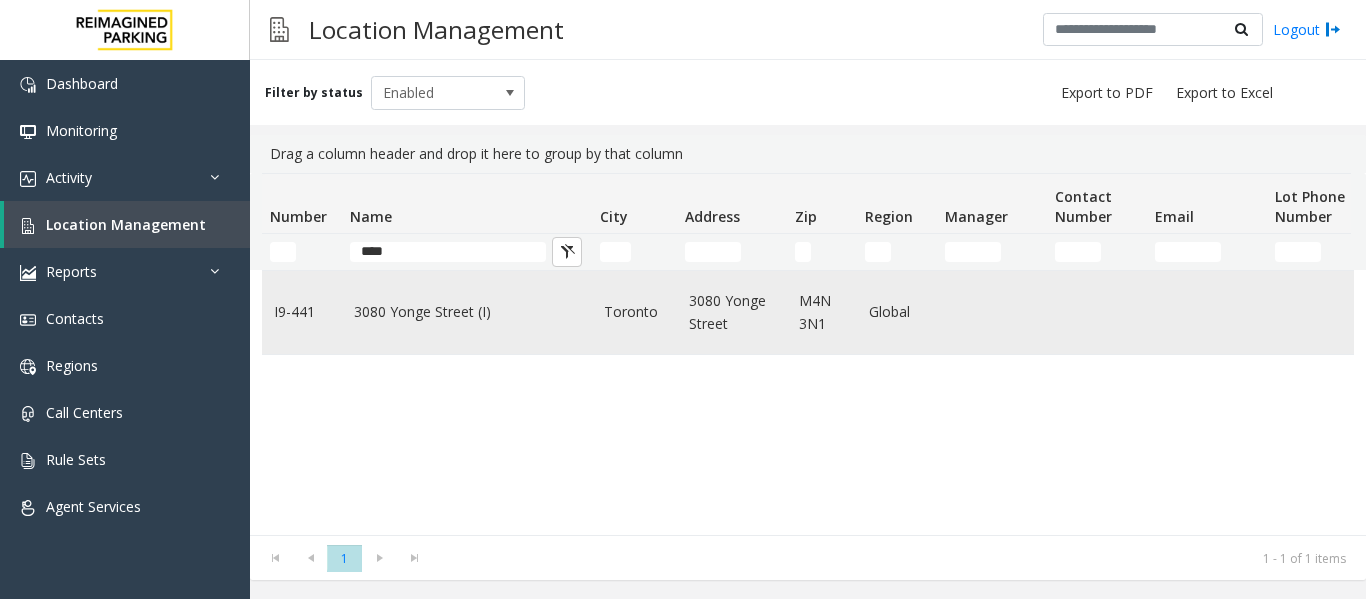 click on "3080 Yonge Street (I)" 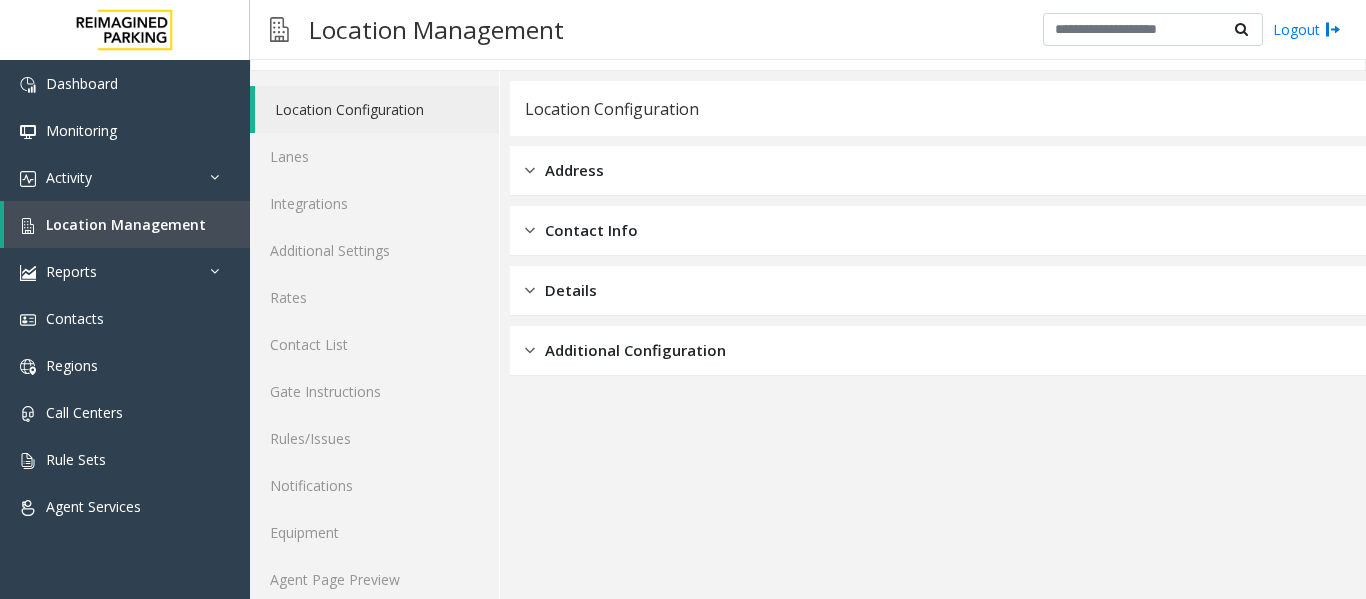 scroll, scrollTop: 60, scrollLeft: 0, axis: vertical 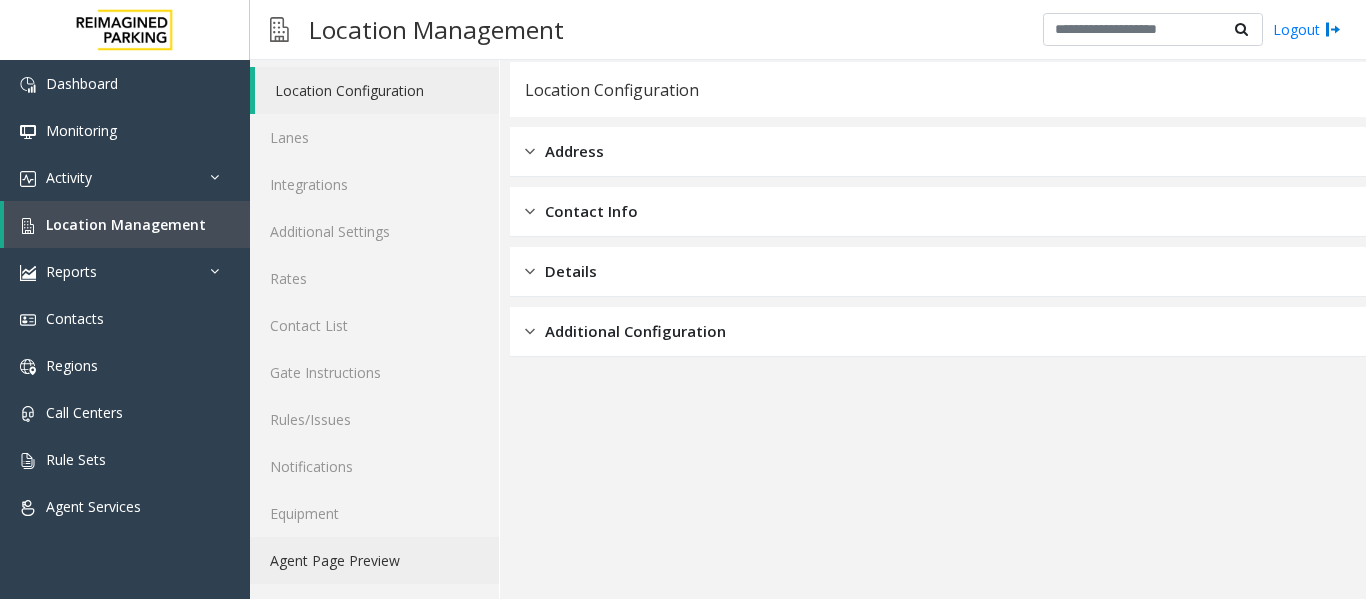 click on "Agent Page Preview" 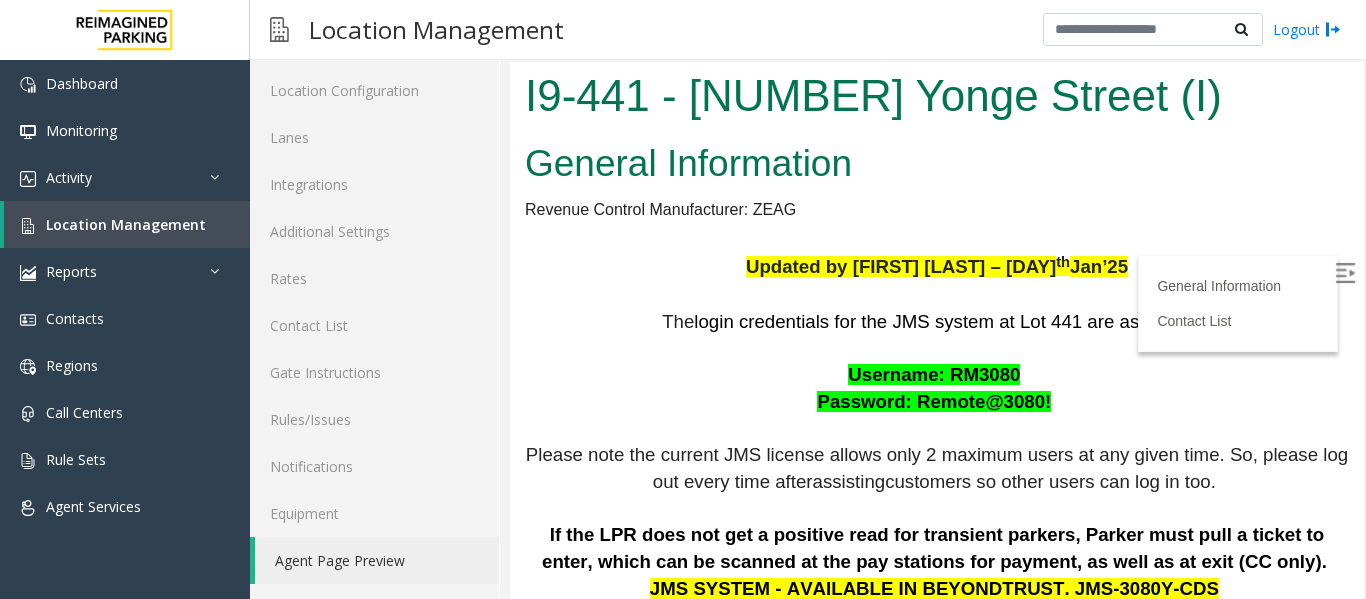 scroll, scrollTop: 0, scrollLeft: 0, axis: both 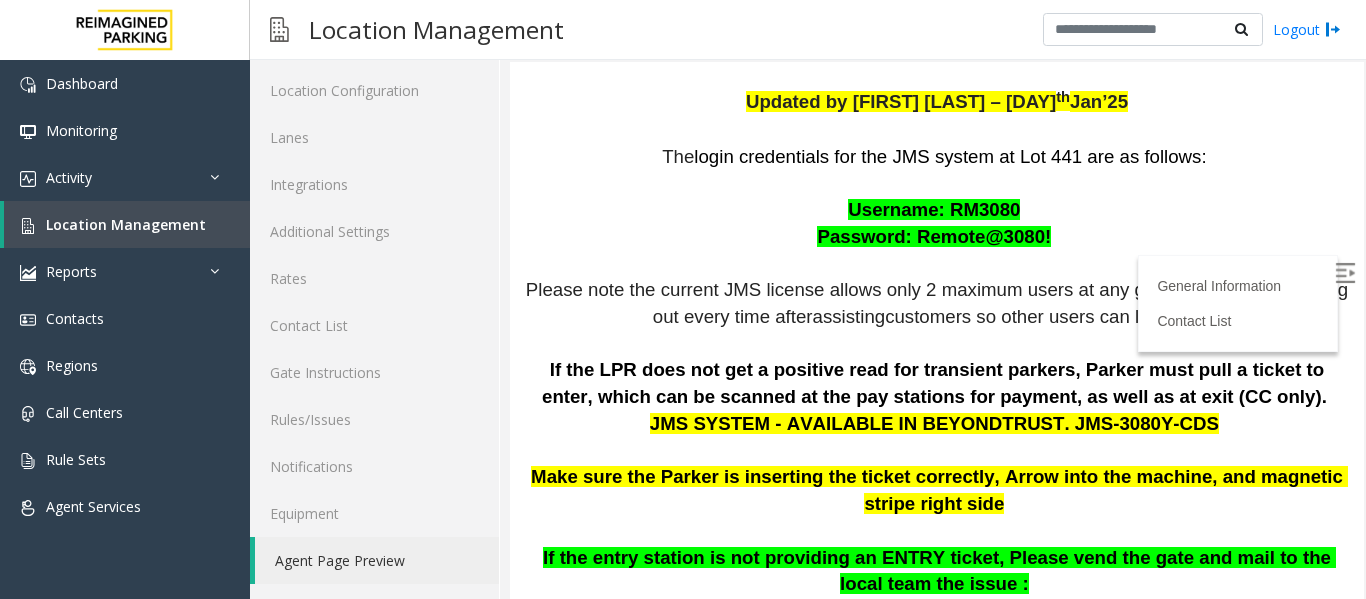 click at bounding box center (1345, 273) 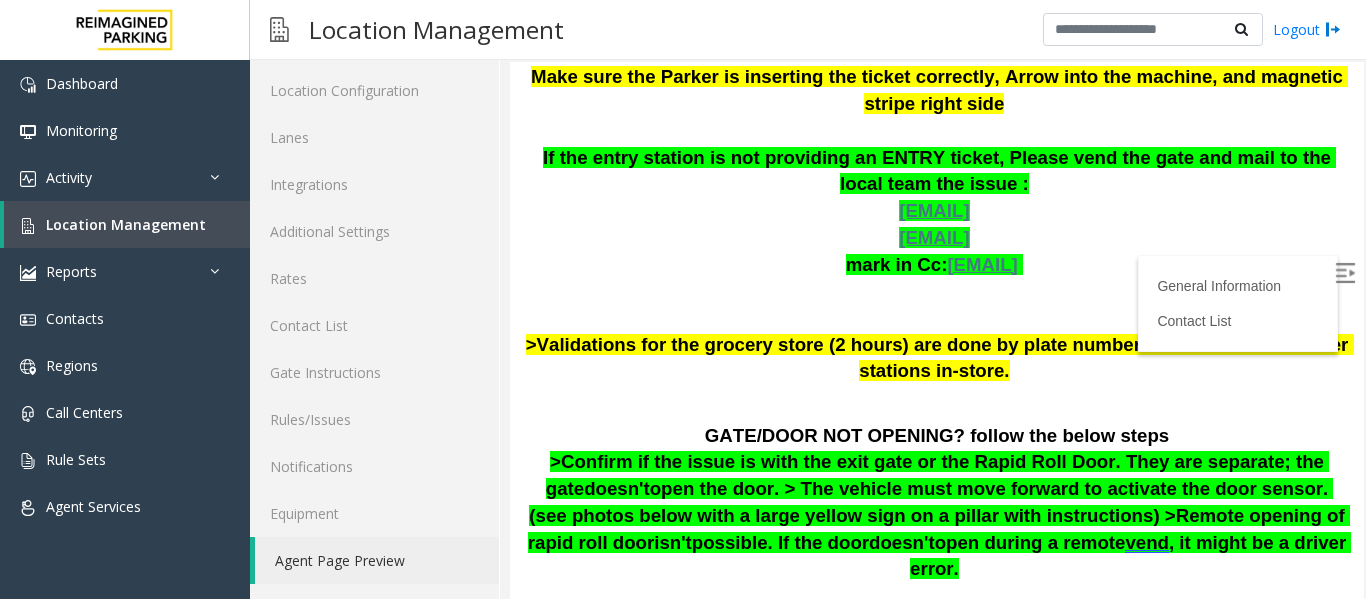 scroll, scrollTop: 125, scrollLeft: 0, axis: vertical 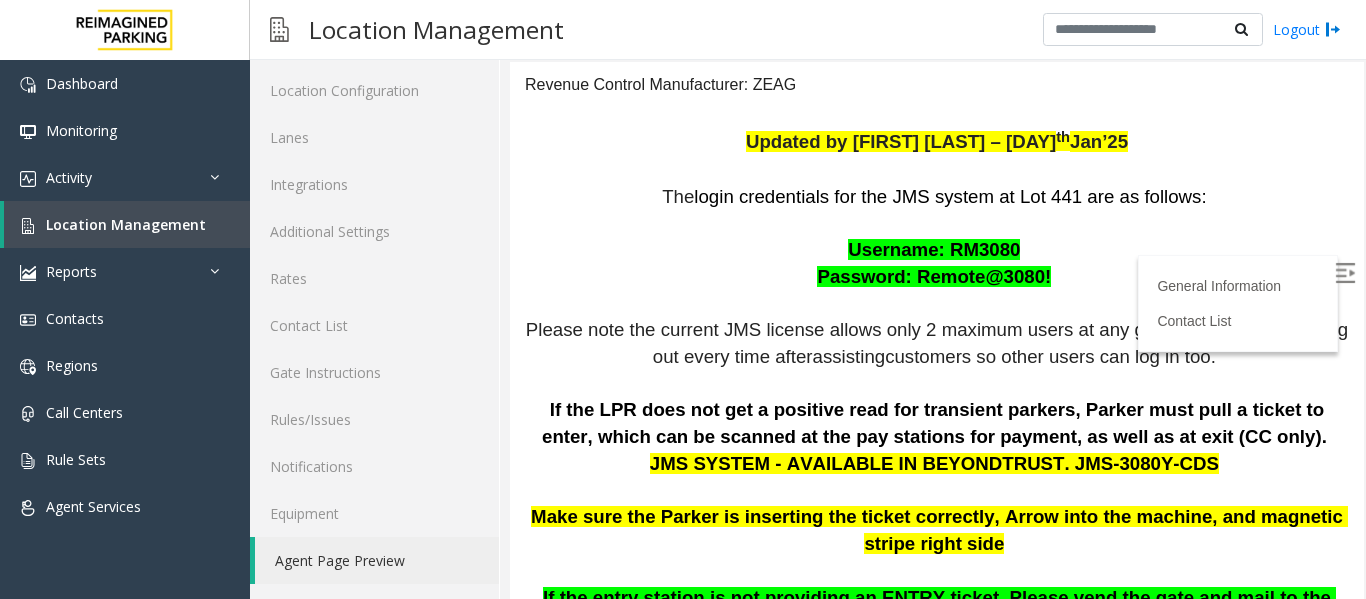click on "The  login credentials for the JMS system at Lot 441 are as follows:       Username: RM3080   Password: Remote@3080!     Please note the current JMS license allows only 2 maximum users at any given time. So, please log out every time after  assisting  customers so other users can log in too.     >If the LPR does not get a positive read for transient parkers, Parker must pull a ticket to enter, which can be scanned at the pay stations for payment, as well as at exit (CC only).   JMS SYSTEM - AVAILABLE IN BEYONDTRUST.JMS-3080Y-CDS      Make sure the Parker is inserting the ticket correctly, Arrow into the machine, and magnetic stripe right side     If the entry station is not providing an ENTRY ticket, Please vend the gate and mail to the local team the issue :    [EMAIL]   [EMAIL]   mark in Cc:  [EMAIL]       >Validations for the grocery store (2 hours) are done by plate number or ticket at two cashier stations in-store." at bounding box center [937, 505] 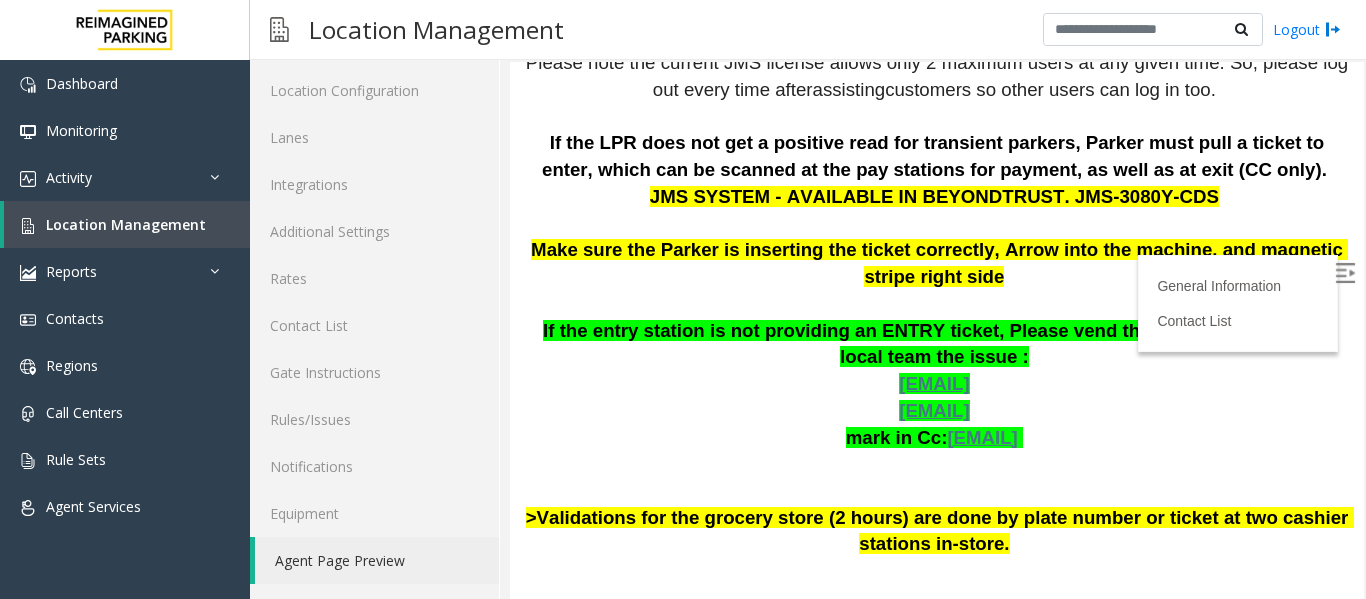 scroll, scrollTop: 777, scrollLeft: 0, axis: vertical 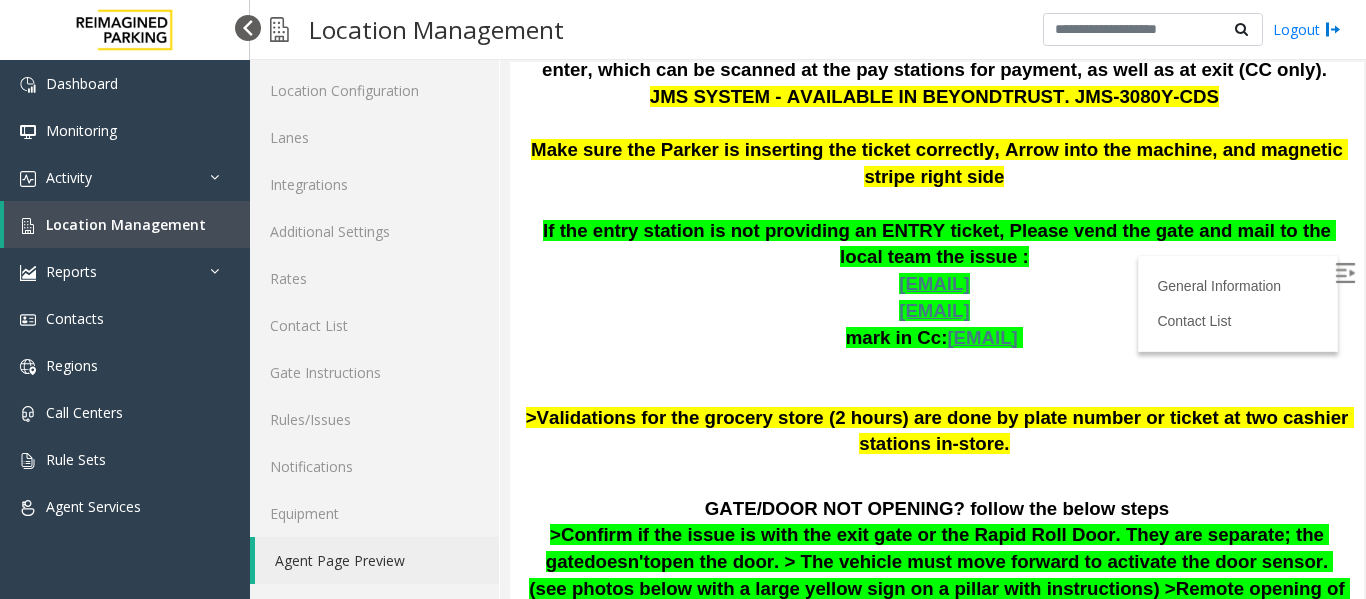 click at bounding box center [248, 28] 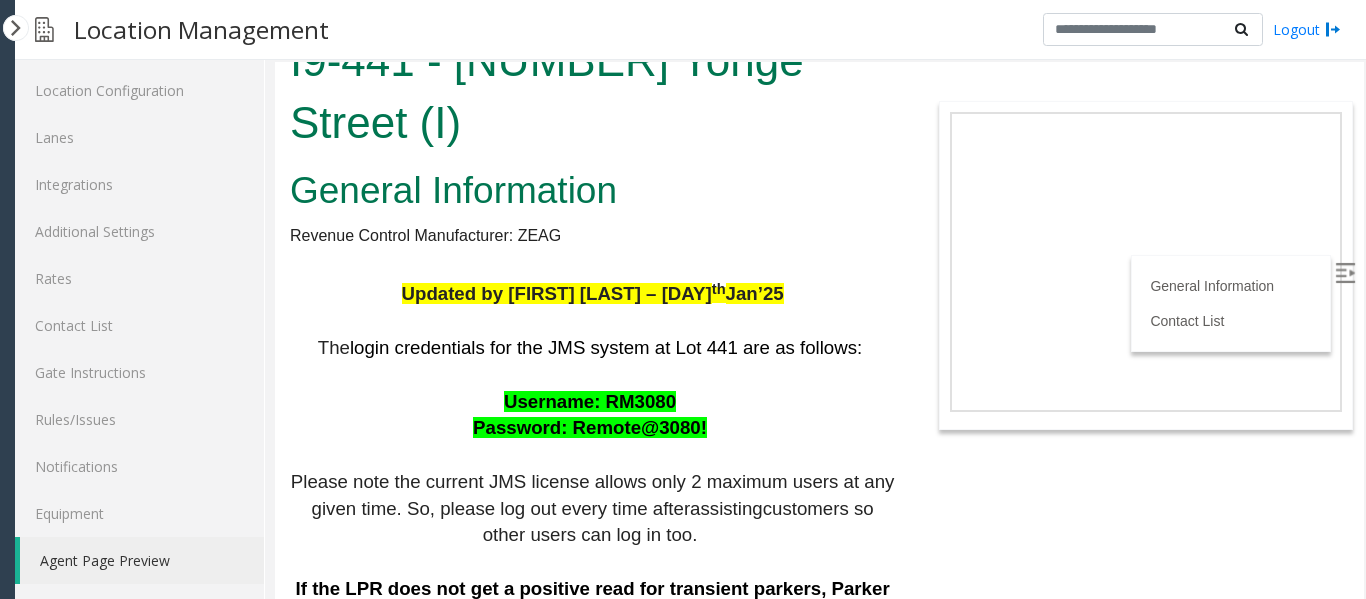 scroll, scrollTop: 0, scrollLeft: 0, axis: both 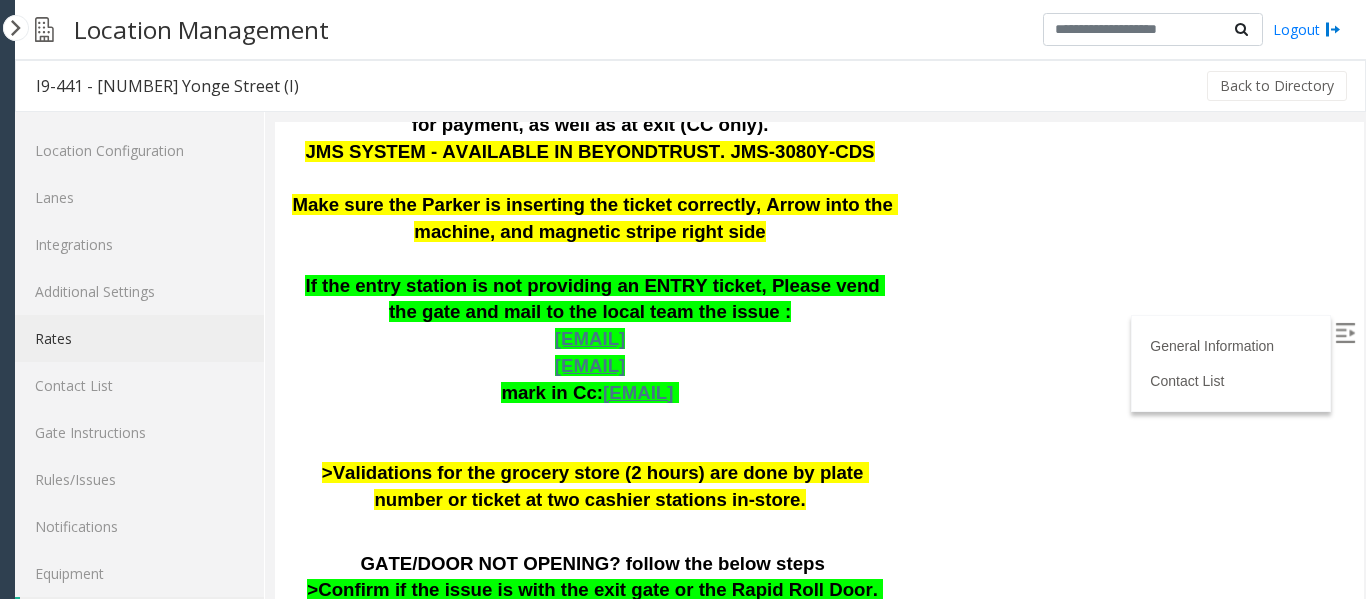click on "Rates" 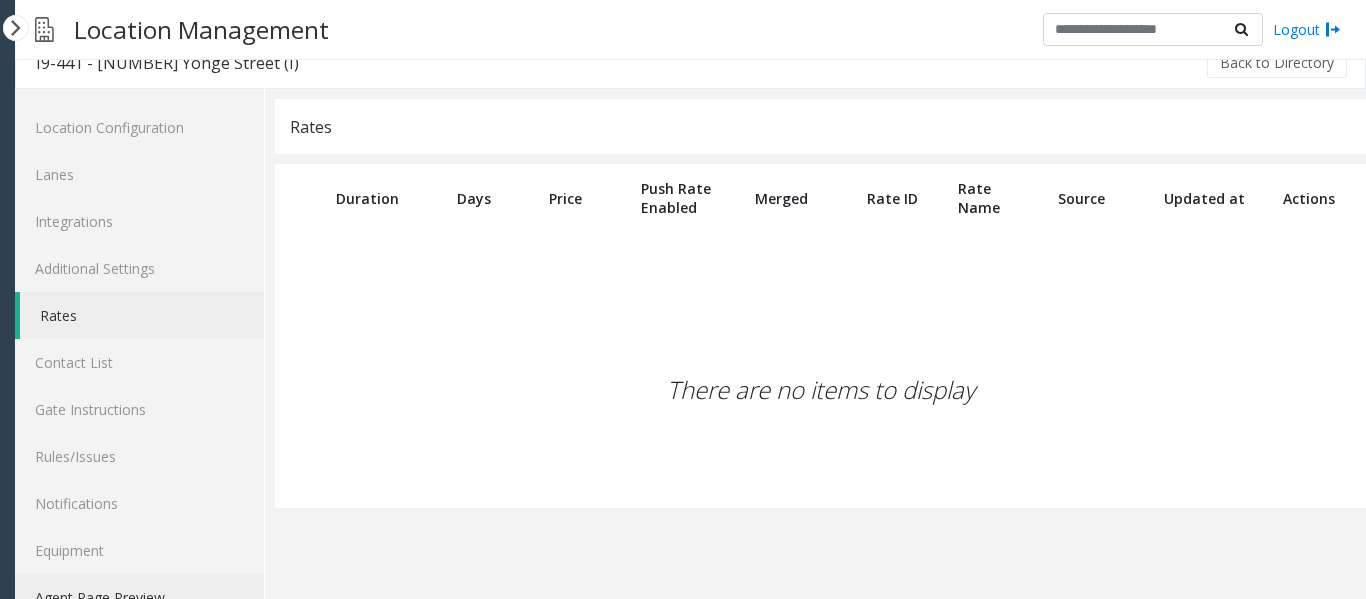 scroll, scrollTop: 60, scrollLeft: 0, axis: vertical 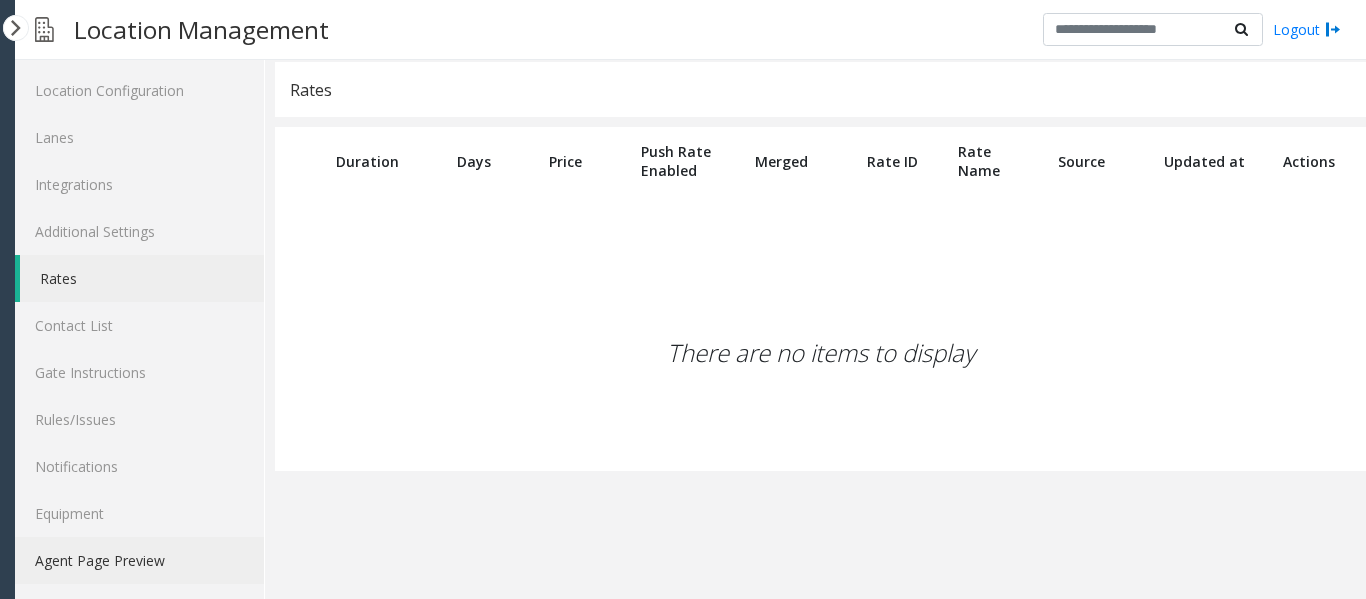 click on "Agent Page Preview" 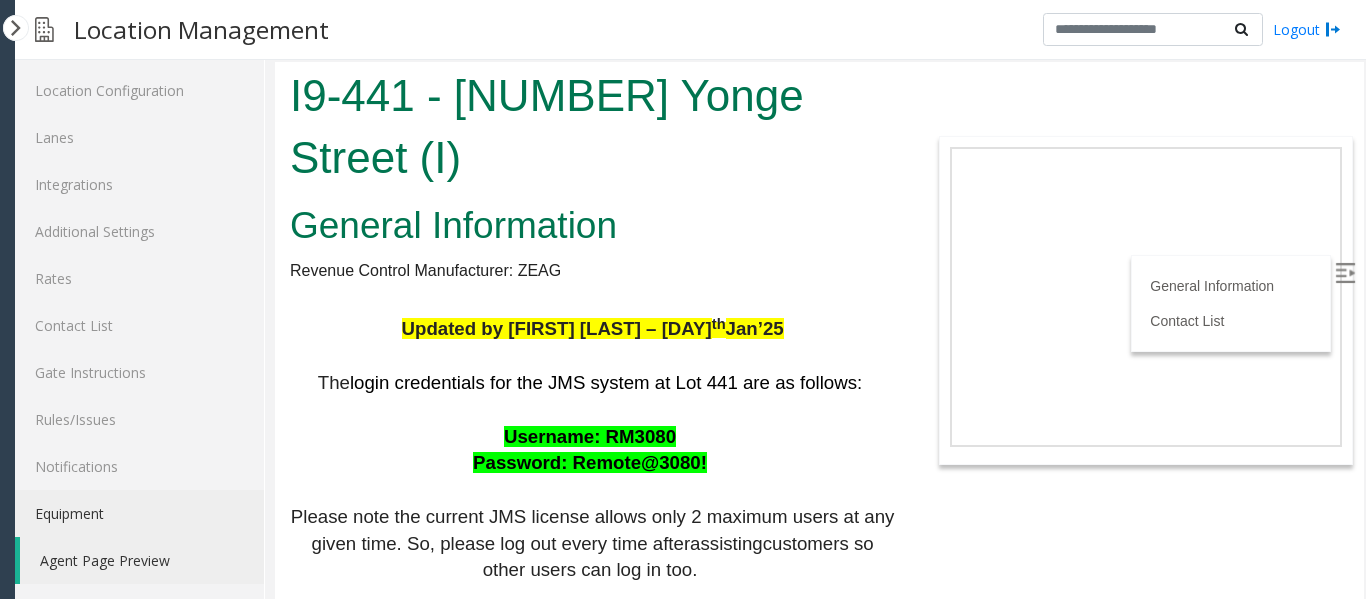 scroll, scrollTop: 0, scrollLeft: 0, axis: both 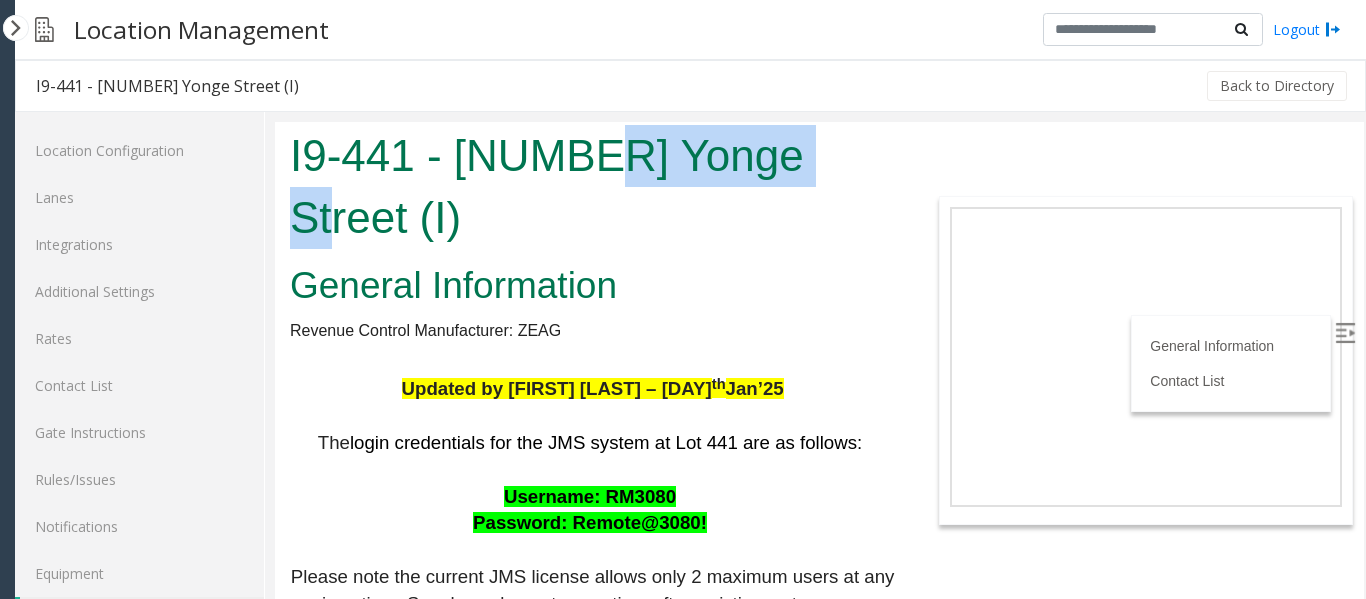 drag, startPoint x: 581, startPoint y: 147, endPoint x: 819, endPoint y: 141, distance: 238.07562 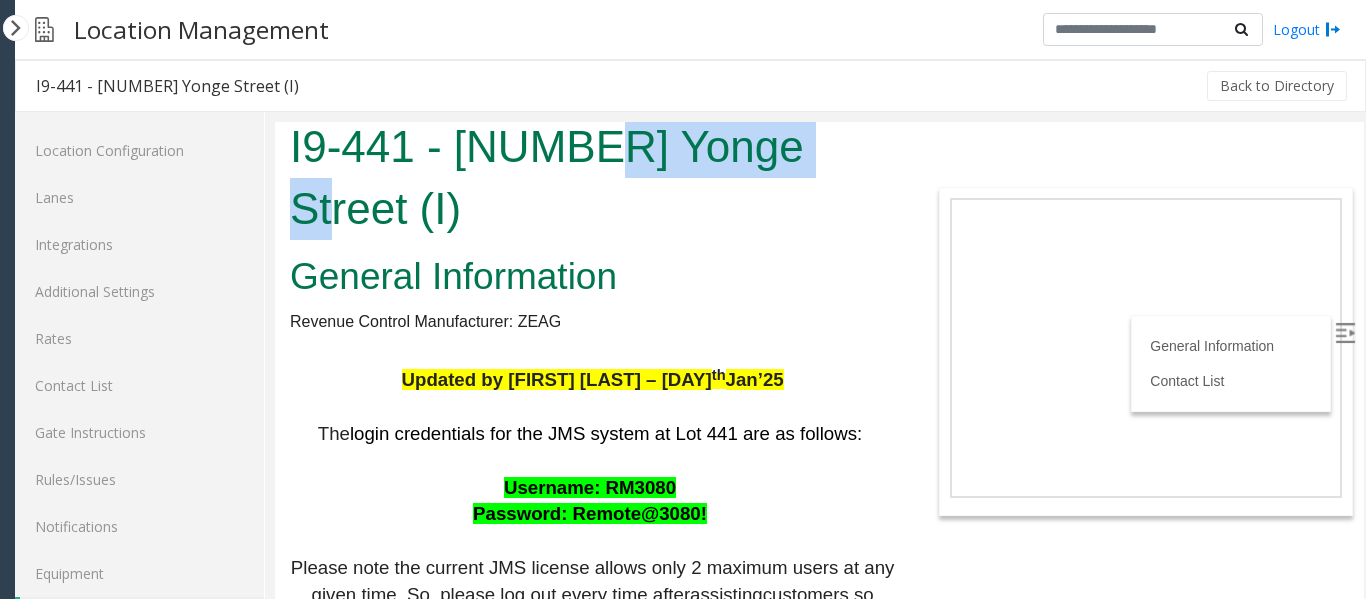 scroll, scrollTop: 0, scrollLeft: 0, axis: both 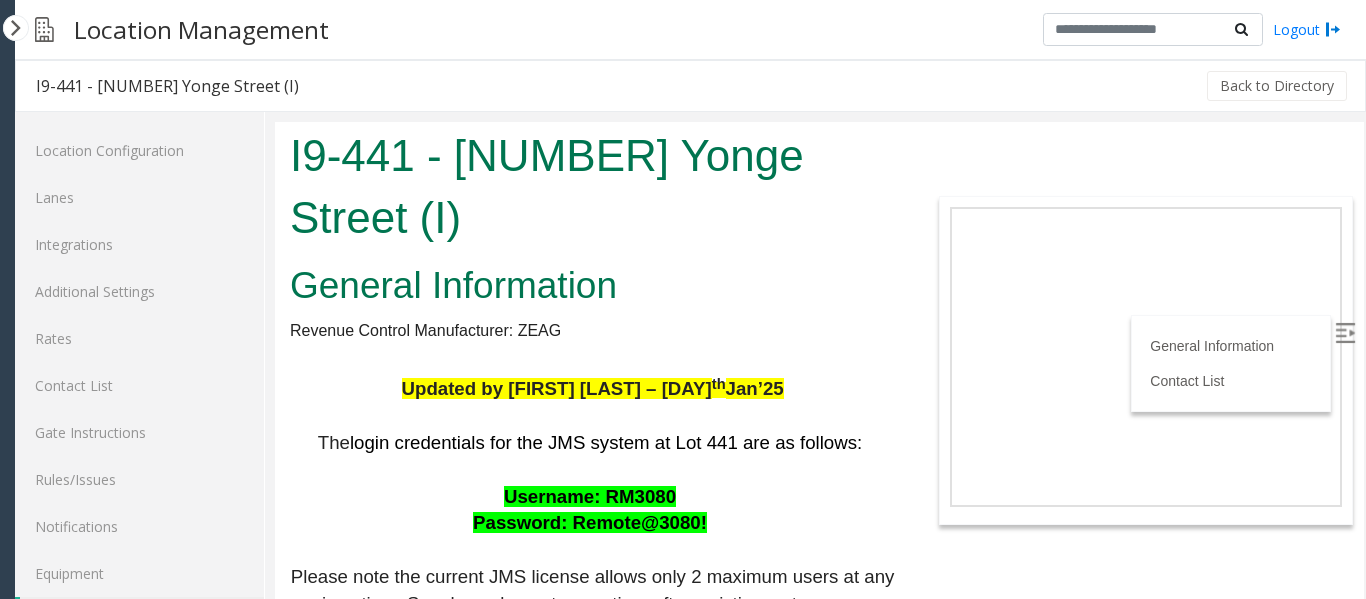 click on "General Information" at bounding box center [592, 286] 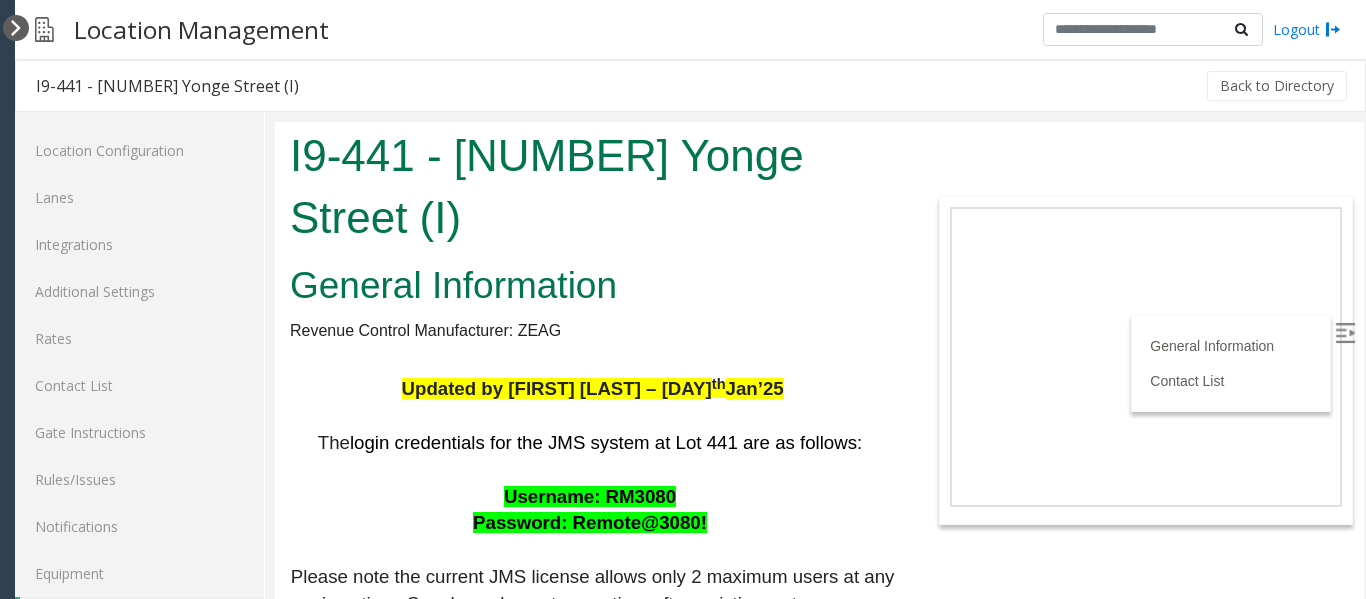 click at bounding box center (16, 28) 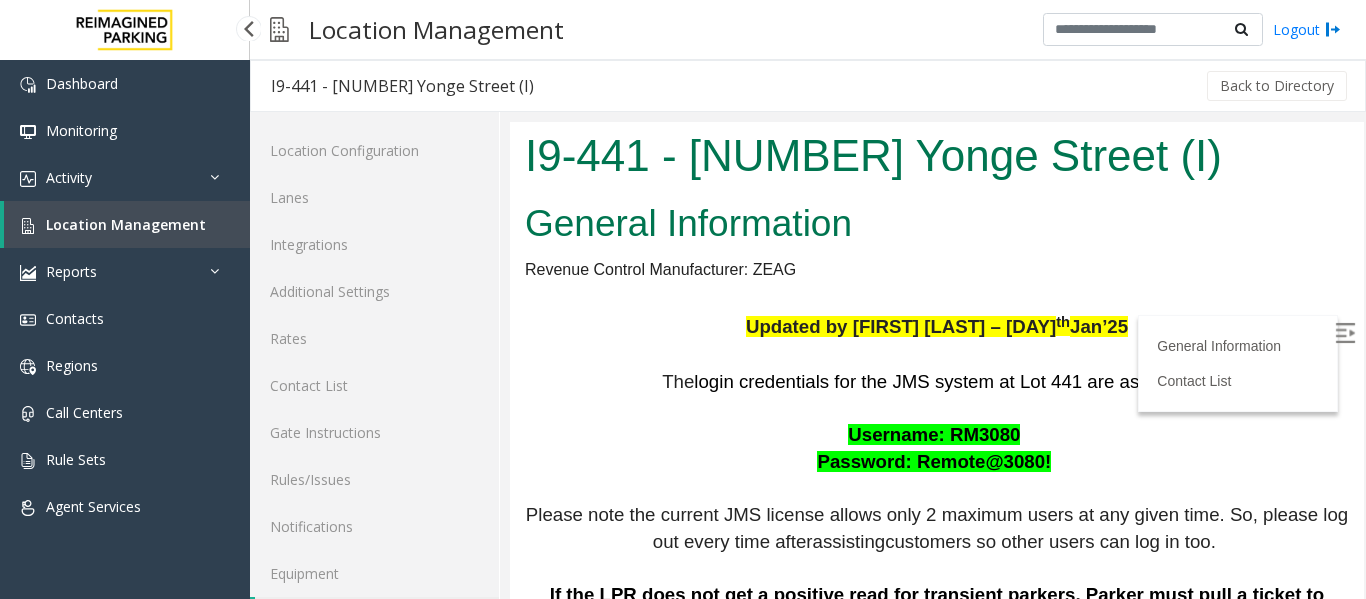 click on "Location Management" at bounding box center (126, 224) 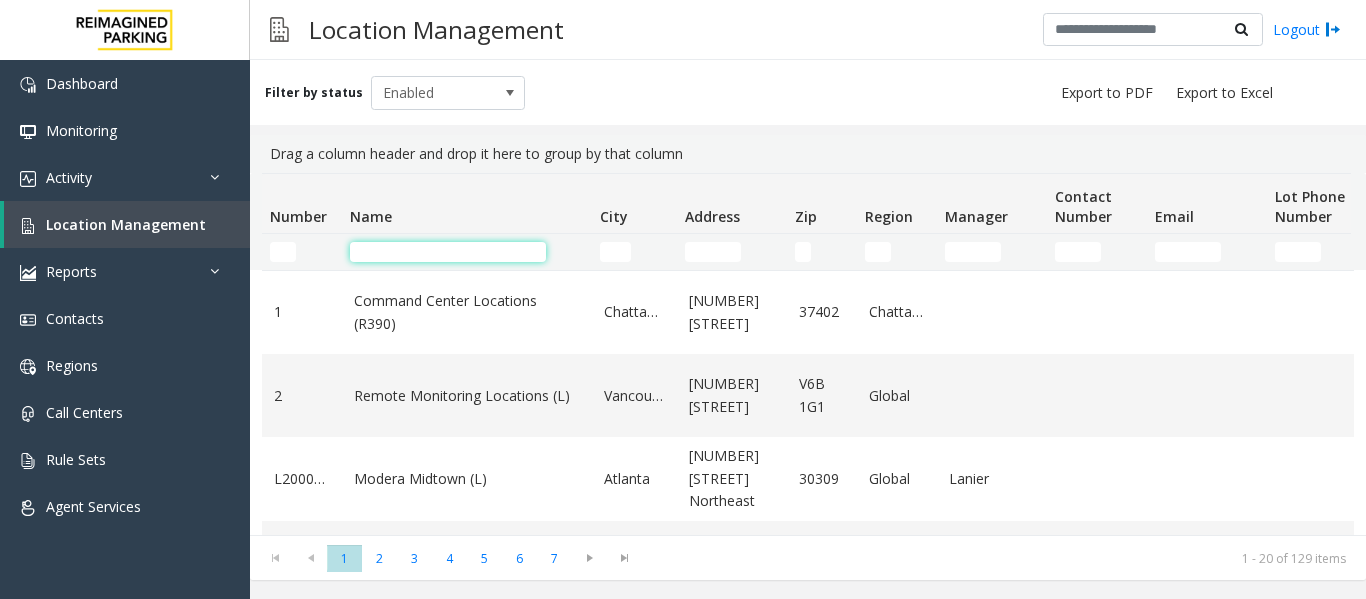 click 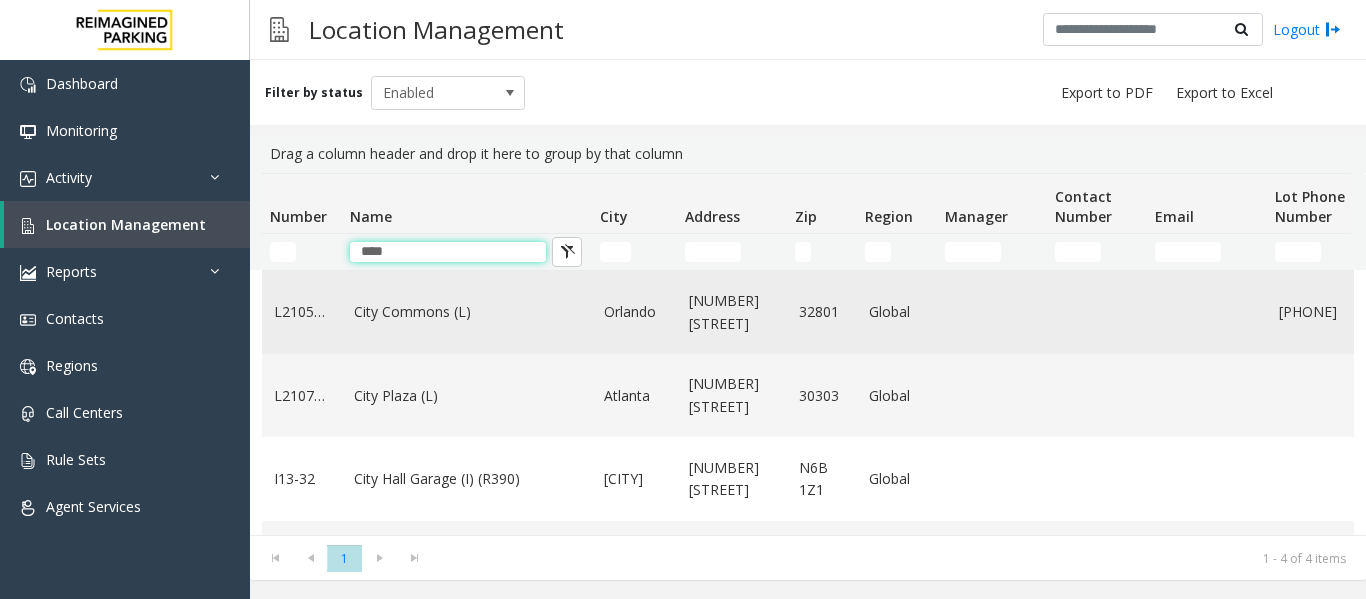 type on "****" 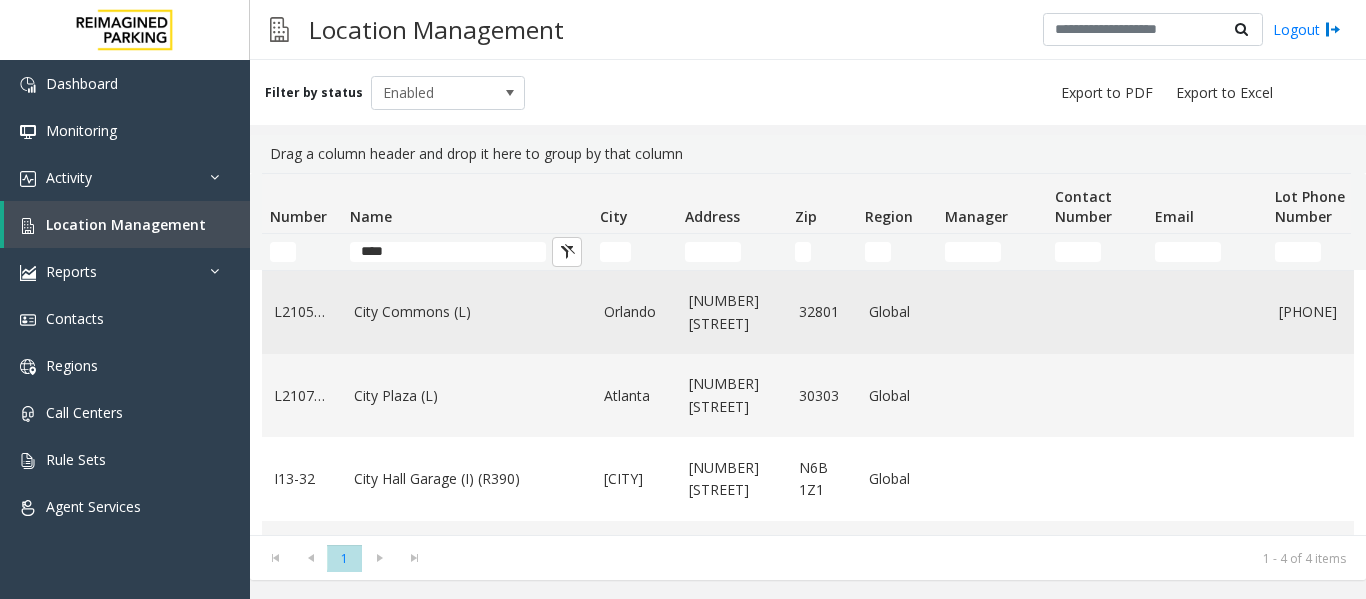 click on "City Commons (L)" 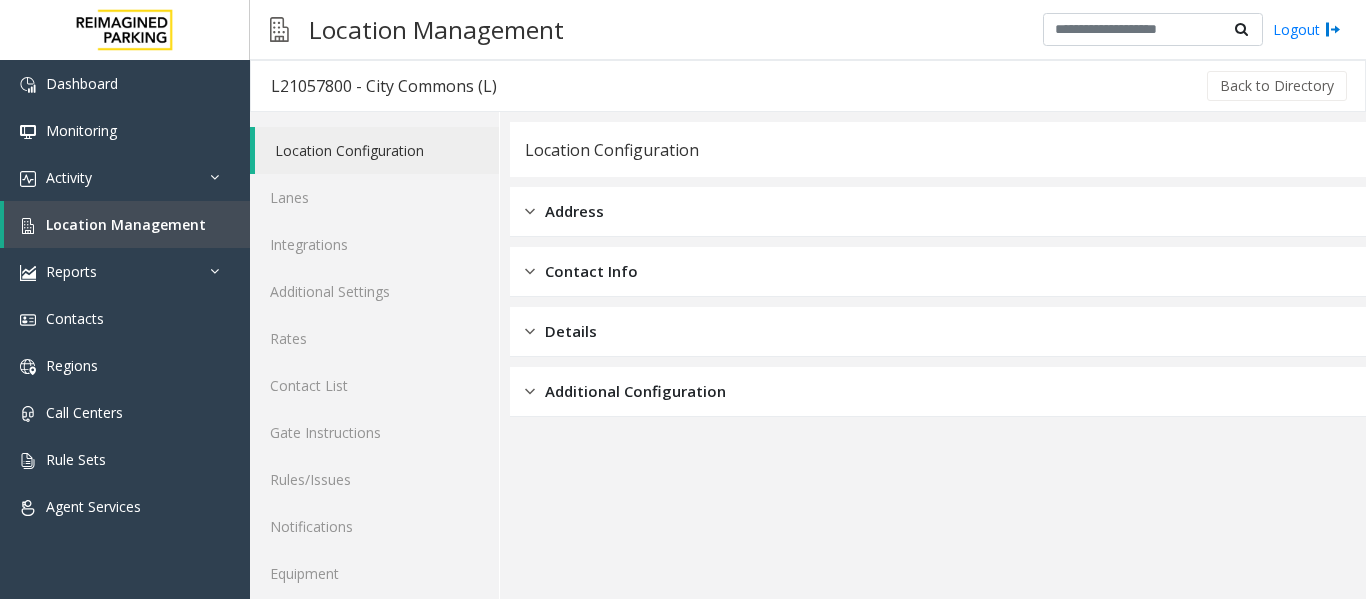 scroll, scrollTop: 60, scrollLeft: 0, axis: vertical 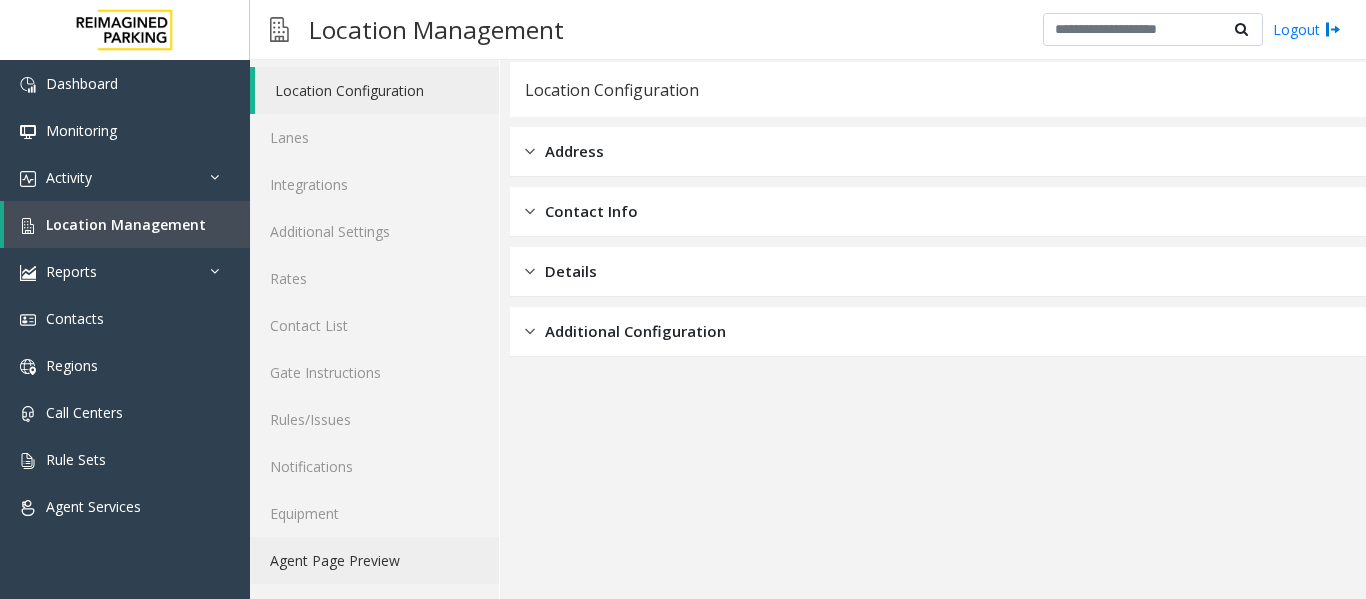 click on "Agent Page Preview" 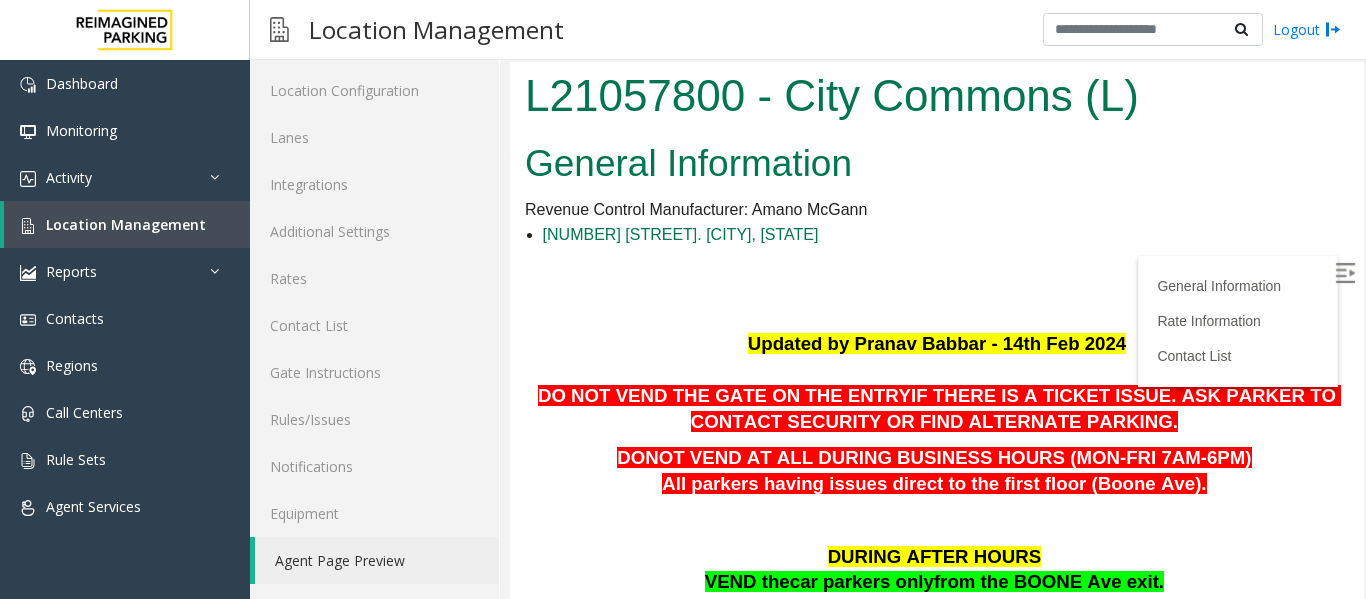 scroll, scrollTop: 0, scrollLeft: 0, axis: both 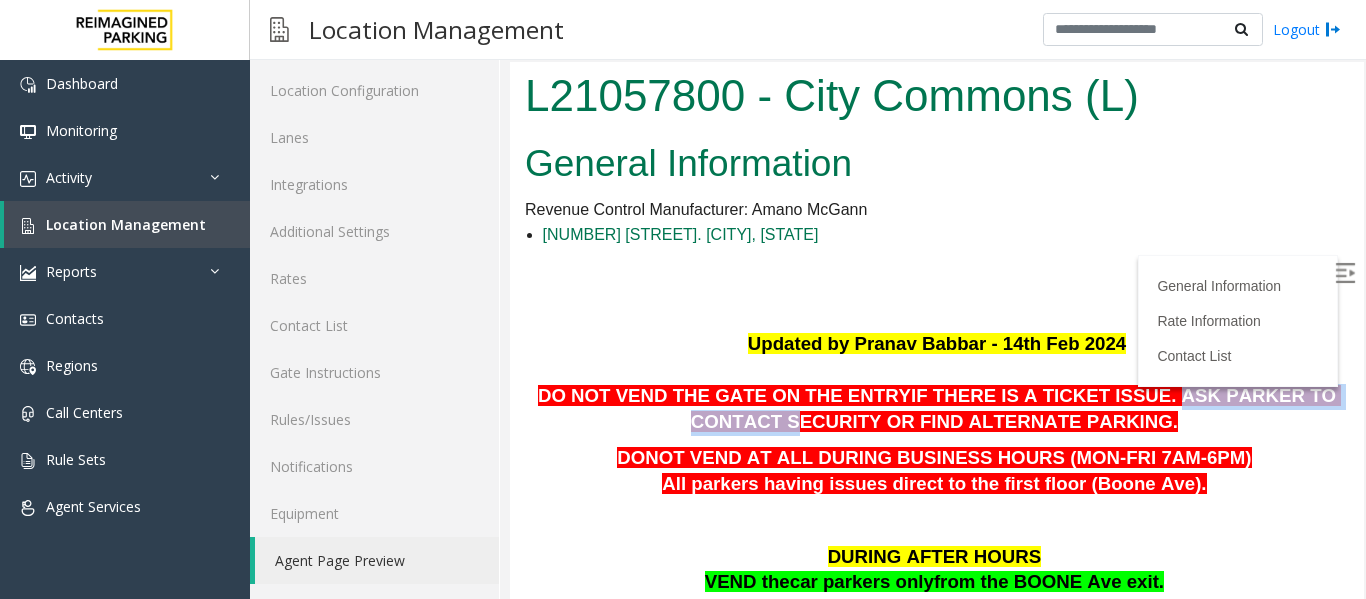 drag, startPoint x: 1082, startPoint y: 395, endPoint x: 1293, endPoint y: 395, distance: 211 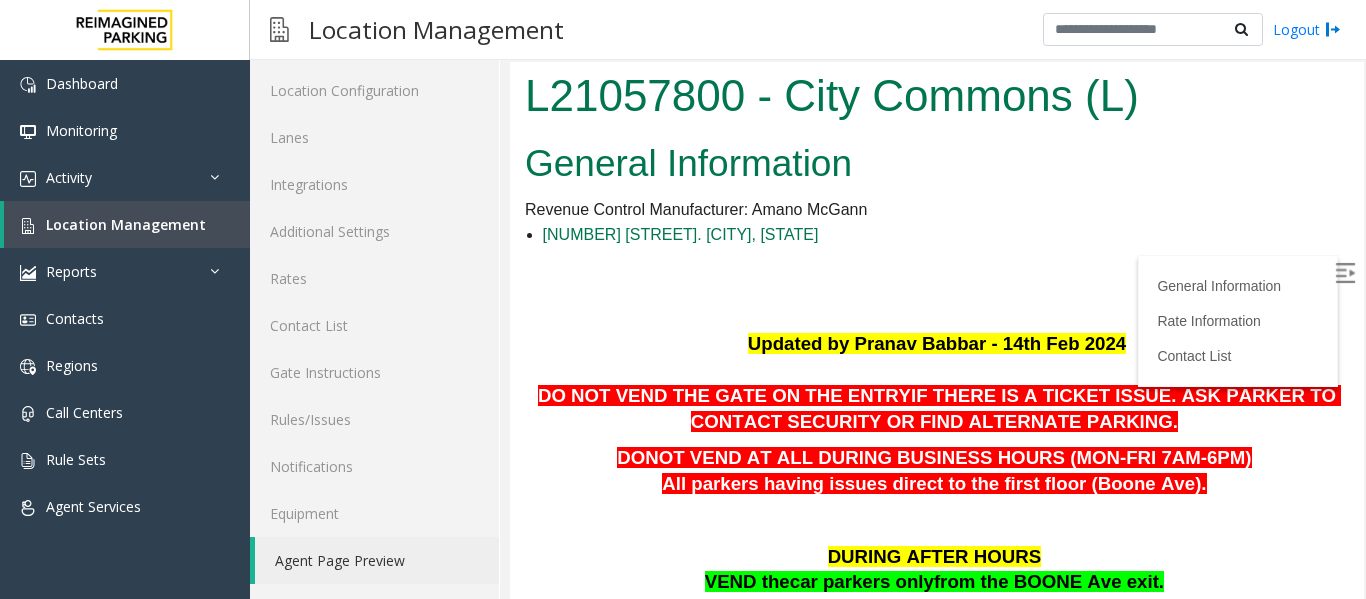 click on "DONOT VEND AT ALL DURING BUSINESS HOURS (MON-FRI 7AM-6PM)   All parkers having issues direct to the first floor (Boone Ave)." at bounding box center (937, 471) 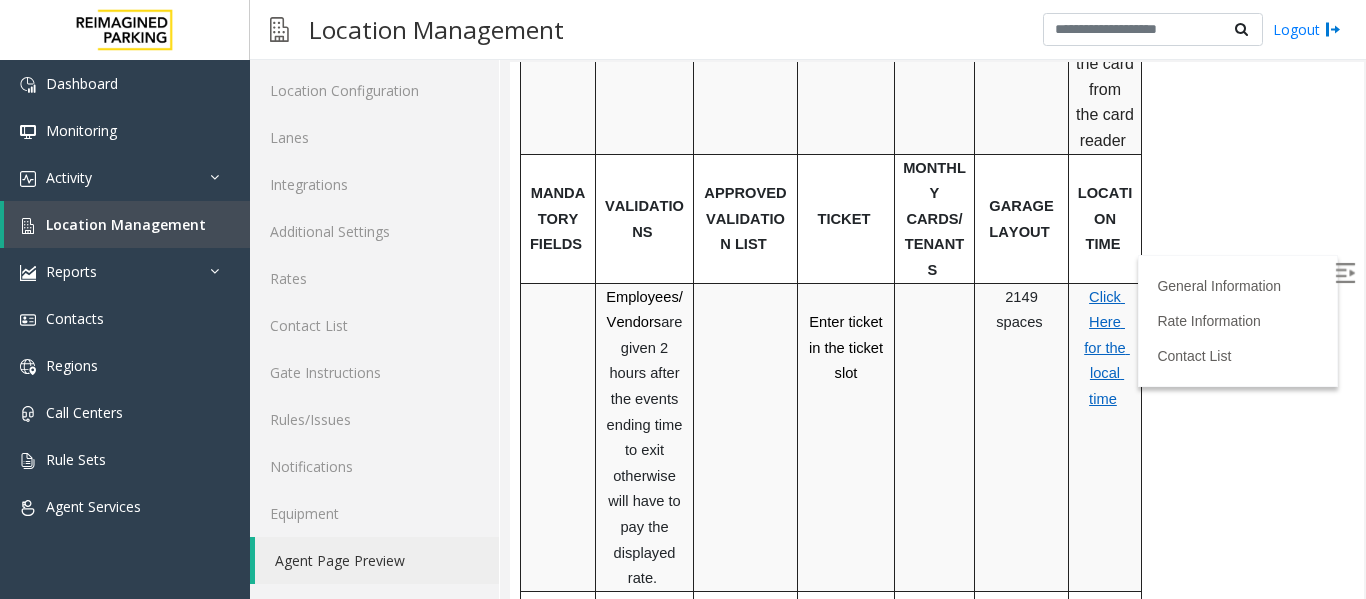 scroll, scrollTop: 1300, scrollLeft: 0, axis: vertical 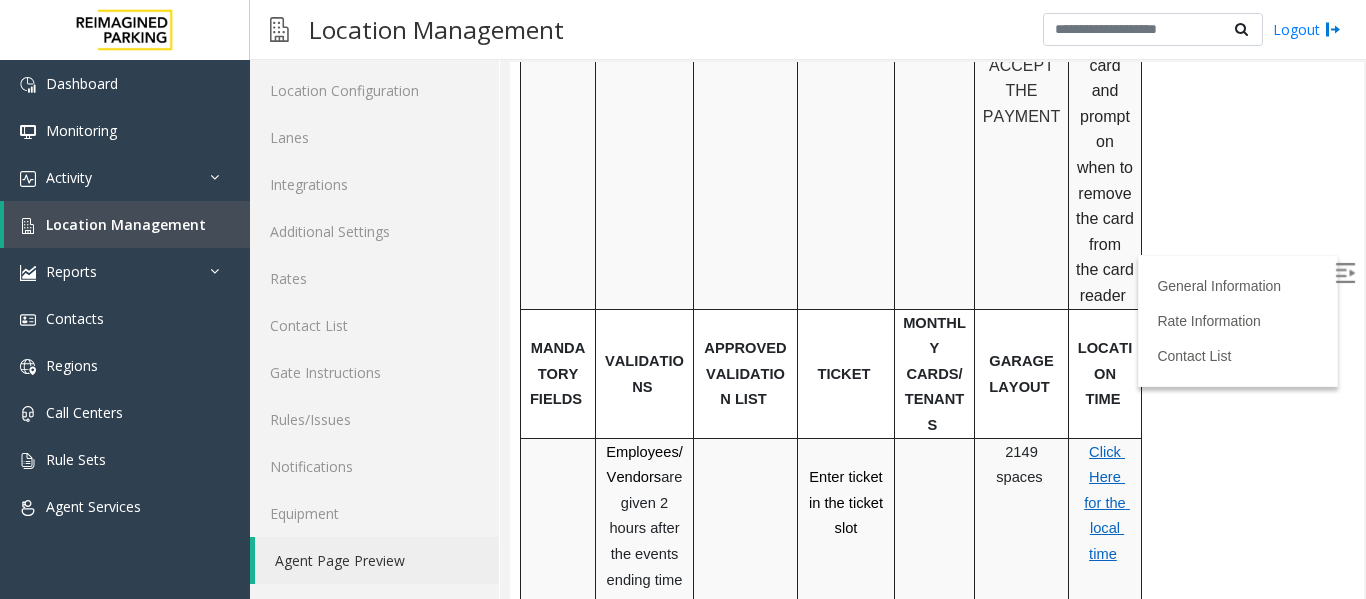 click on "Click Here for the local time" at bounding box center [1105, 503] 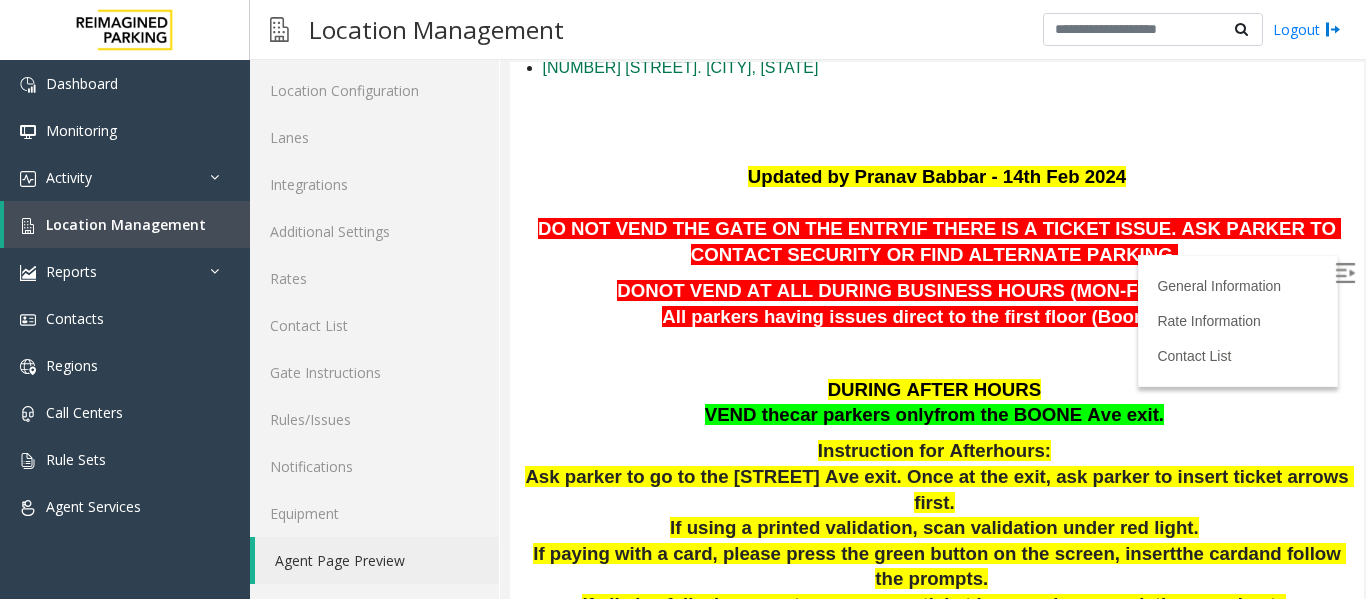 scroll, scrollTop: 0, scrollLeft: 0, axis: both 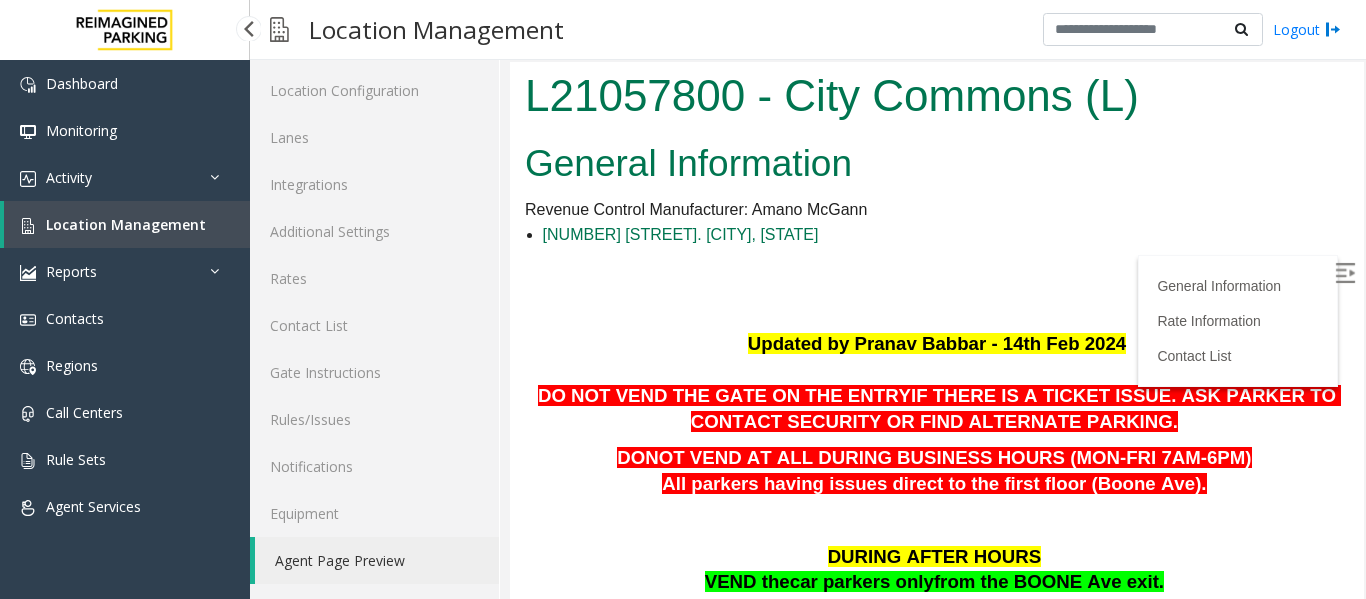 click on "Location Management" at bounding box center (126, 224) 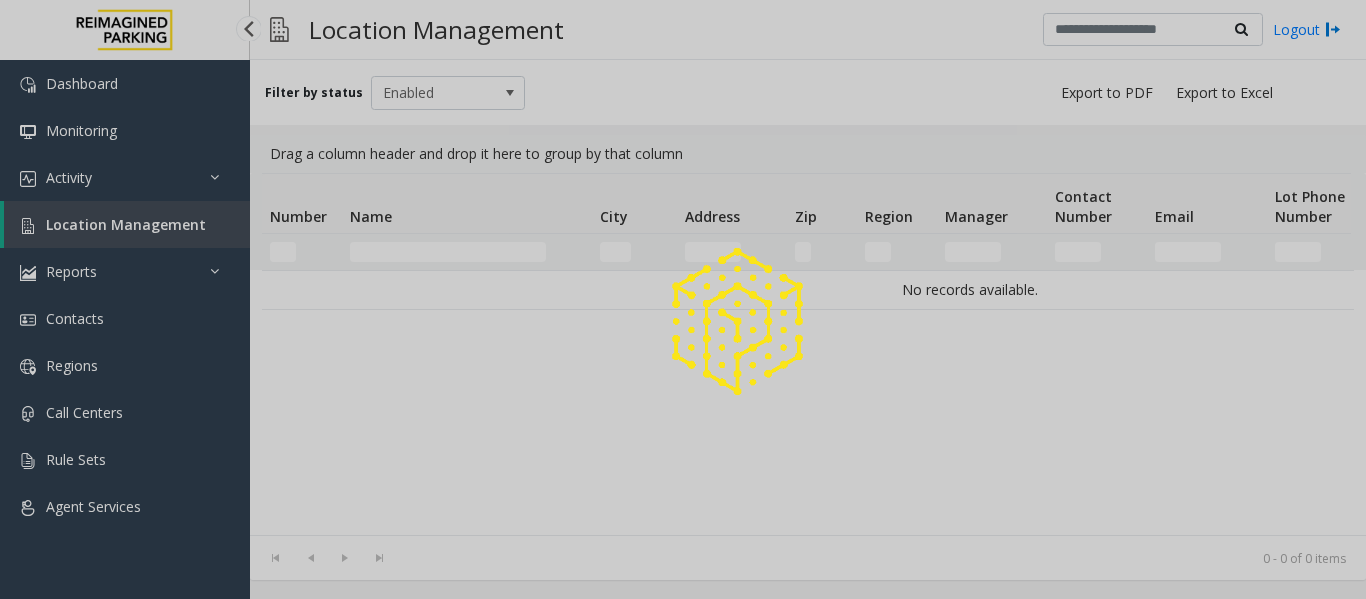 scroll, scrollTop: 0, scrollLeft: 0, axis: both 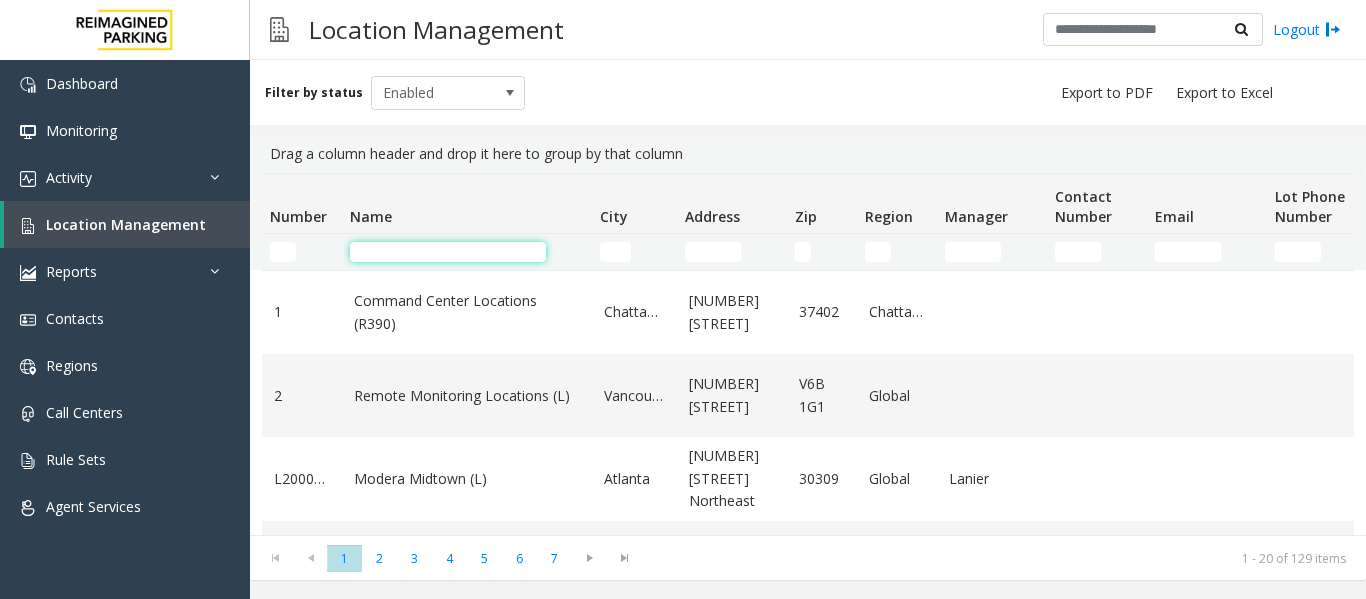 click 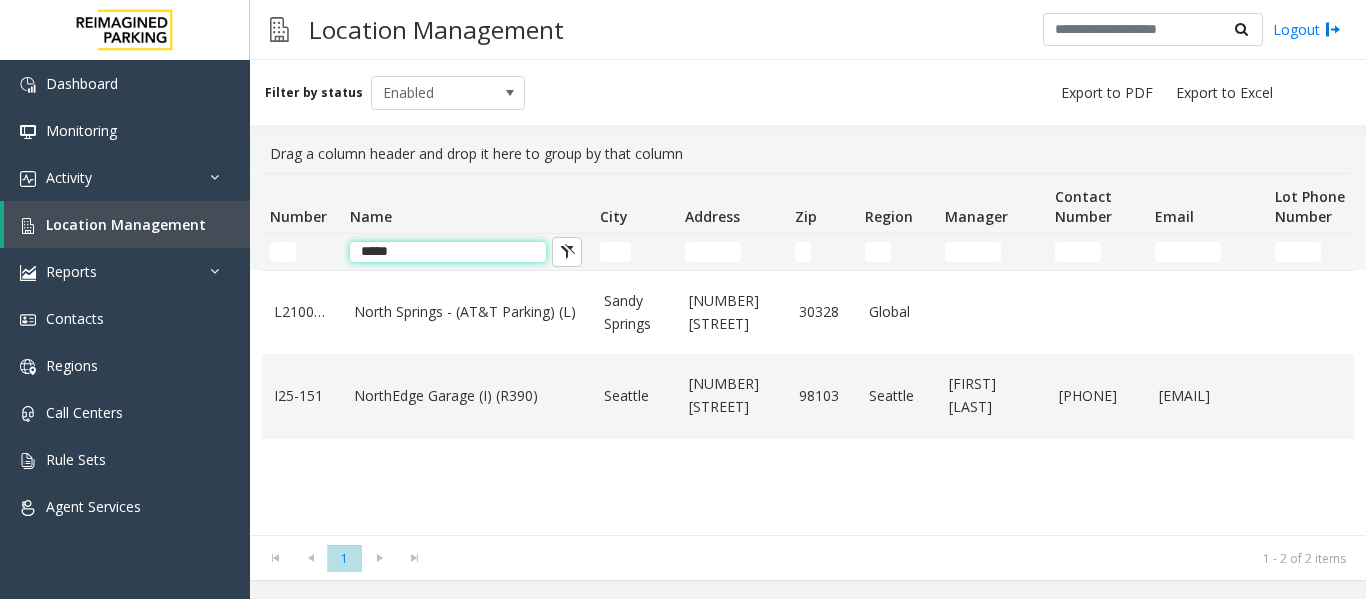 click on "*****" 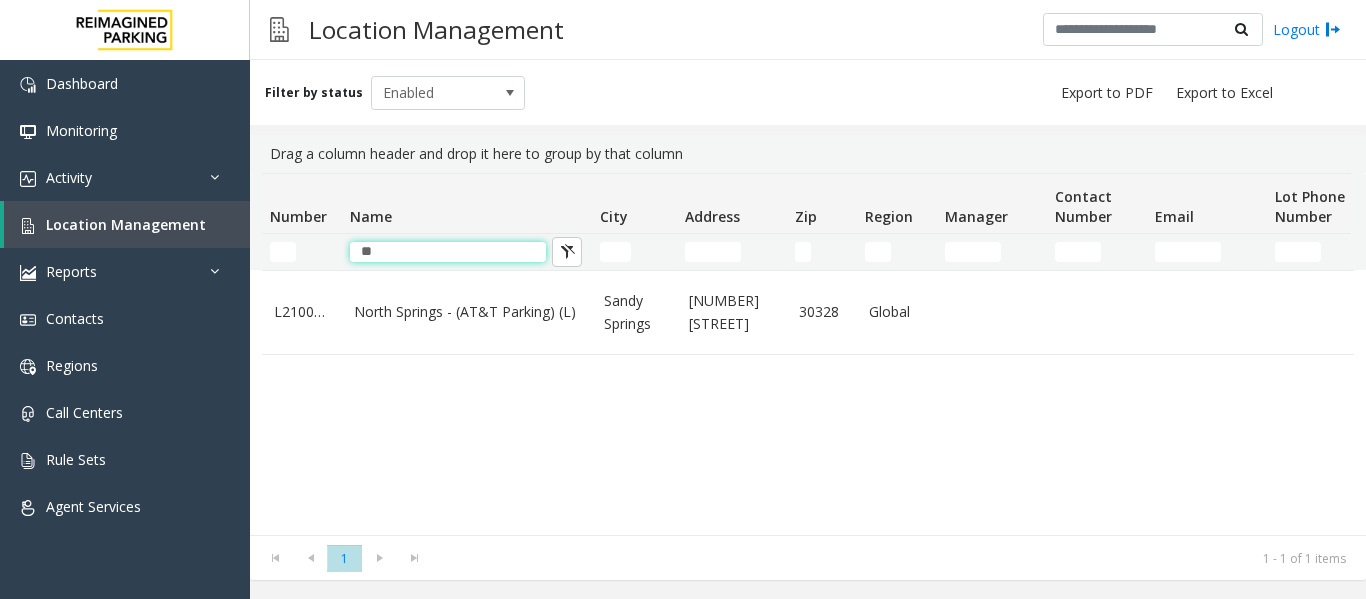 type on "*" 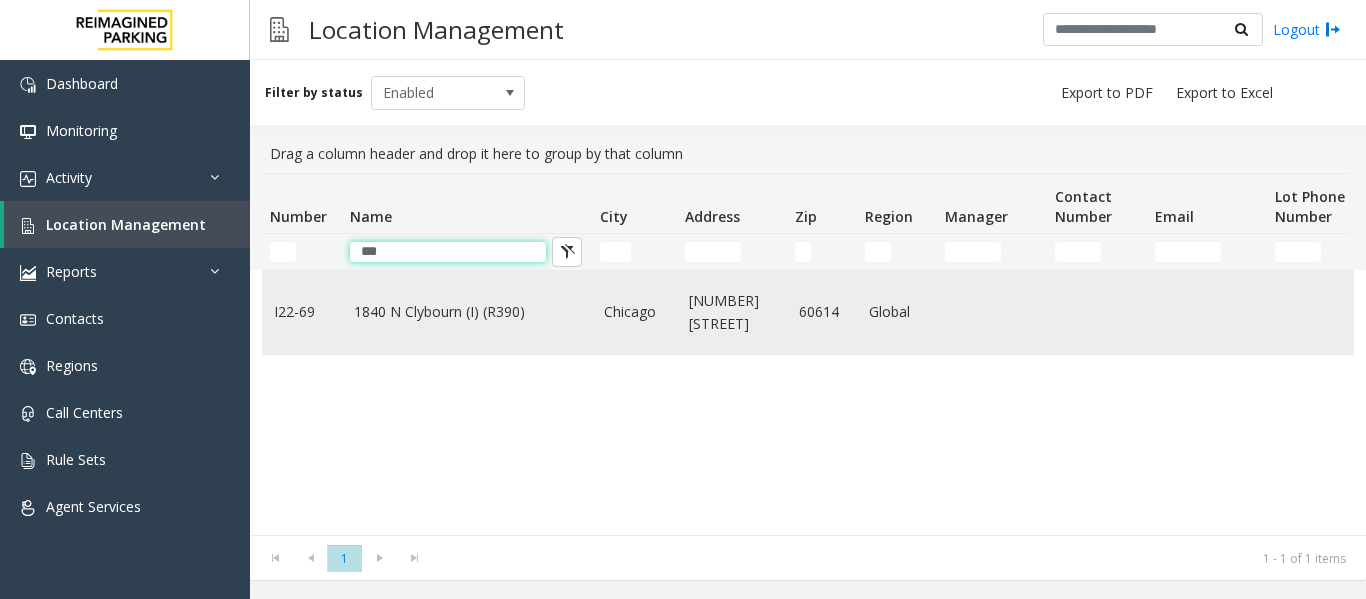 type on "***" 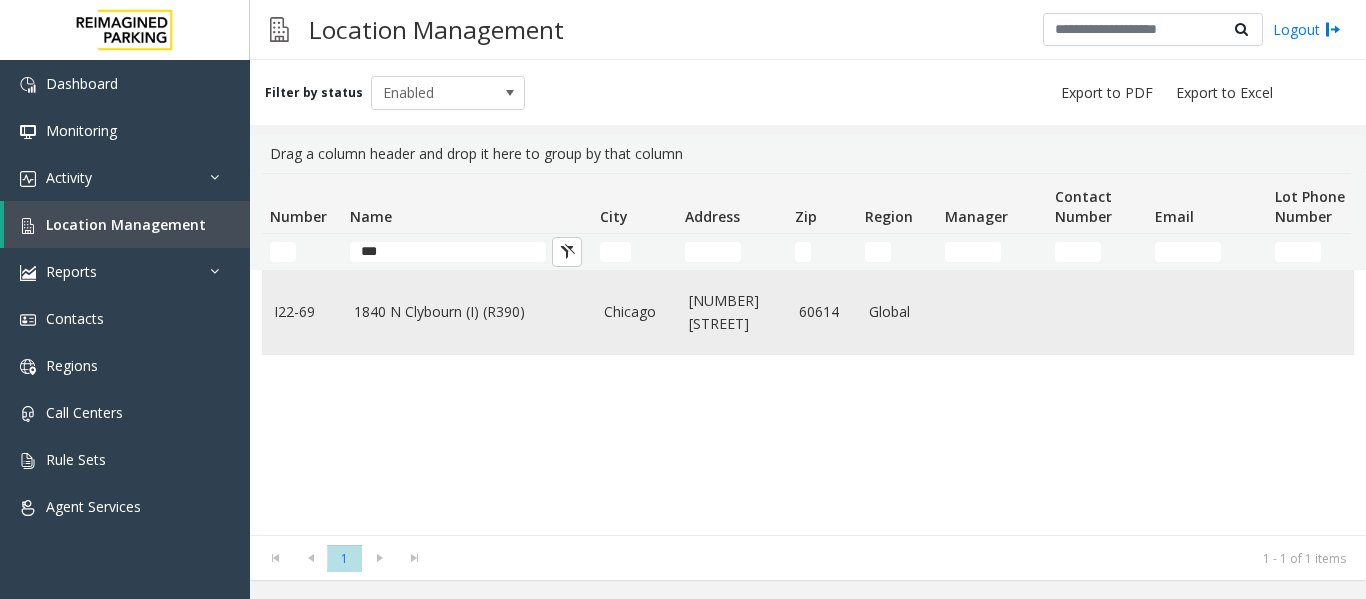 click on "1840 N Clybourn (I) (R390)" 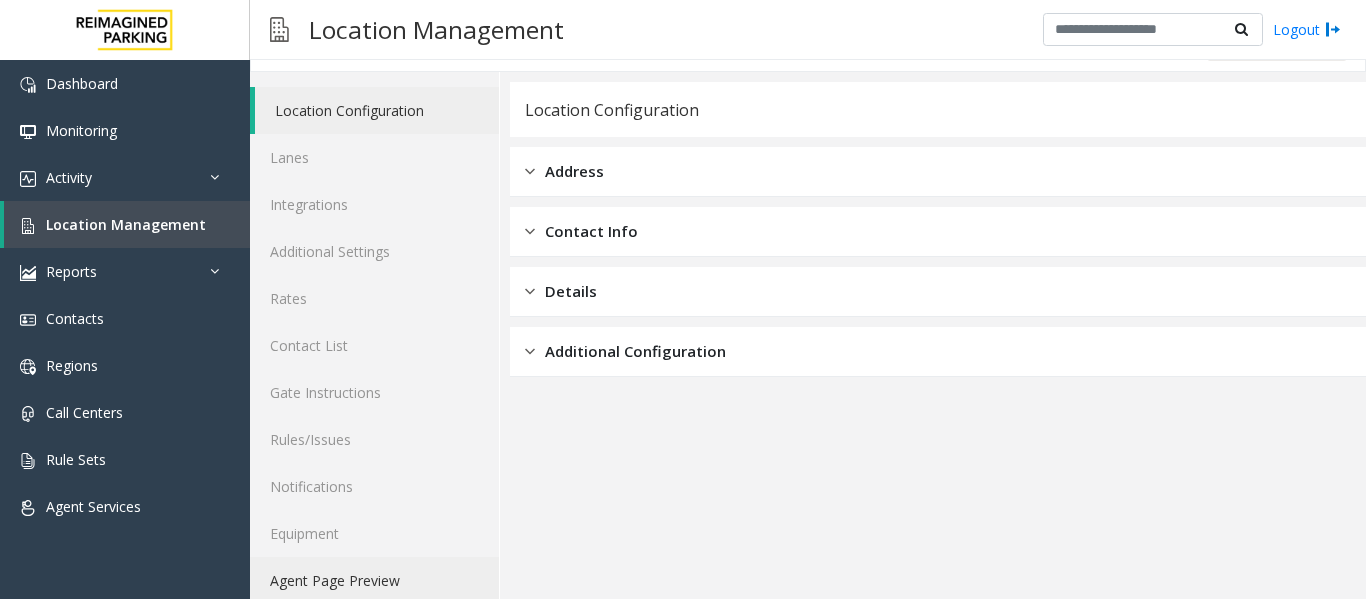 scroll, scrollTop: 60, scrollLeft: 0, axis: vertical 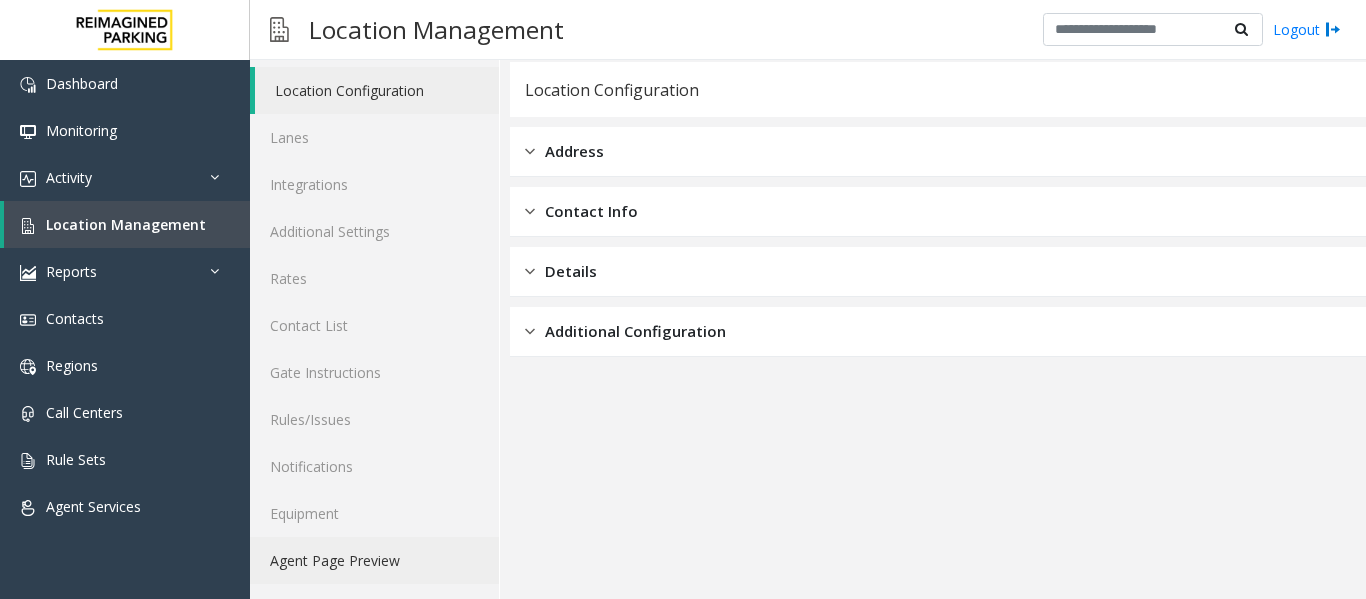 click on "Agent Page Preview" 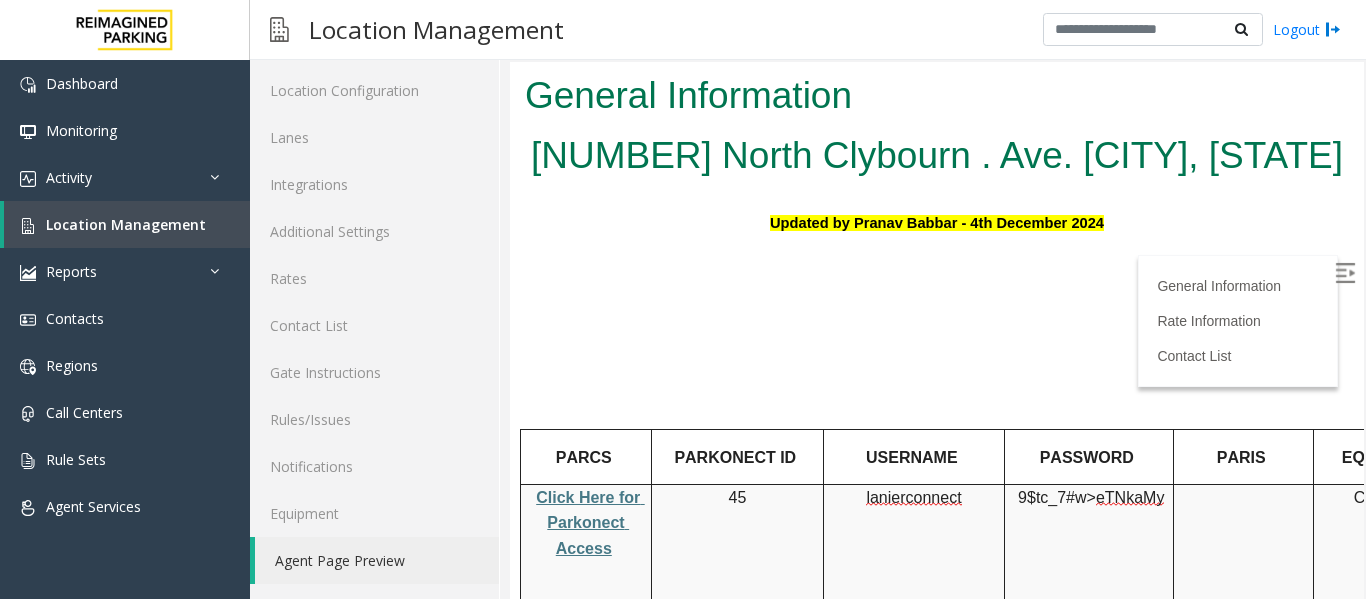 scroll, scrollTop: 0, scrollLeft: 0, axis: both 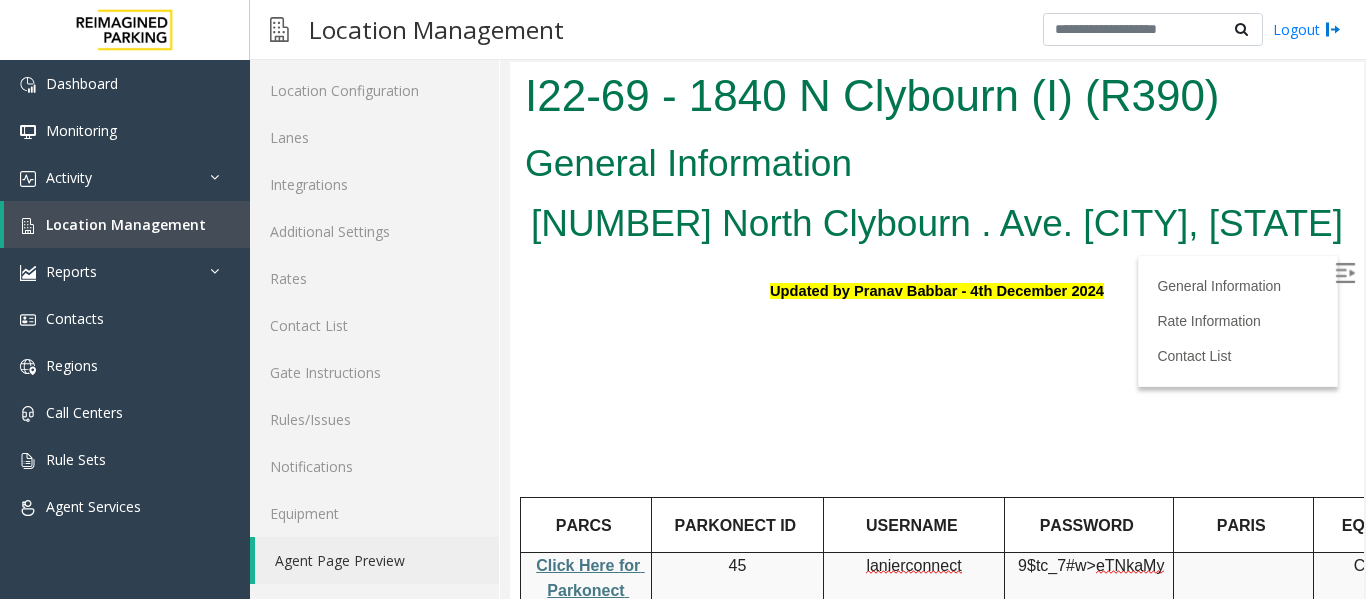 click at bounding box center [1345, 273] 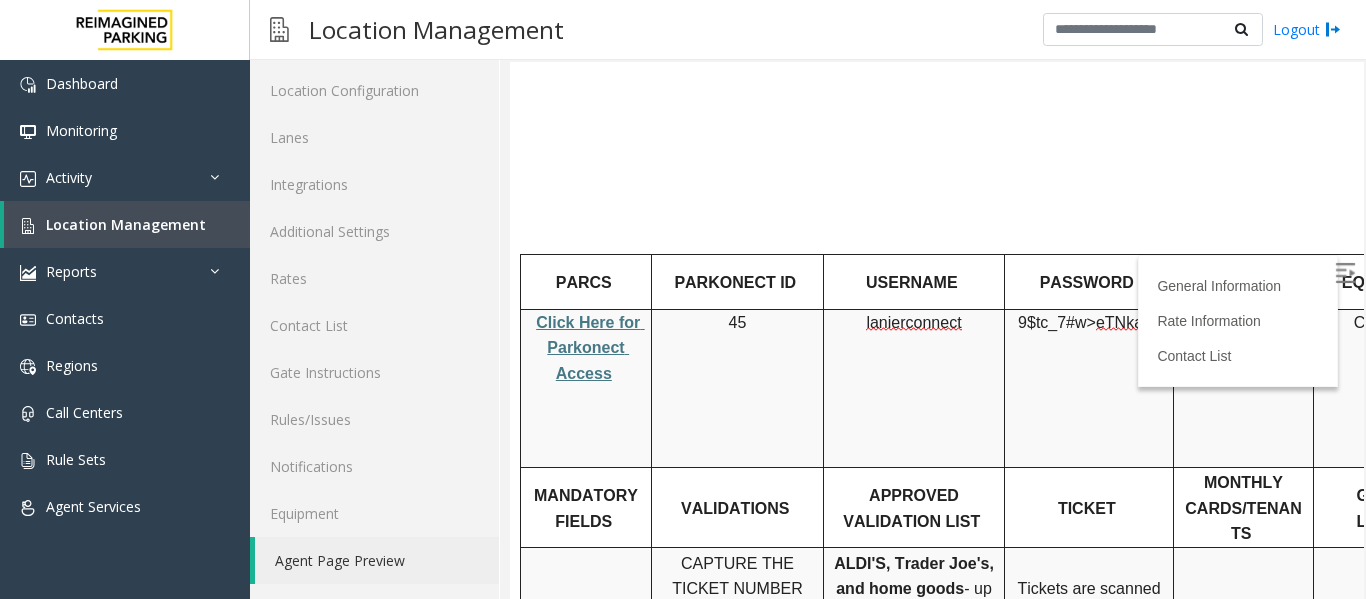 scroll, scrollTop: 300, scrollLeft: 0, axis: vertical 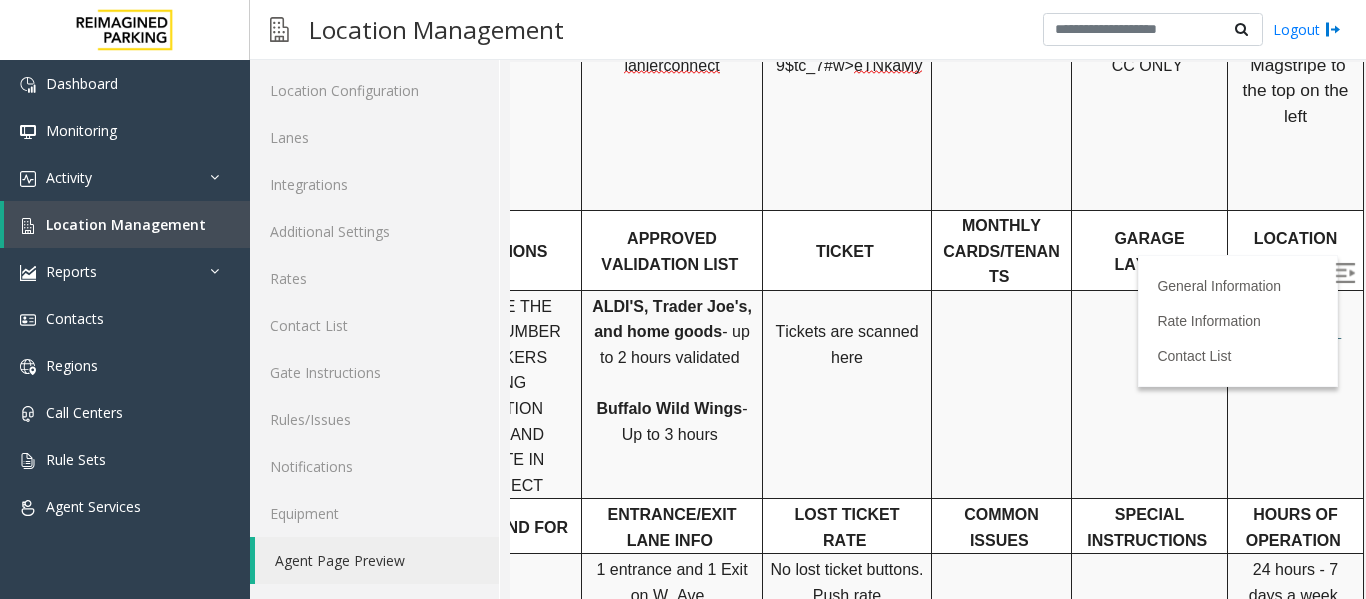 drag, startPoint x: 860, startPoint y: 334, endPoint x: 755, endPoint y: 306, distance: 108.66922 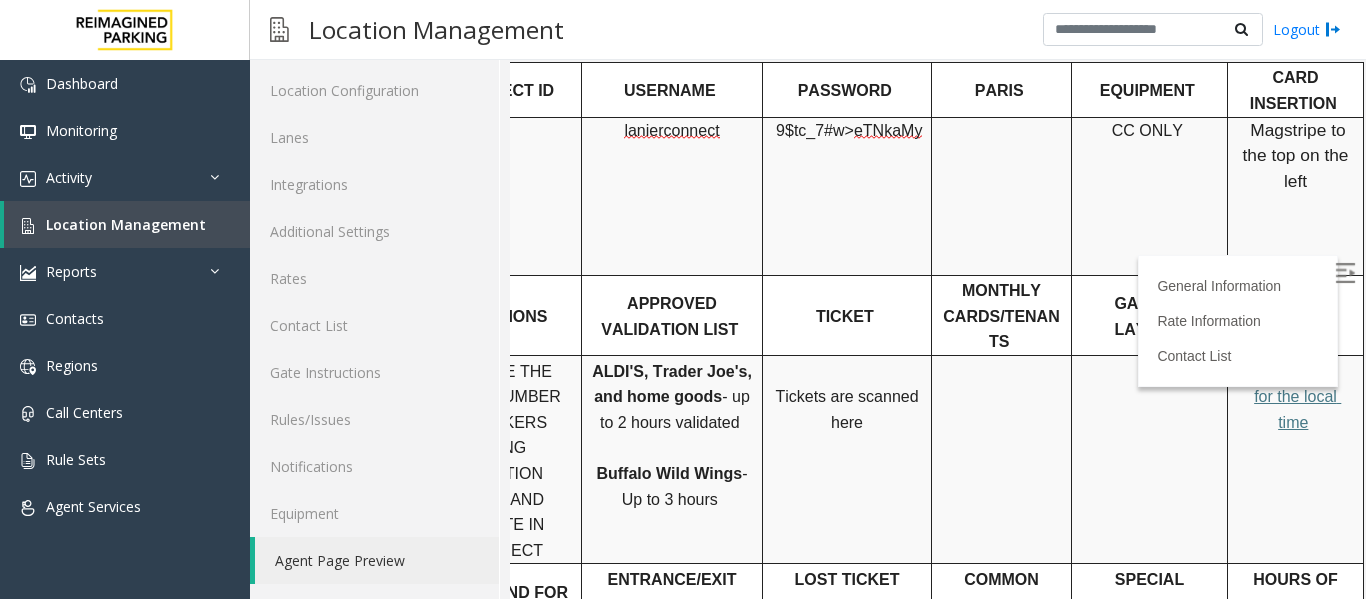 scroll, scrollTop: 400, scrollLeft: 272, axis: both 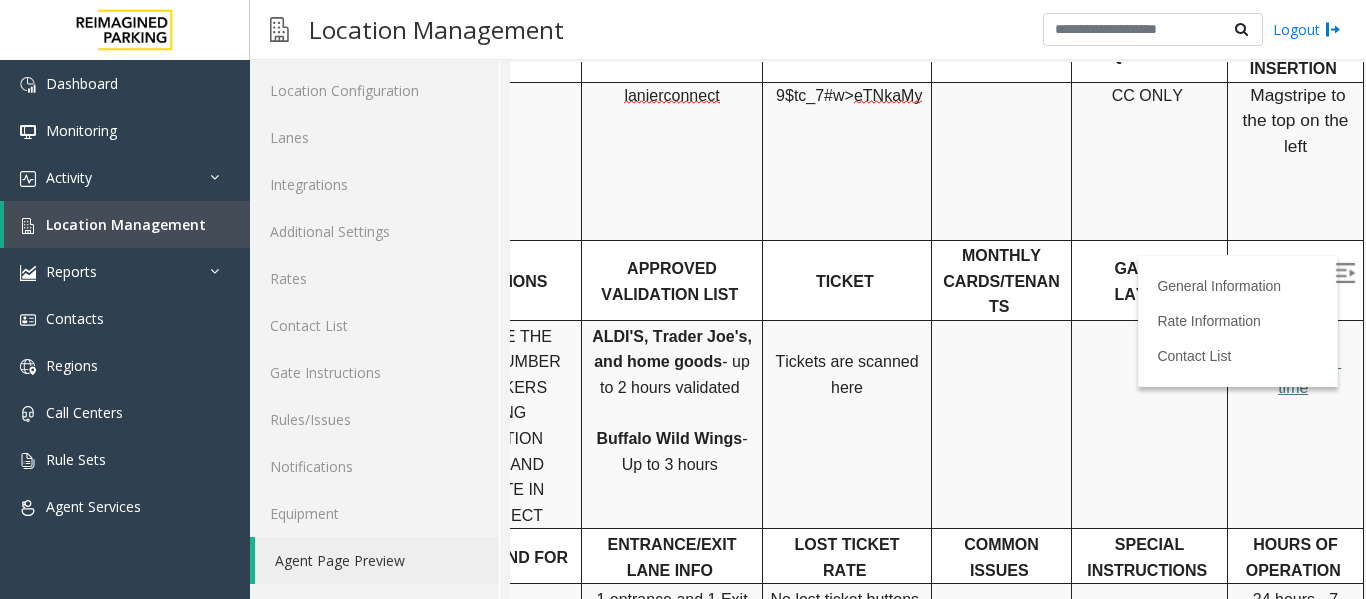 click on "Click Here for the local time" at bounding box center [1297, 362] 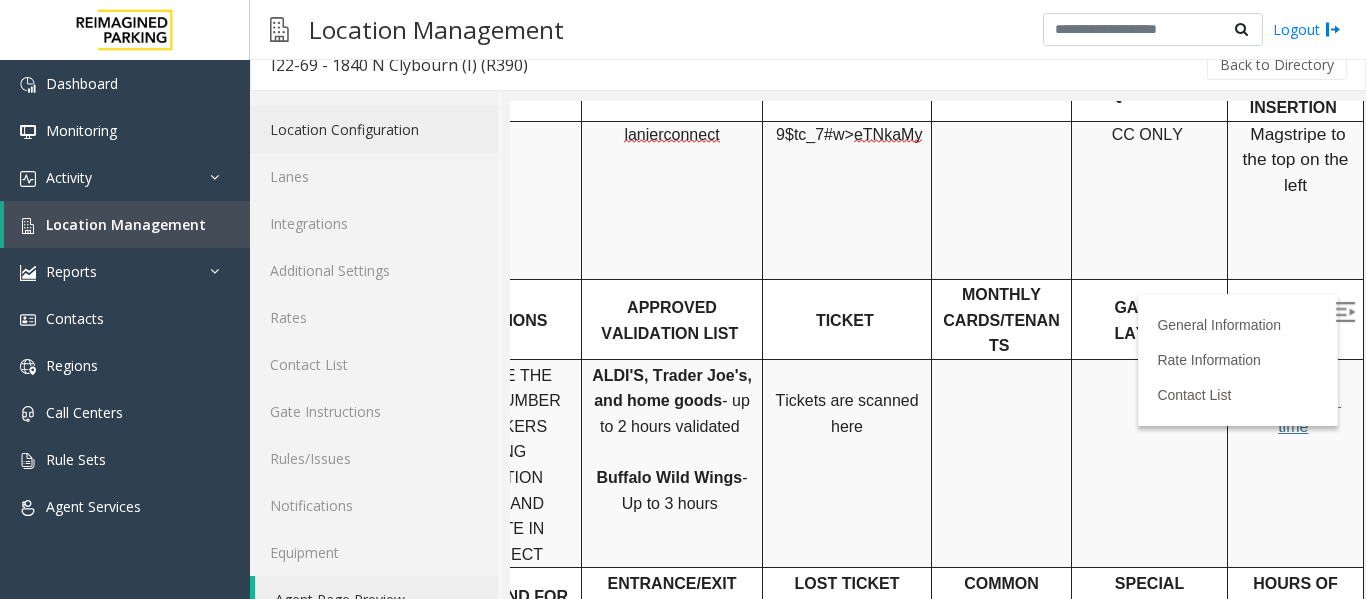 scroll, scrollTop: 0, scrollLeft: 0, axis: both 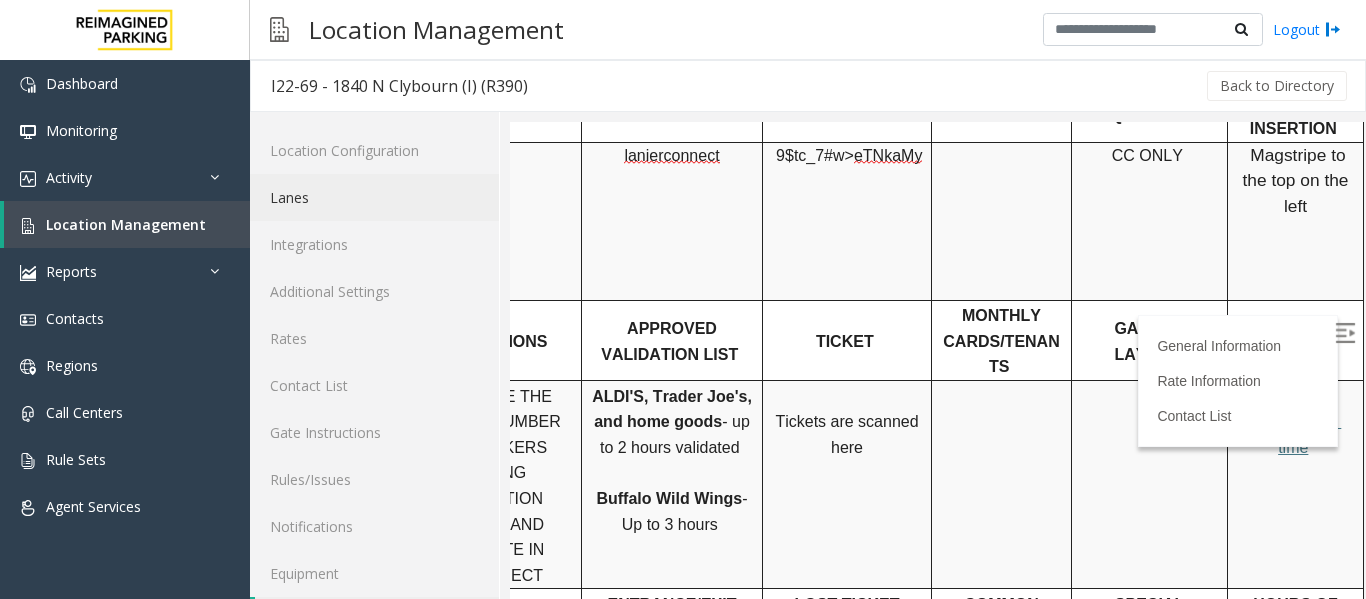 click on "Lanes" 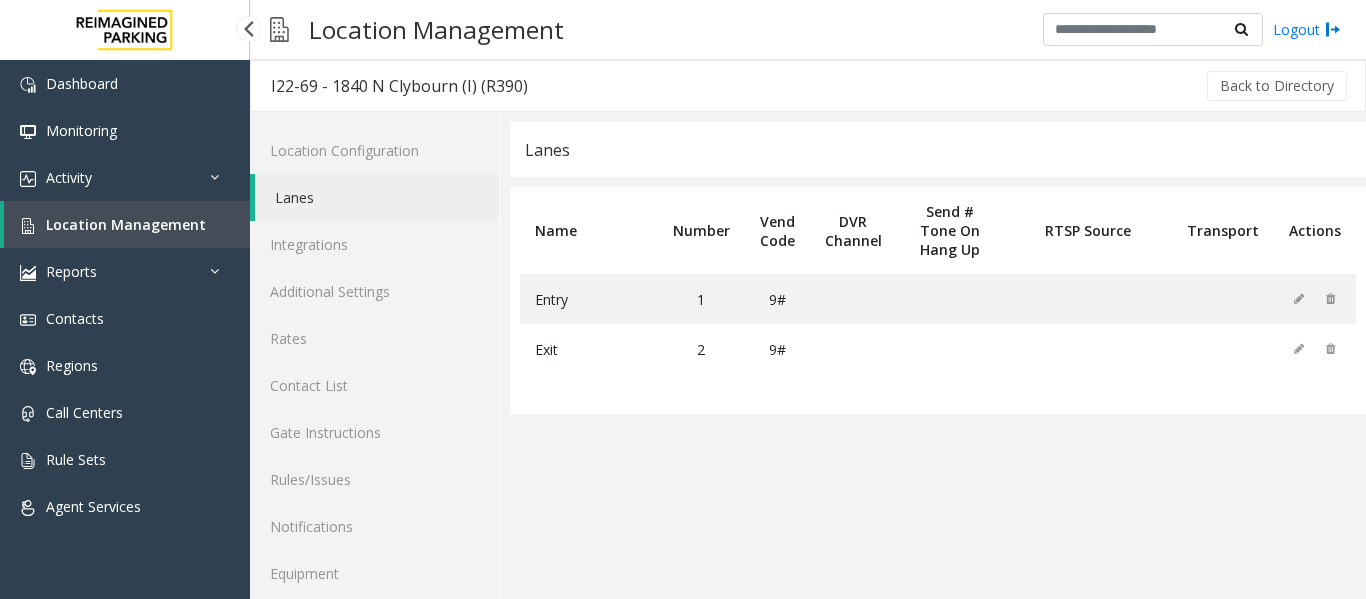 click on "Location Management" at bounding box center [126, 224] 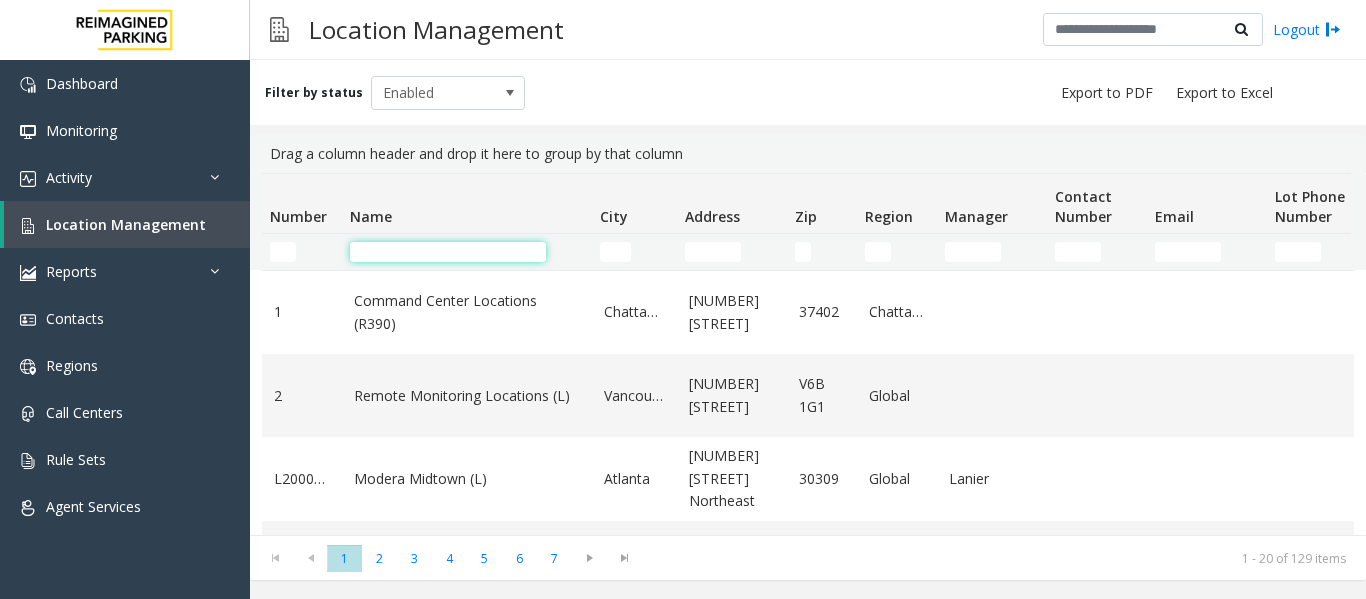 click 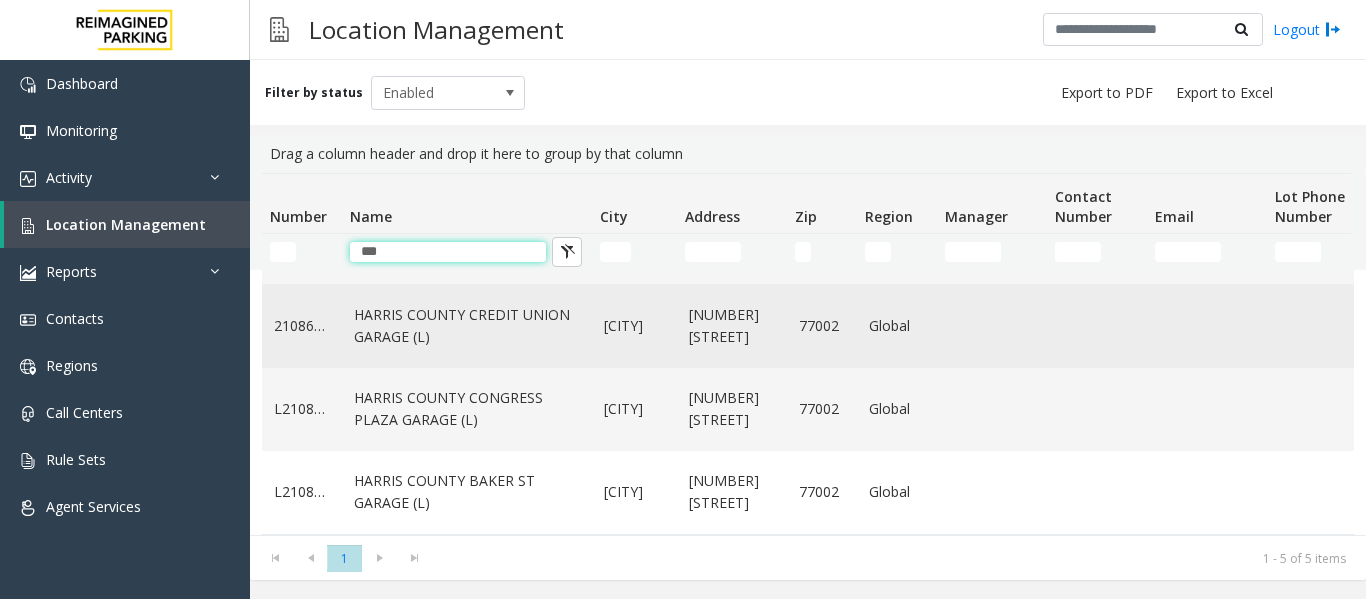 scroll, scrollTop: 168, scrollLeft: 0, axis: vertical 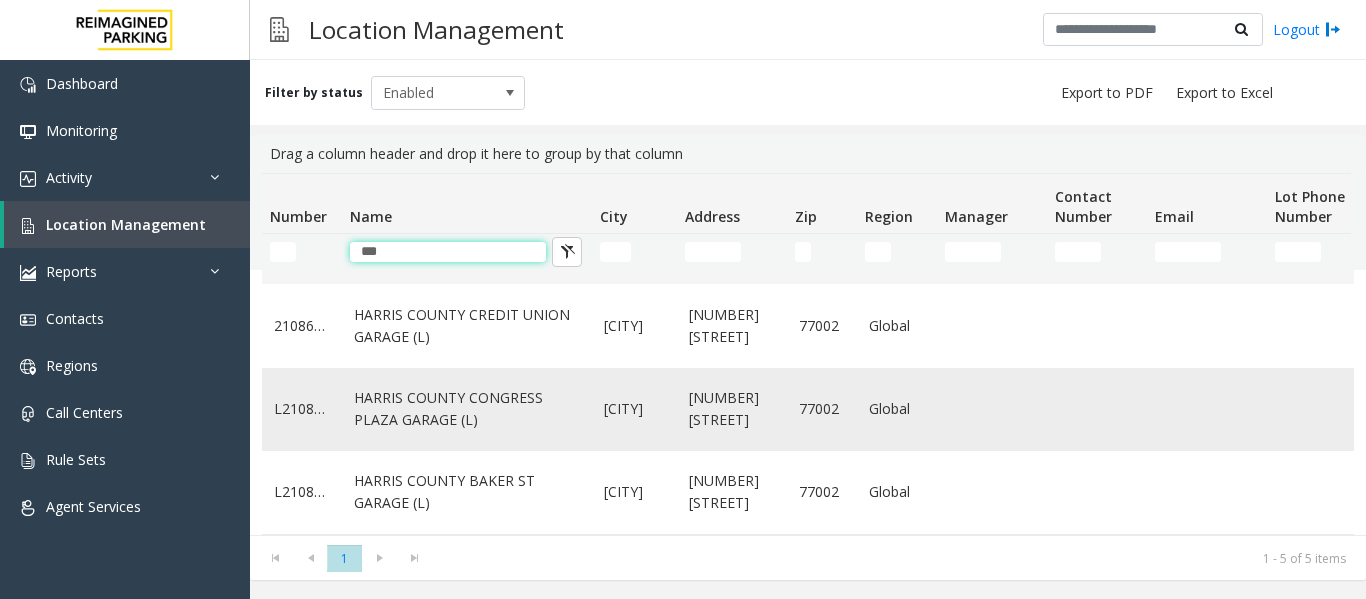 type on "***" 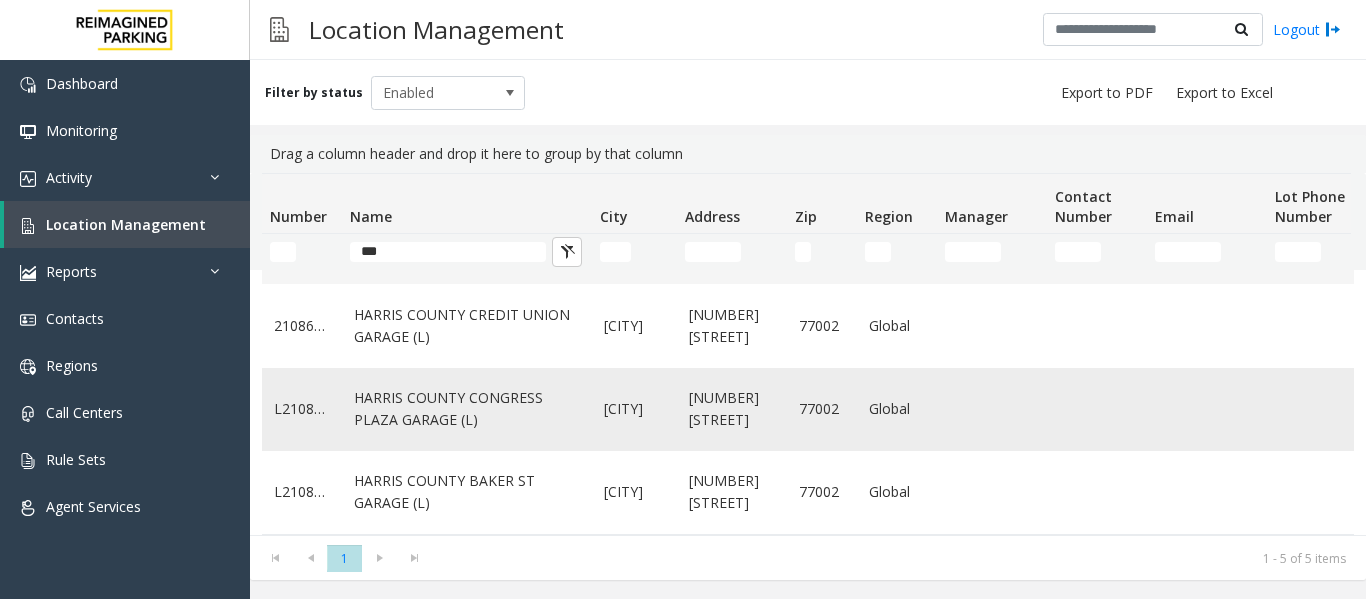 click on "HARRIS COUNTY CONGRESS PLAZA GARAGE (L)" 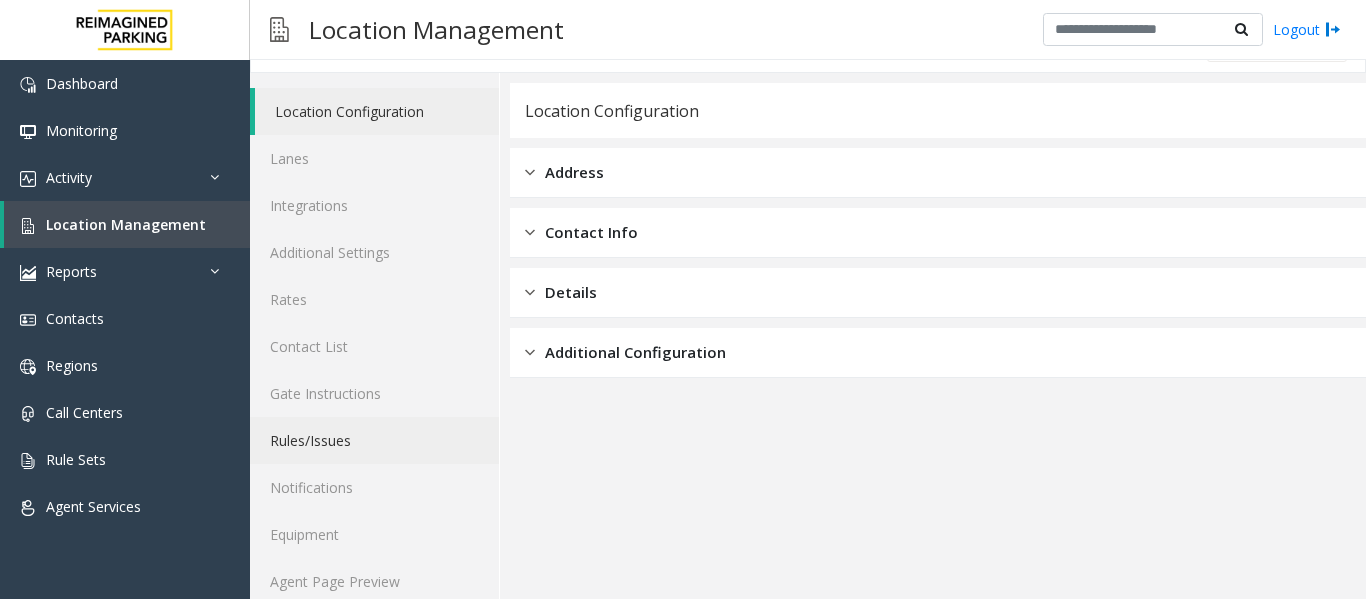 scroll, scrollTop: 60, scrollLeft: 0, axis: vertical 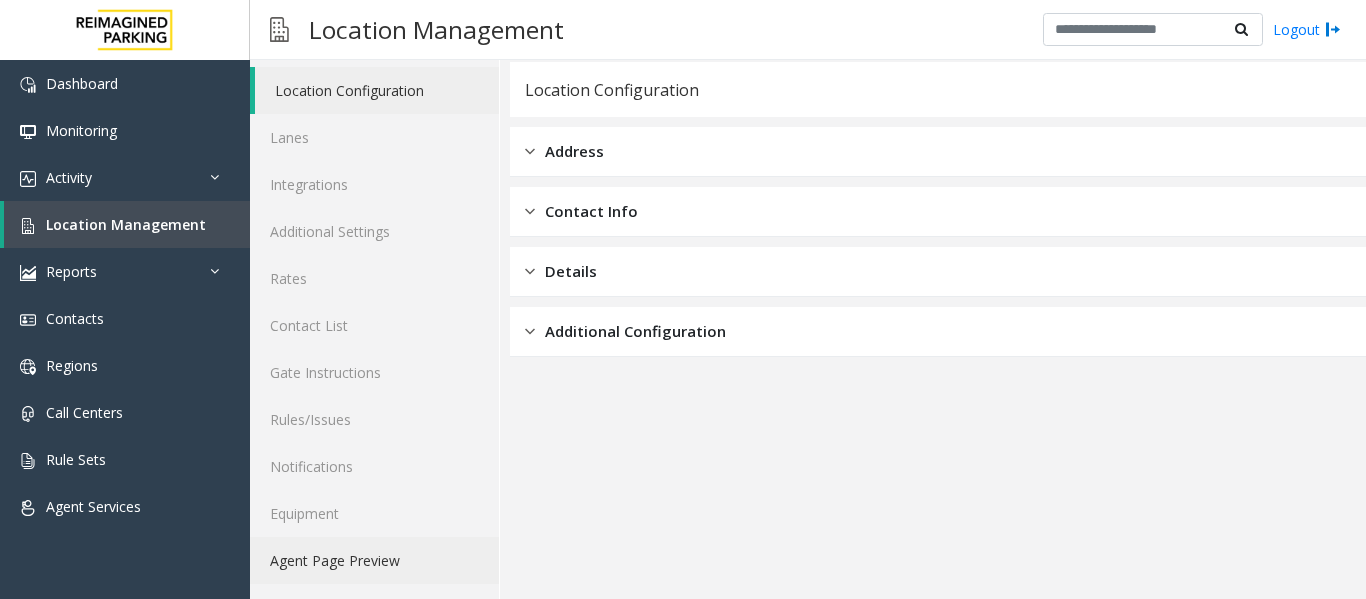 click on "Agent Page Preview" 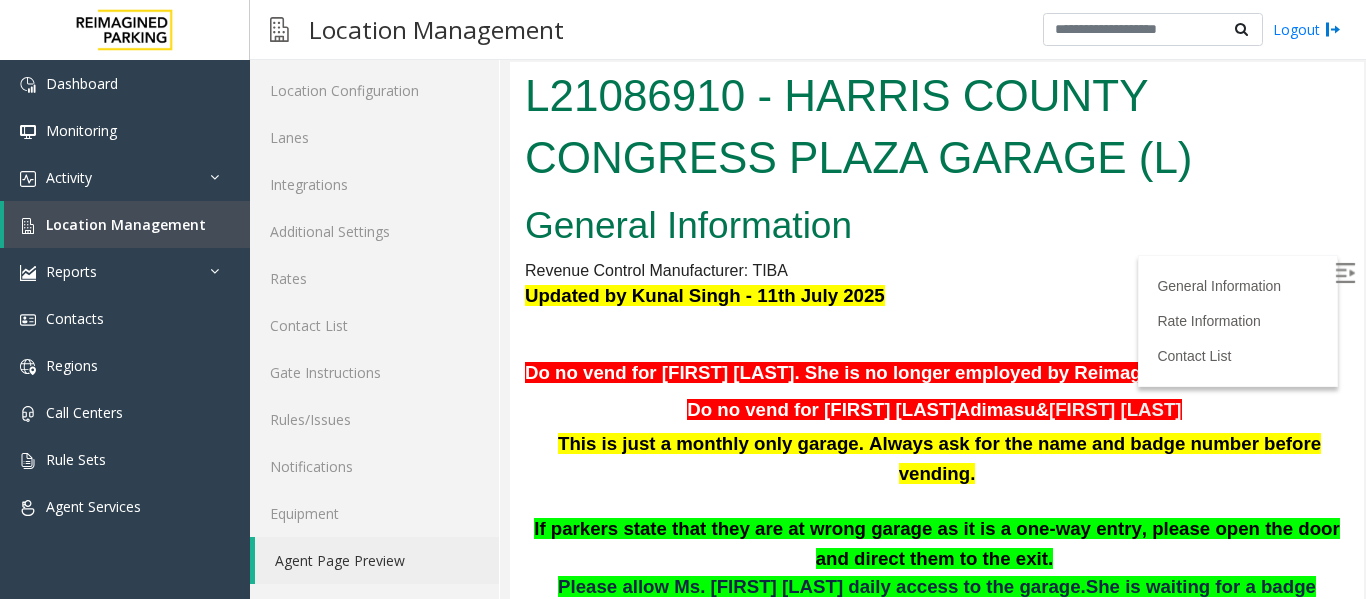 scroll, scrollTop: 0, scrollLeft: 0, axis: both 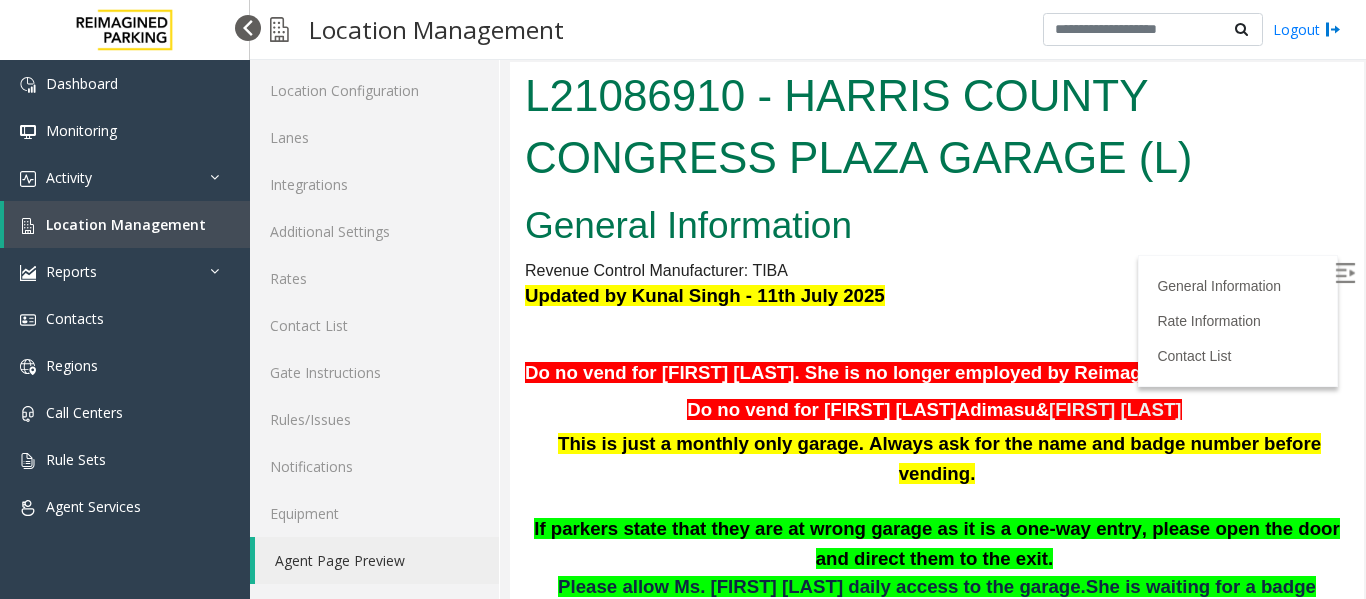 click at bounding box center (248, 28) 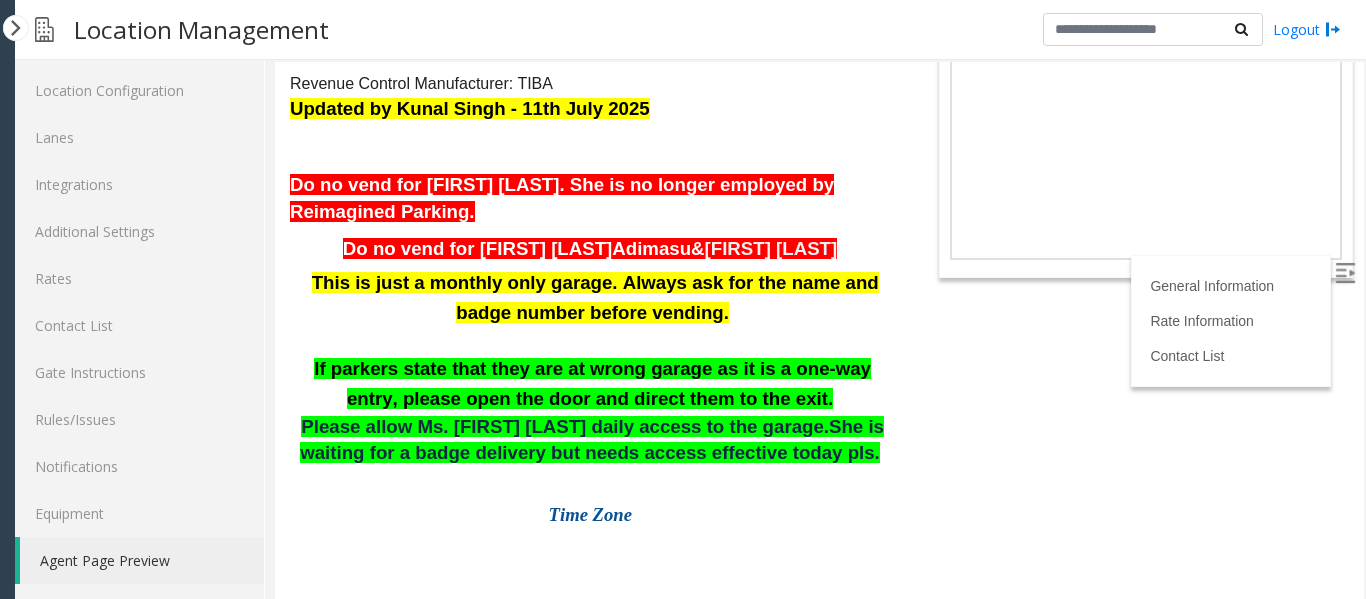 scroll, scrollTop: 300, scrollLeft: 0, axis: vertical 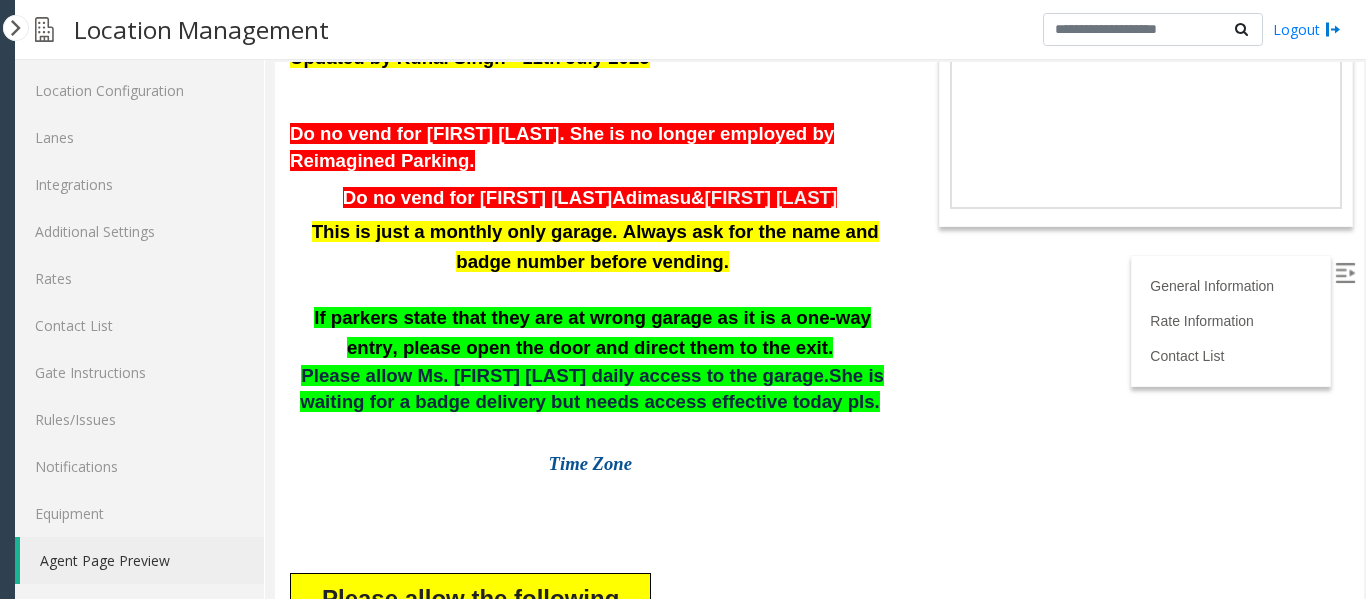 click on "L21086910 - HARRIS COUNTY CONGRESS PLAZA GARAGE (L)
General Information
Revenue Control Manufacturer: TIBA
Updated by Kunal Singh - 11th July 2025          Do no vend for Stephanie Bogany. She is no longer employed by Reimagined Parking.   Do no vend for Abebe  Adimasu  &  Victor Castro     This is just a monthly only garage. Always ask for the name and badge number before vending. If parkers state that they are at wrong garage as it is a one-way entry, please open the door and direct them to the exit.   Please allow Ms. Ulonda Kirk daily access to the garage.  She is waiting for a badge delivery but needs access effective today pls.   Time Zone   Please allow the following guest in July 12, 2025 Cassandra Ramirez 161663 Jeanetta Turner 187206 Laura Rayo 147414 Shanay Thomas 168059 Rubi Muniz 197035 Kalia Crowder 186991 Josefa Luna 179779 Anastacia Lopez 189703 Djenaba Ogletree 144962 187361" at bounding box center (819, 30) 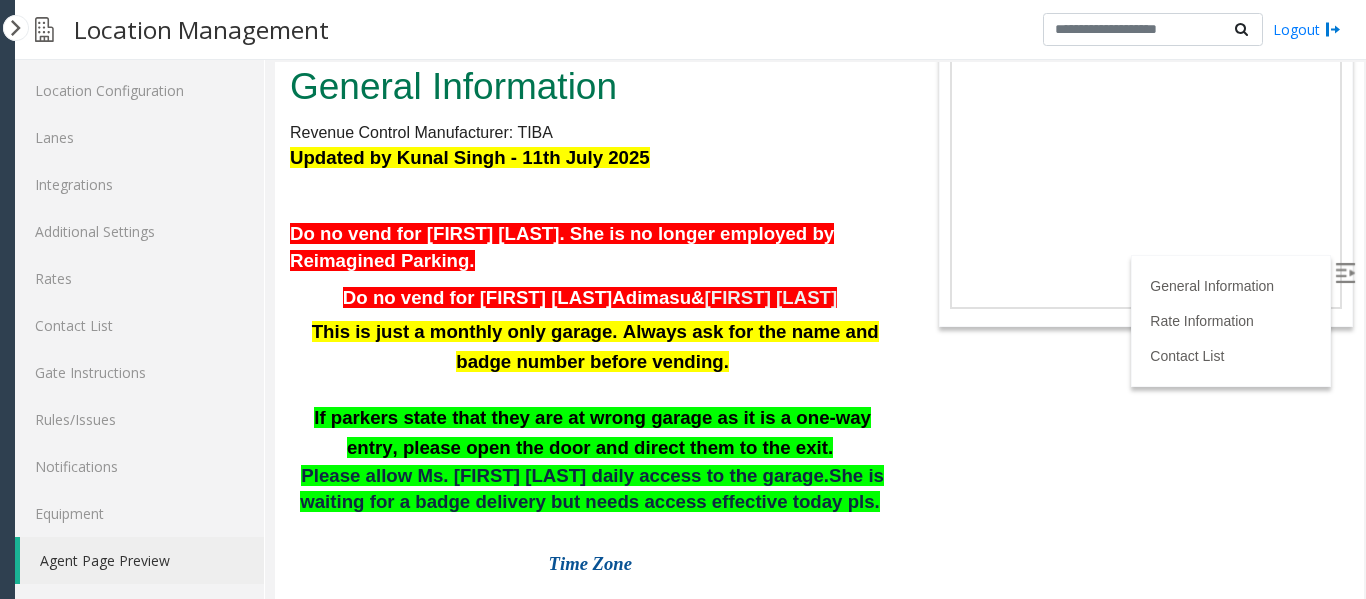 click on "L21086910 - HARRIS COUNTY CONGRESS PLAZA GARAGE (L)
General Information
Revenue Control Manufacturer: TIBA
Updated by Kunal Singh - 11th July 2025          Do no vend for Stephanie Bogany. She is no longer employed by Reimagined Parking.   Do no vend for Abebe  Adimasu  &  Victor Castro     This is just a monthly only garage. Always ask for the name and badge number before vending. If parkers state that they are at wrong garage as it is a one-way entry, please open the door and direct them to the exit.   Please allow Ms. Ulonda Kirk daily access to the garage.  She is waiting for a badge delivery but needs access effective today pls.   Time Zone   Please allow the following guest in July 12, 2025 Cassandra Ramirez 161663 Jeanetta Turner 187206 Laura Rayo 147414 Shanay Thomas 168059 Rubi Muniz 197035 Kalia Crowder 186991 Josefa Luna 179779 Anastacia Lopez 189703 Djenaba Ogletree 144962 187361" at bounding box center [819, 130] 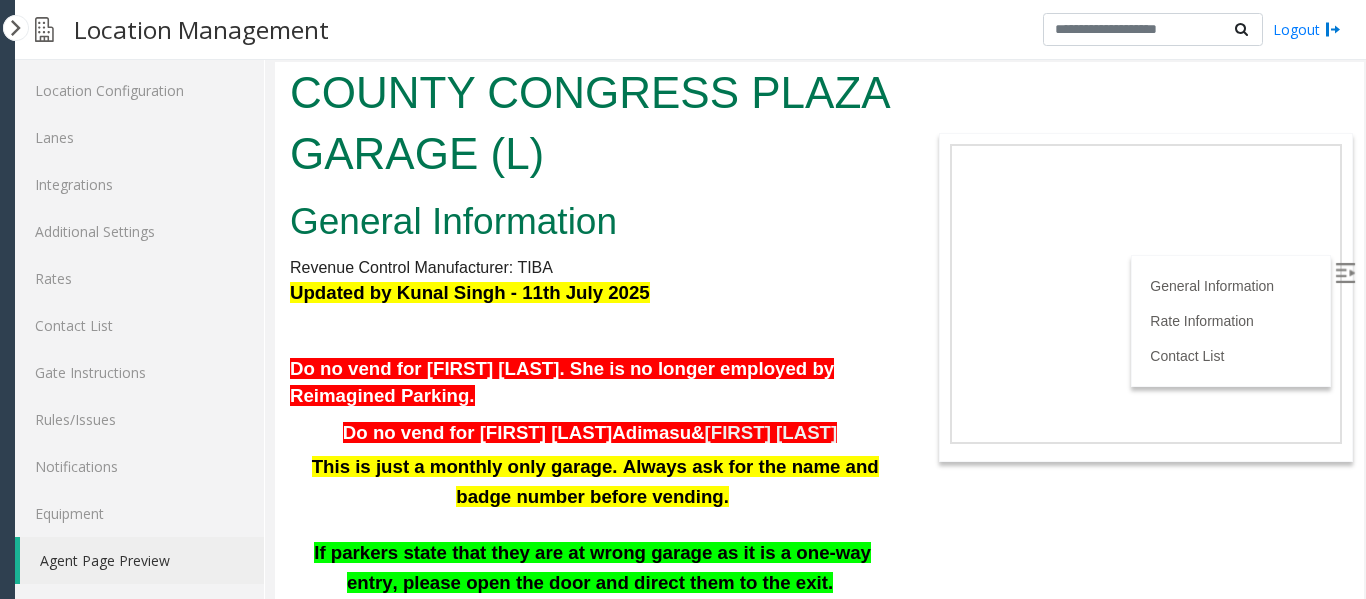 scroll, scrollTop: 100, scrollLeft: 0, axis: vertical 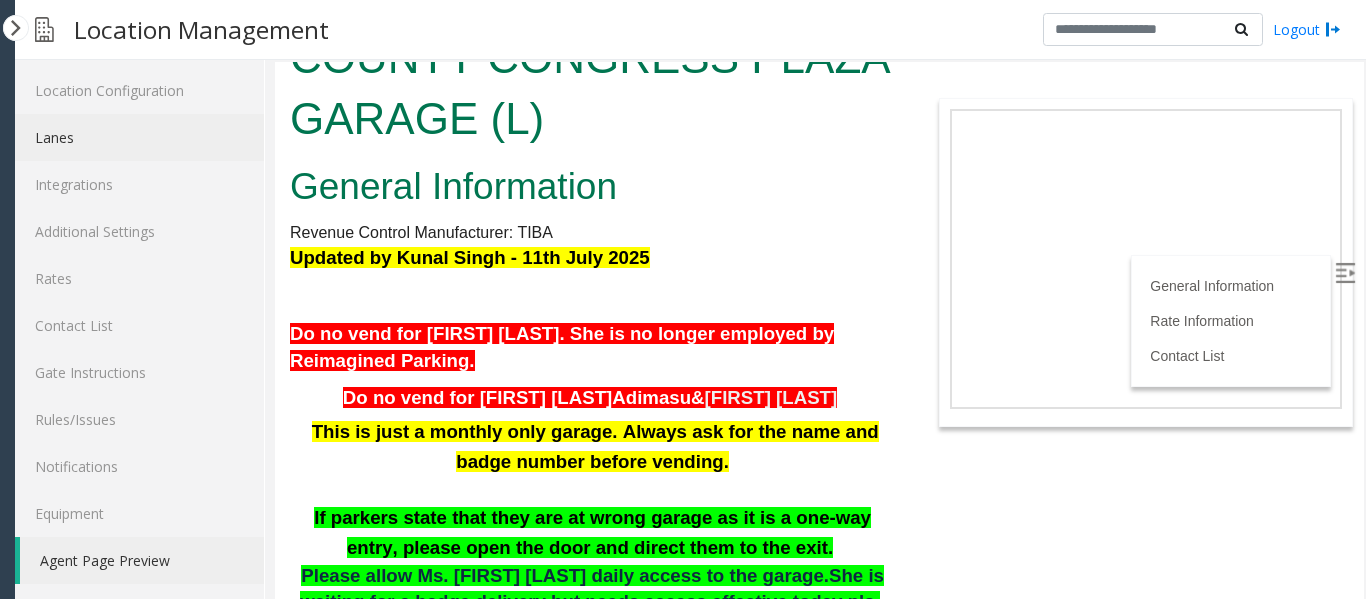 click on "Lanes" 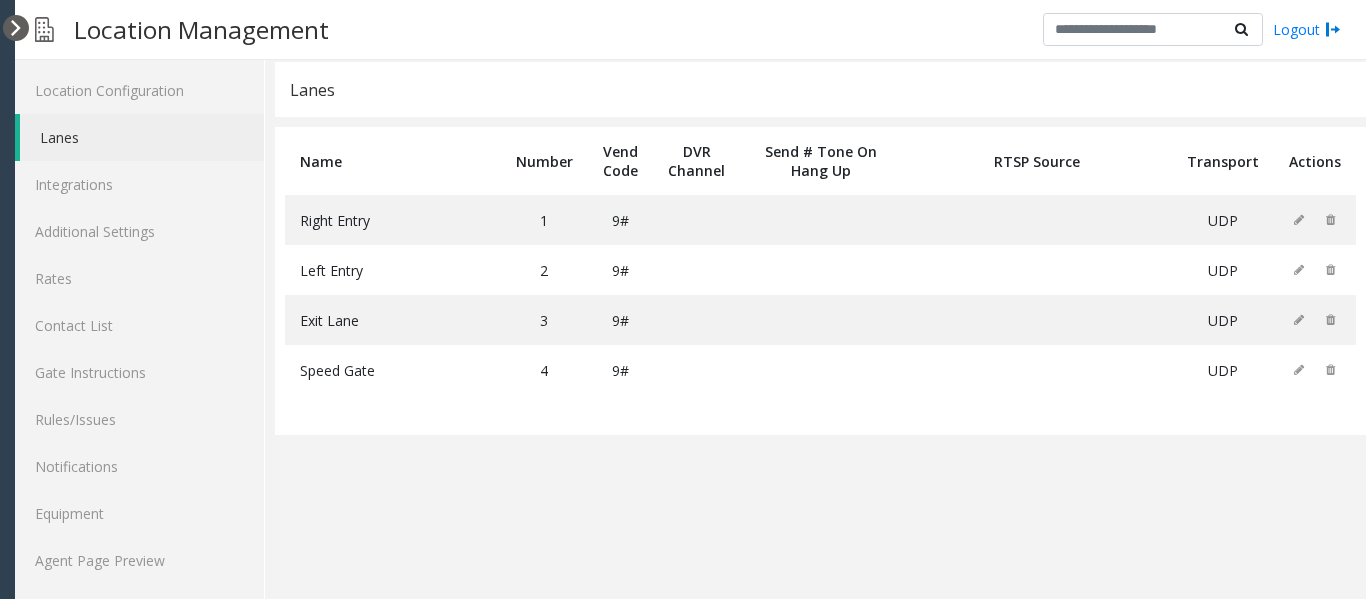 click at bounding box center (16, 28) 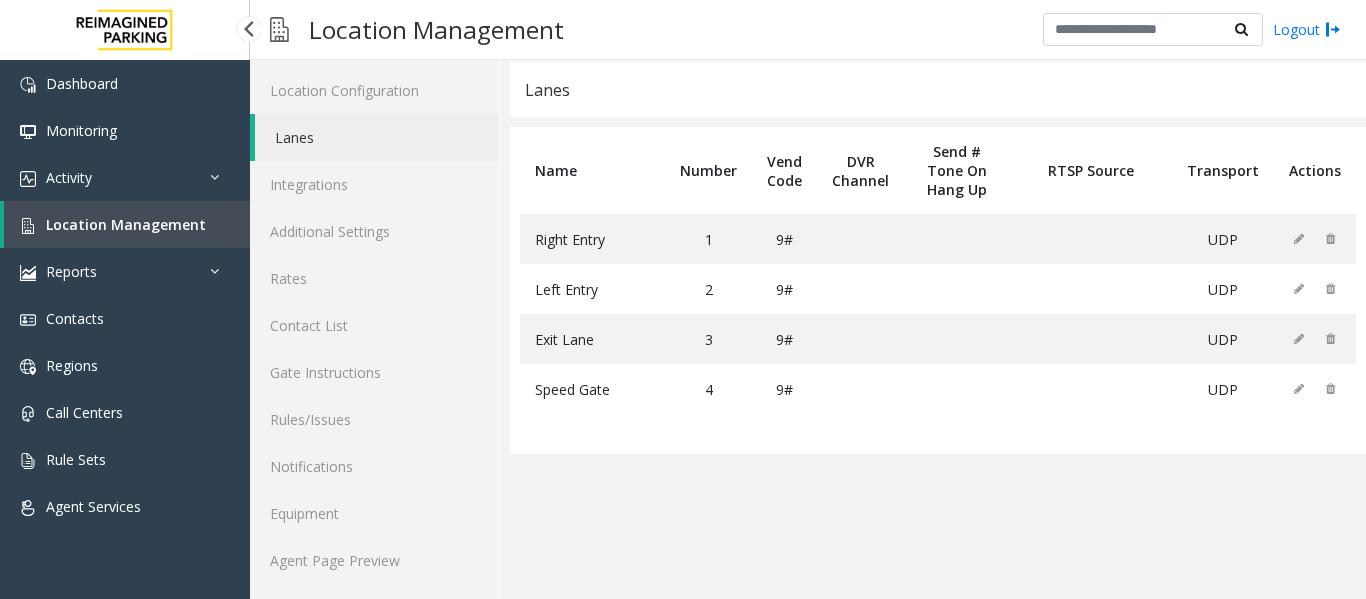 click on "Location Management" at bounding box center [126, 224] 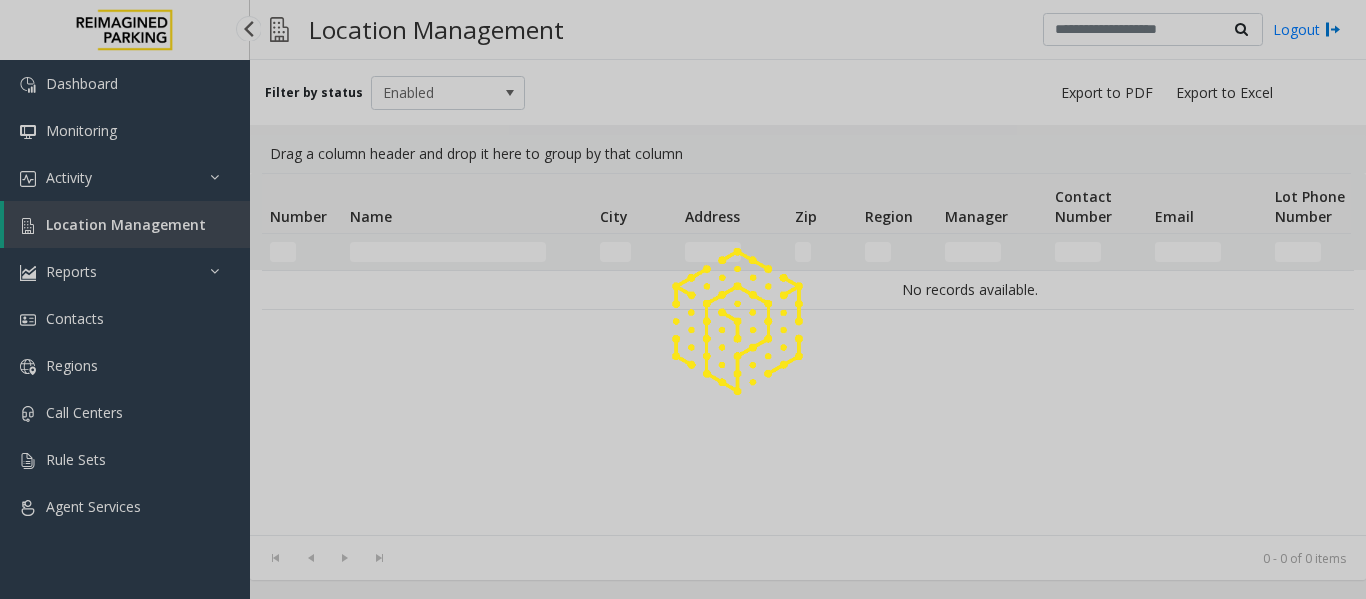 scroll, scrollTop: 0, scrollLeft: 0, axis: both 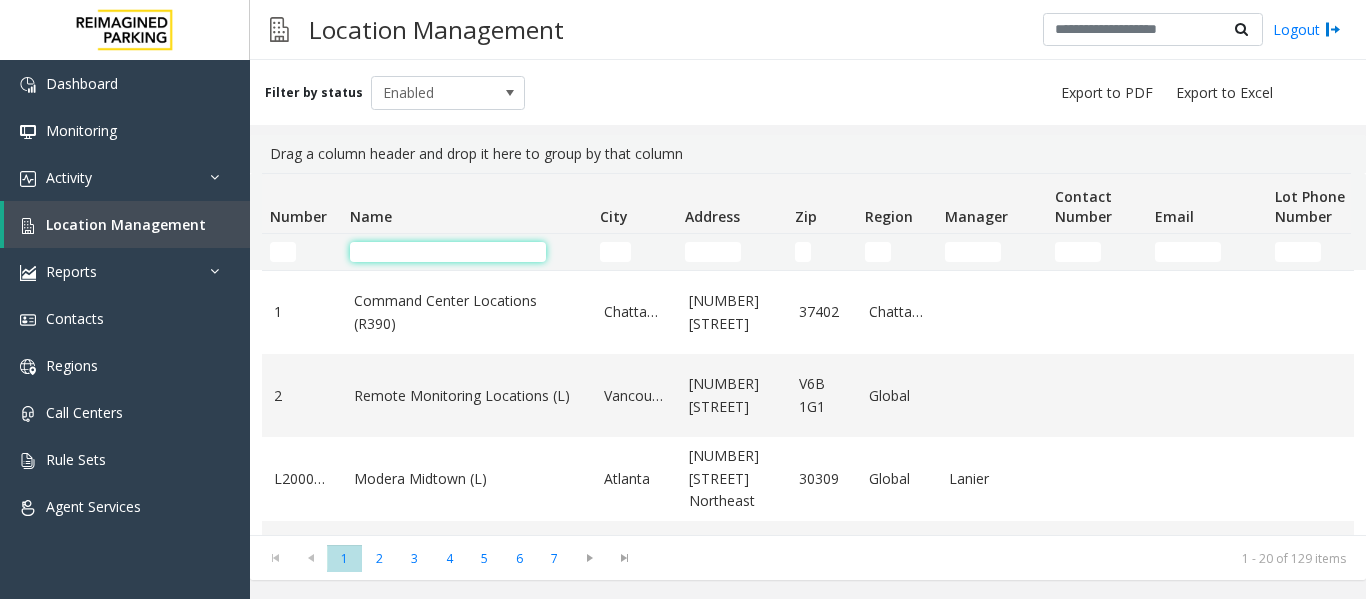 click 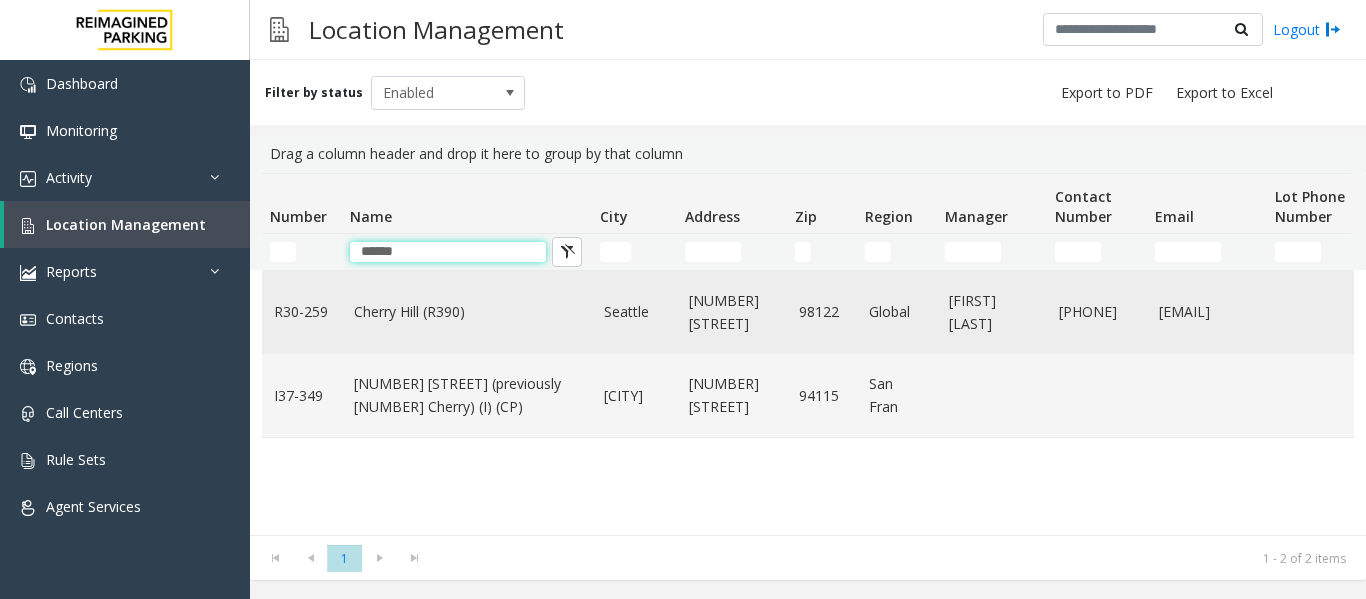 type on "******" 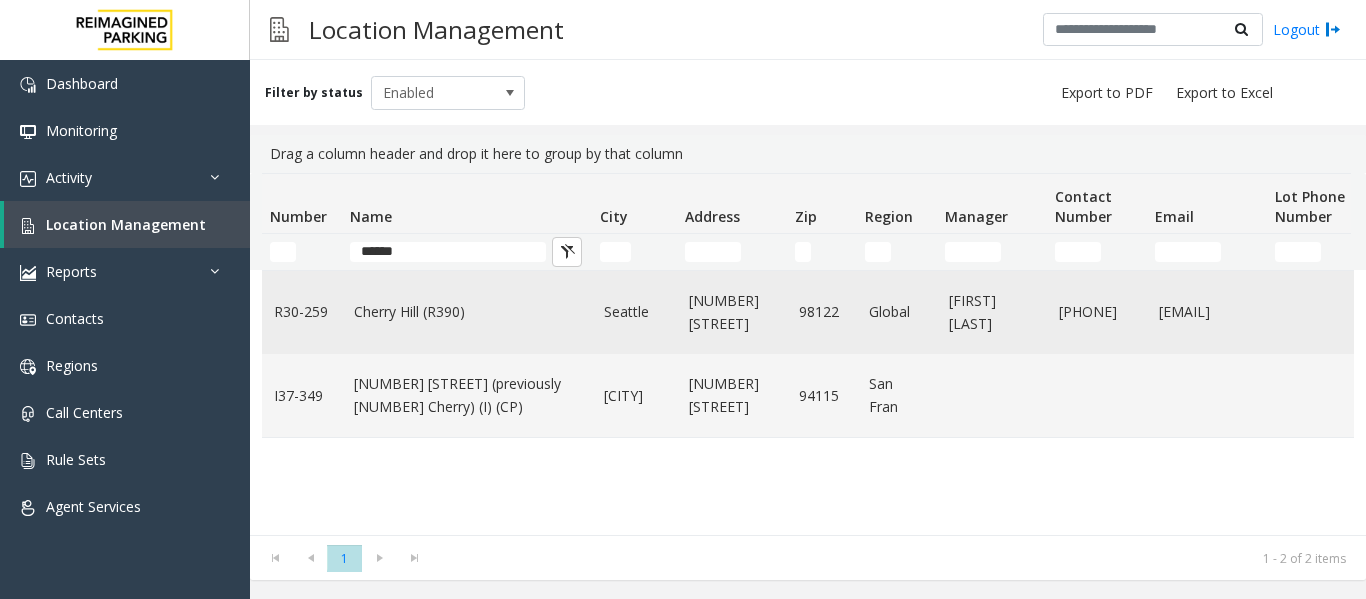 click on "Cherry Hill (R390)" 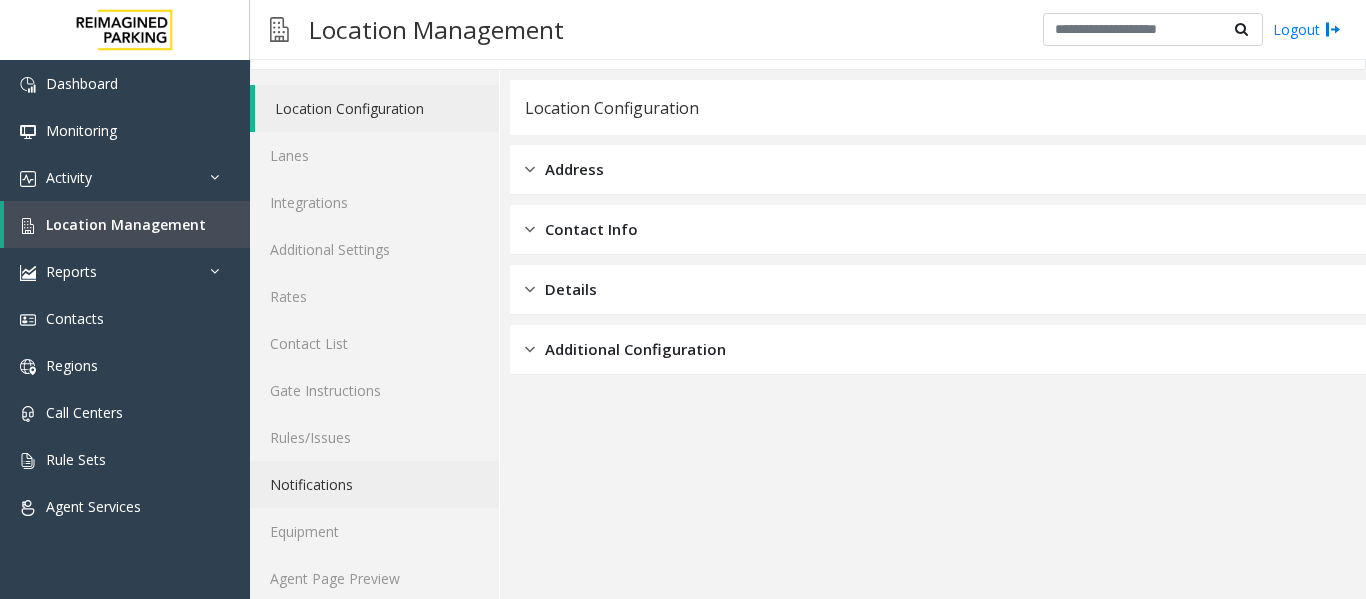scroll, scrollTop: 60, scrollLeft: 0, axis: vertical 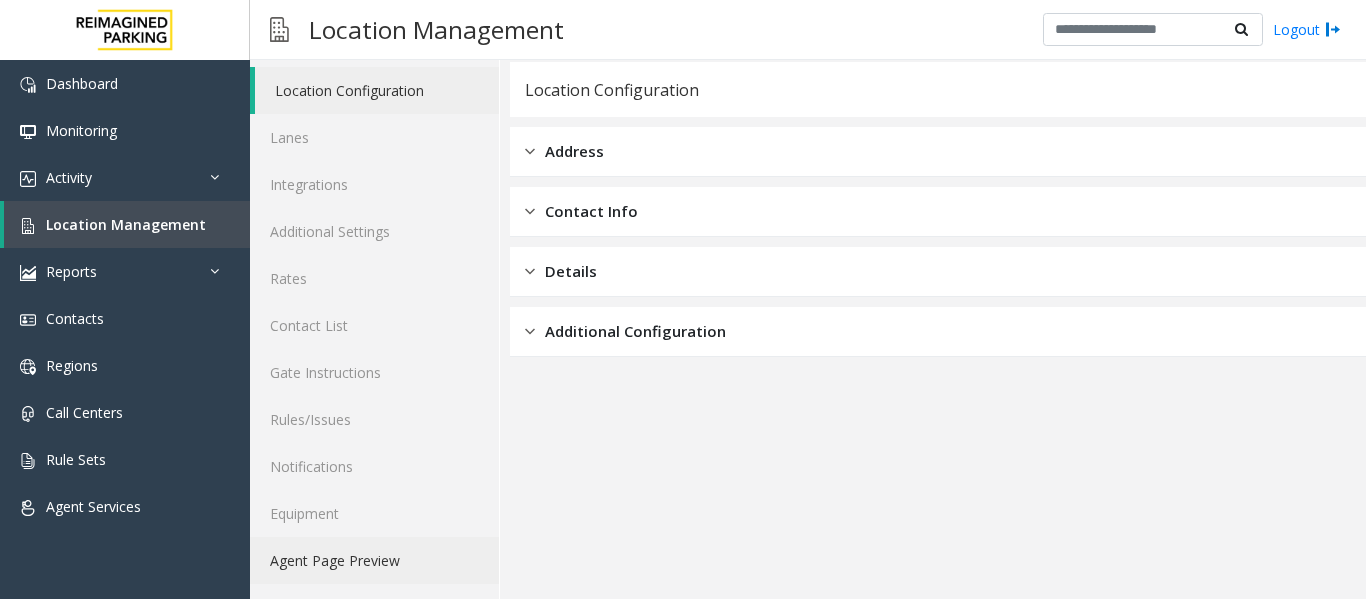 click on "Agent Page Preview" 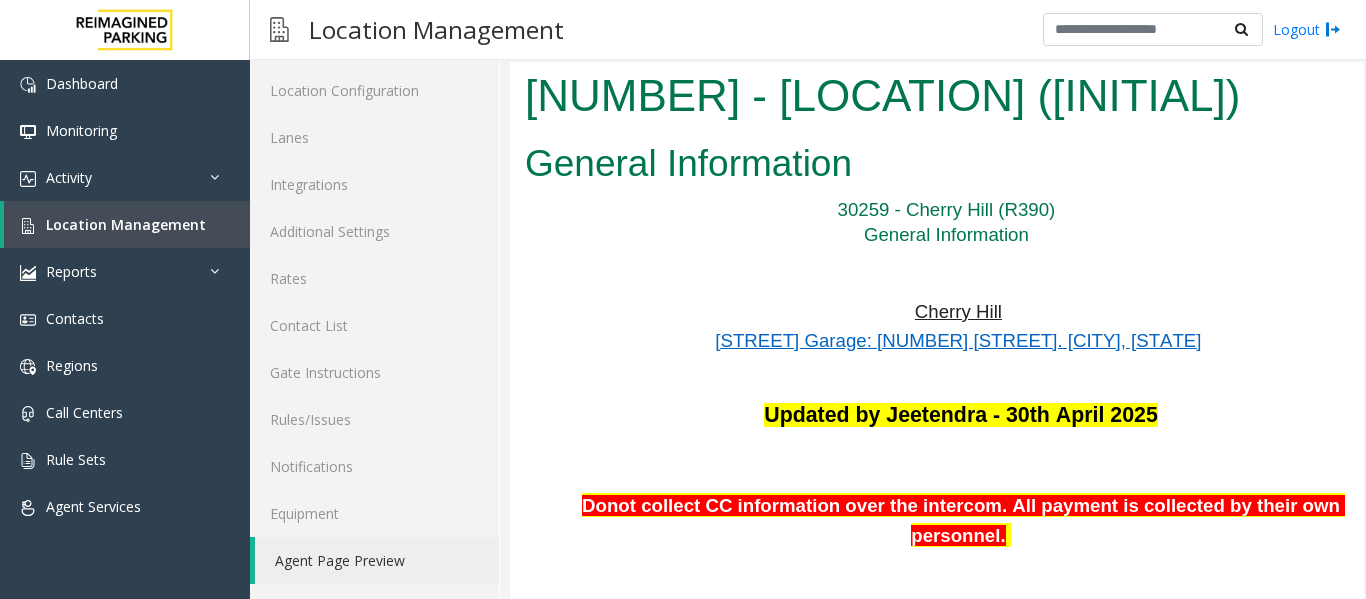 scroll, scrollTop: 0, scrollLeft: 0, axis: both 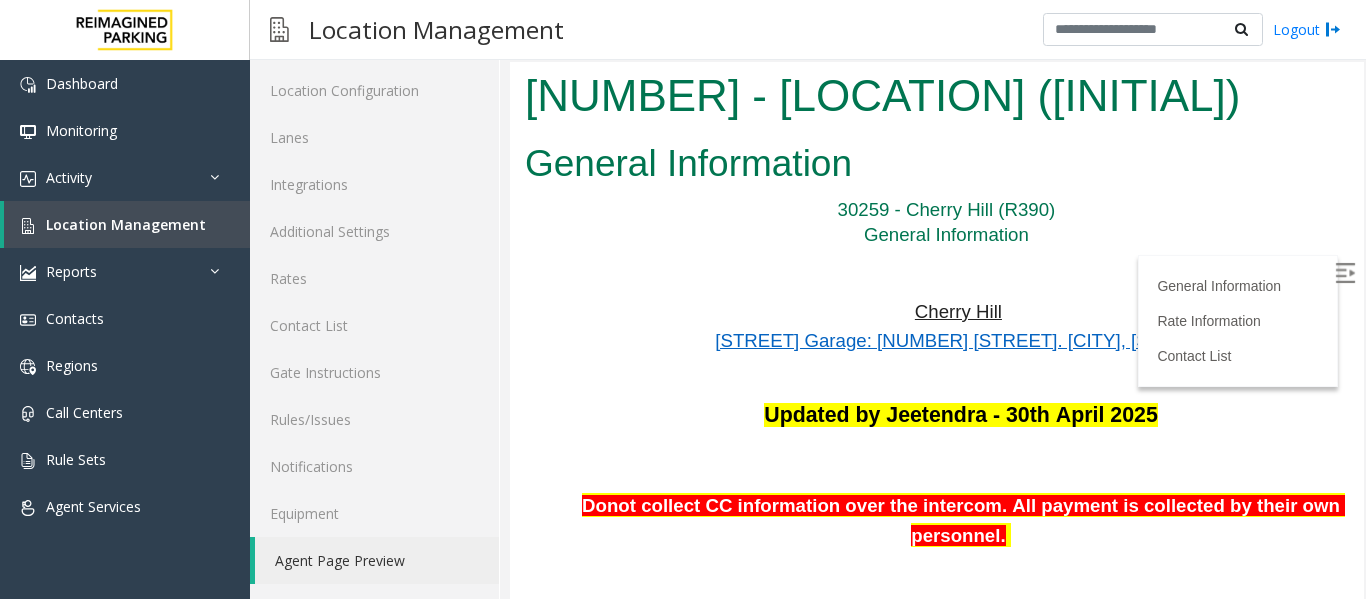 click at bounding box center (1345, 273) 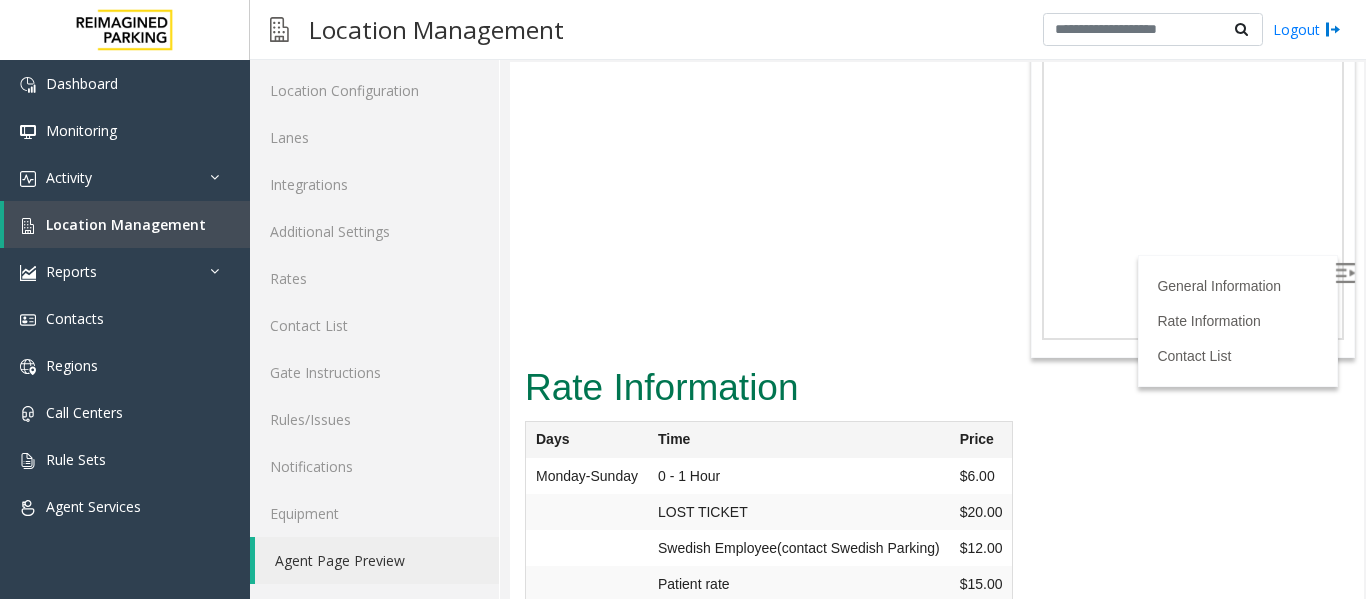 scroll, scrollTop: 299, scrollLeft: 0, axis: vertical 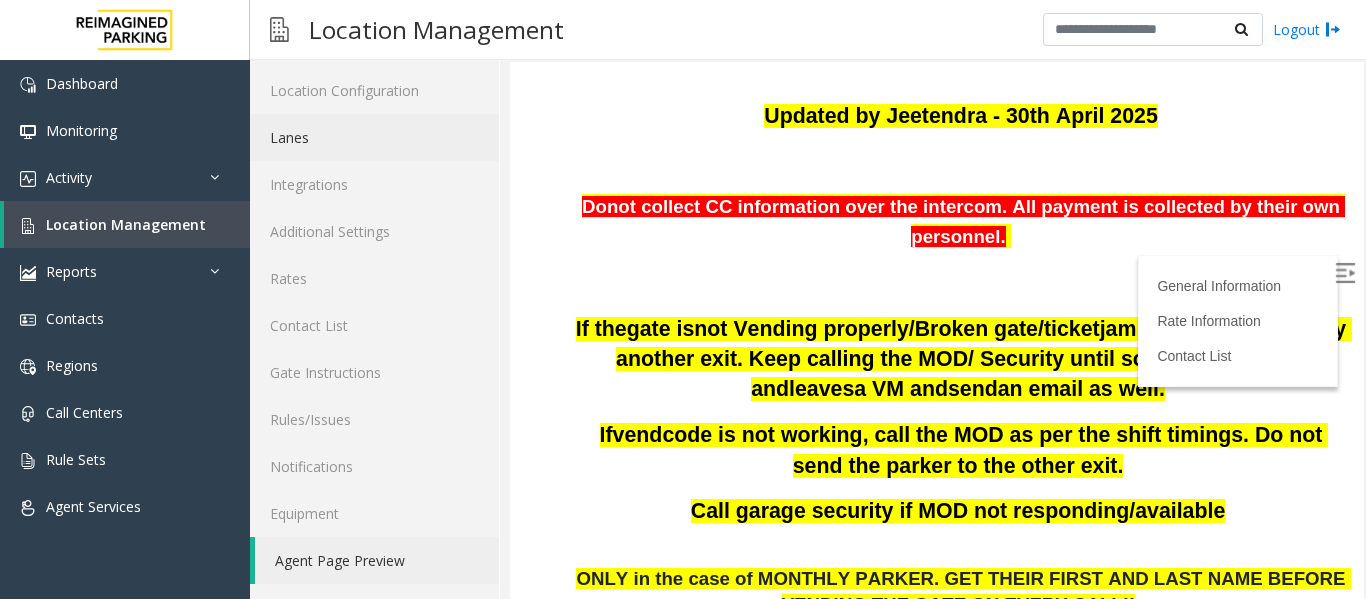 click on "Lanes" 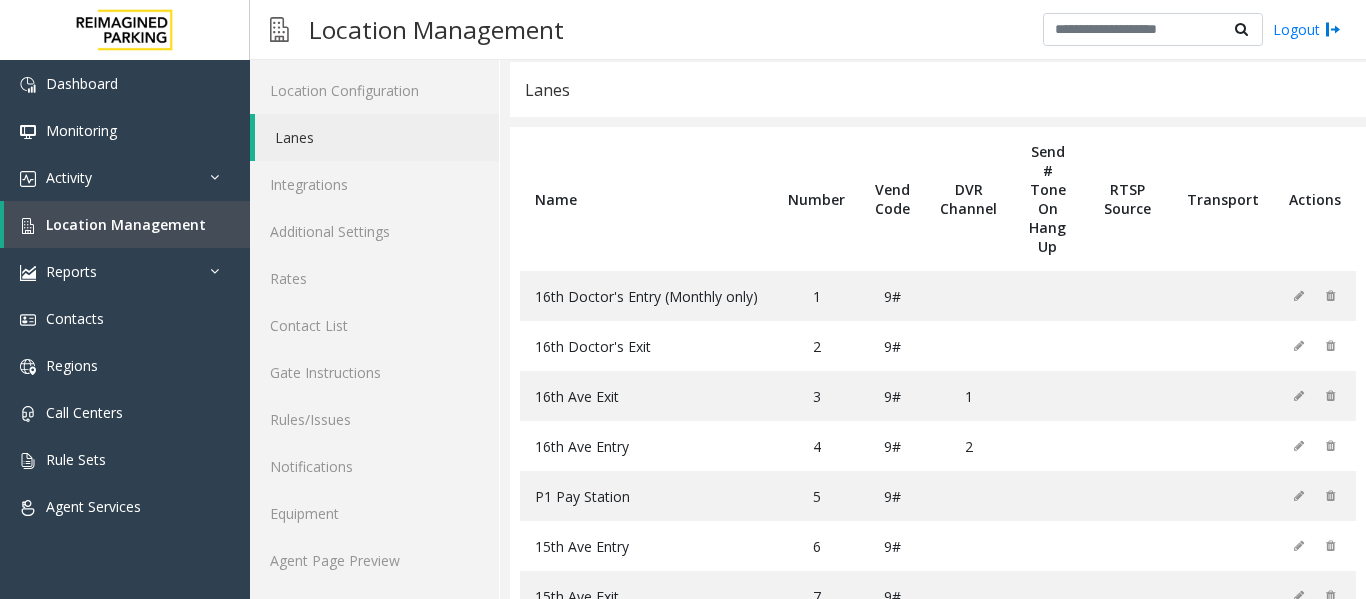 scroll, scrollTop: 122, scrollLeft: 0, axis: vertical 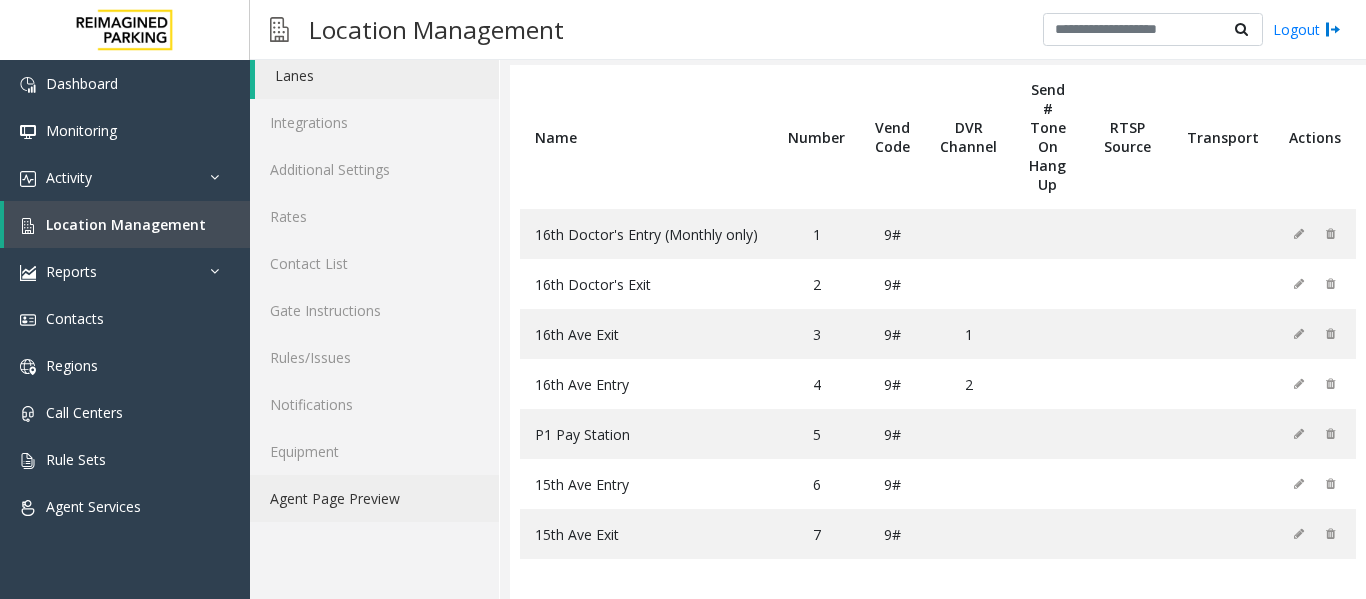 click on "Agent Page Preview" 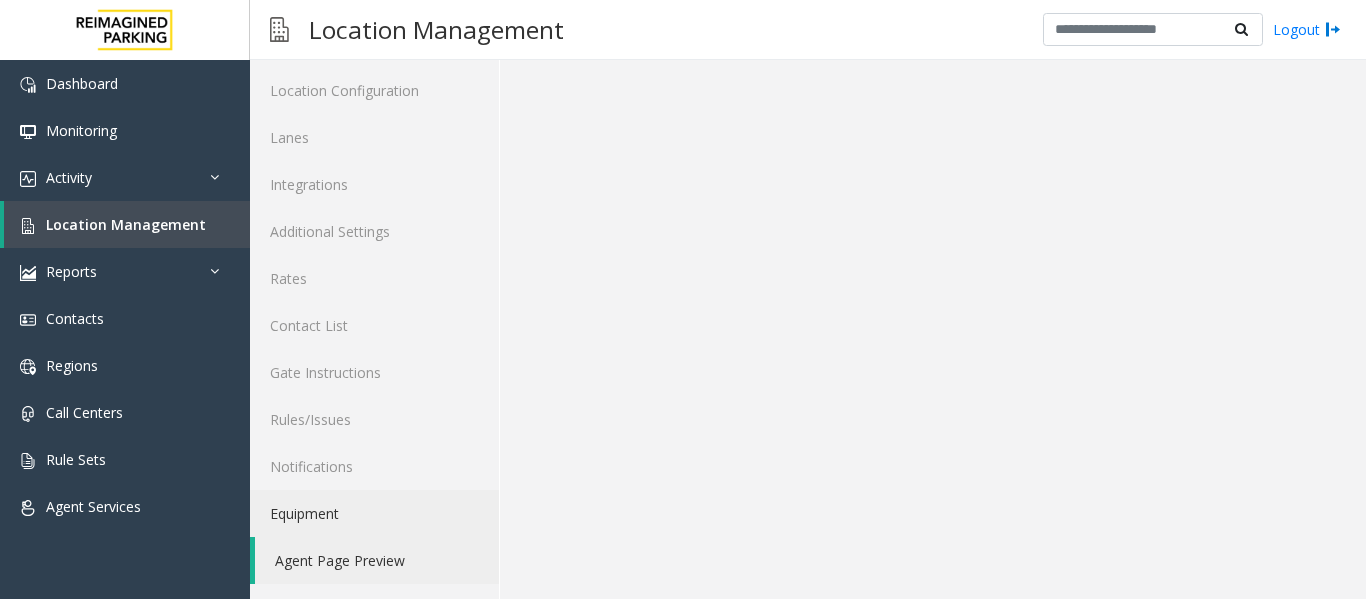 scroll, scrollTop: 60, scrollLeft: 0, axis: vertical 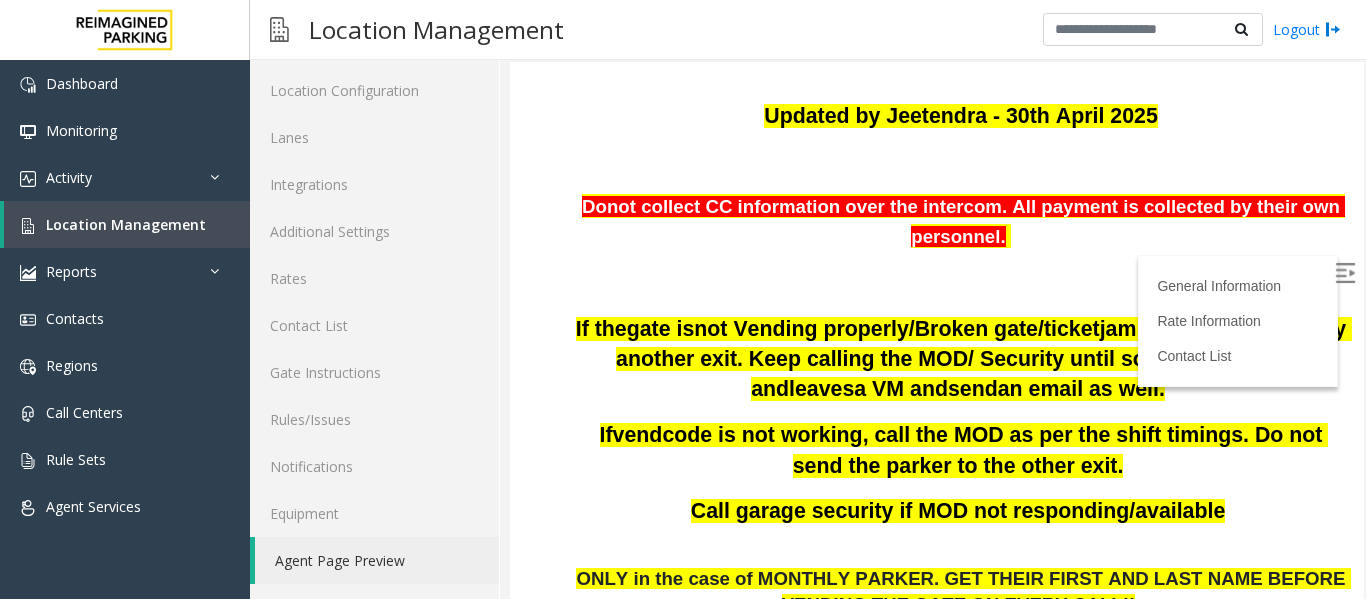 click at bounding box center [1345, 273] 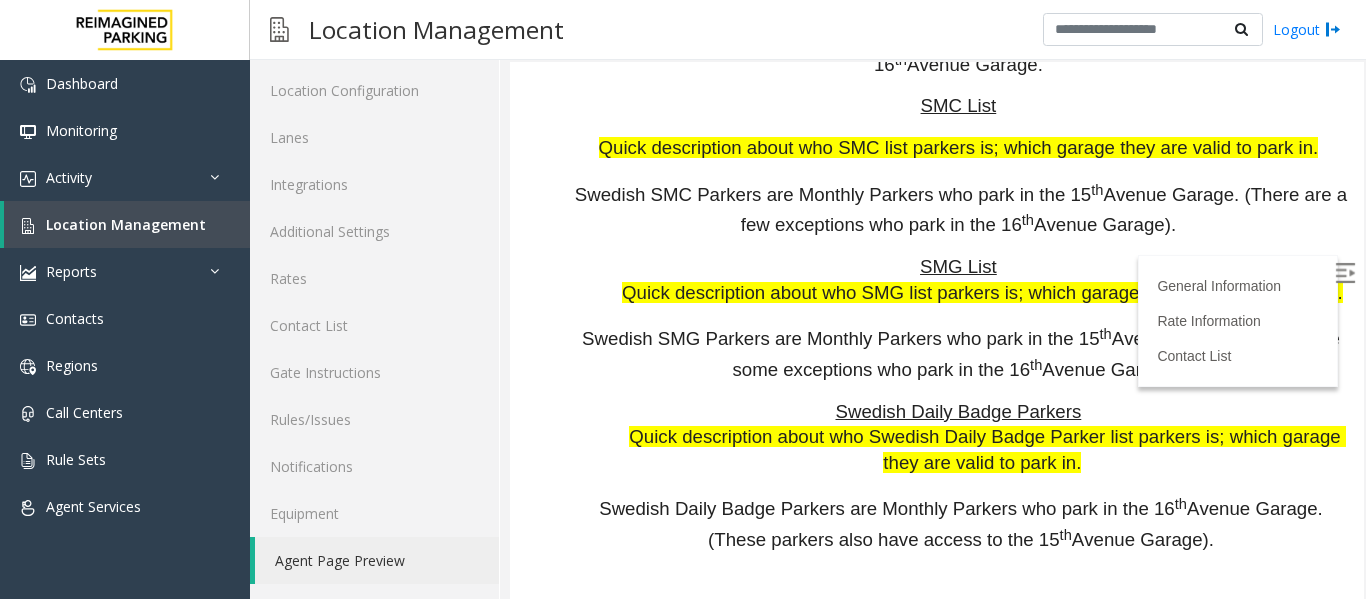 scroll, scrollTop: 5899, scrollLeft: 0, axis: vertical 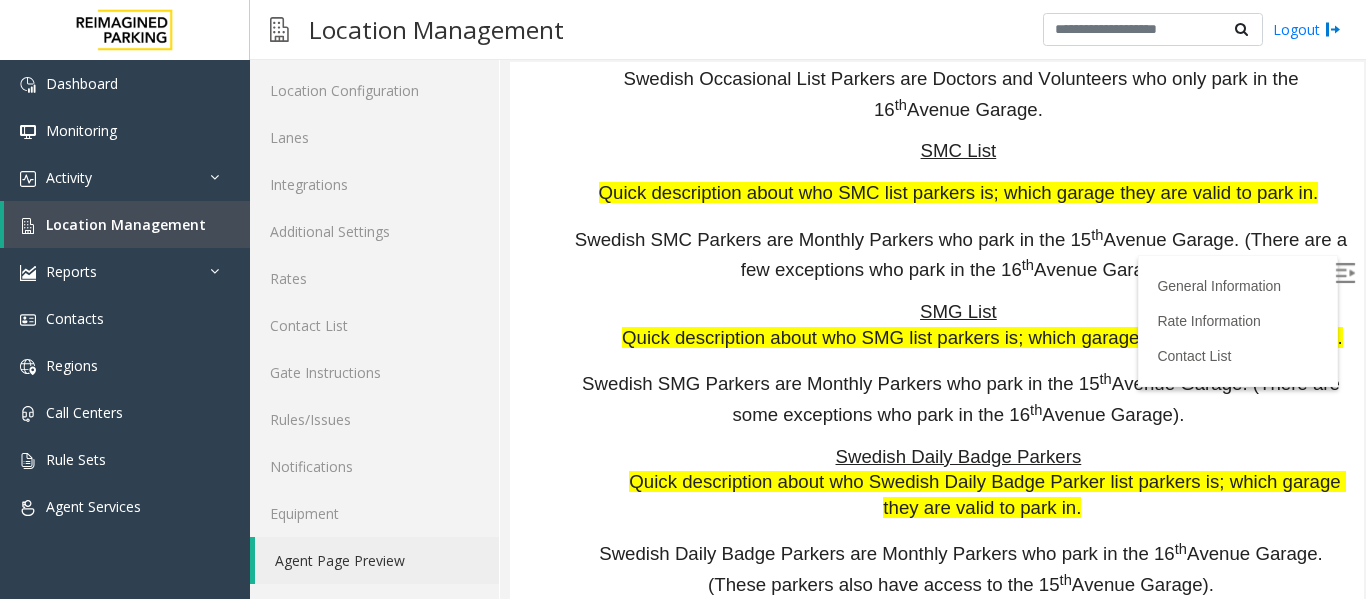 click at bounding box center (1345, 273) 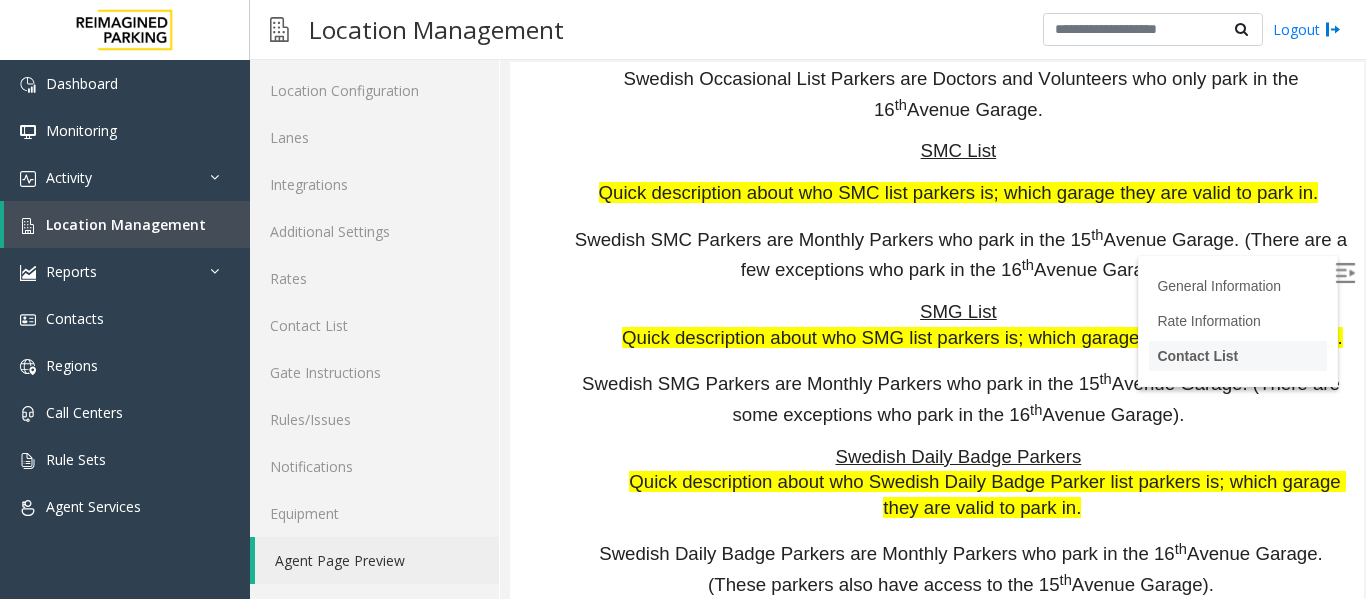 click on "Contact List" at bounding box center (1197, 356) 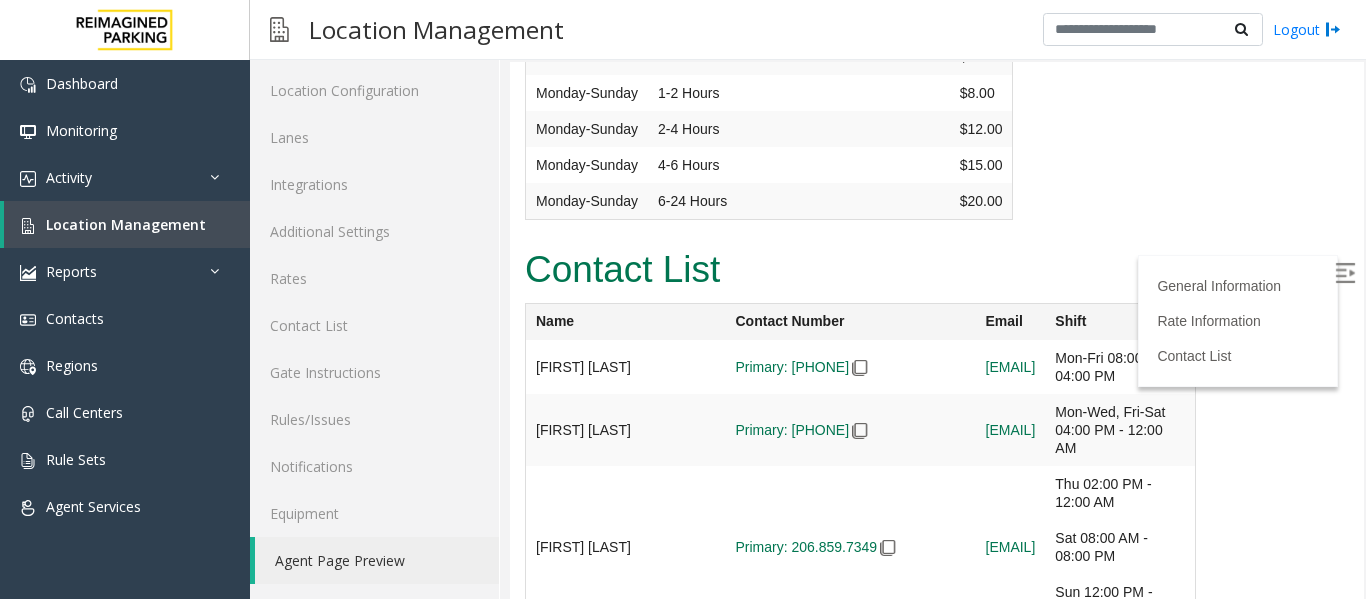 click at bounding box center [1345, 273] 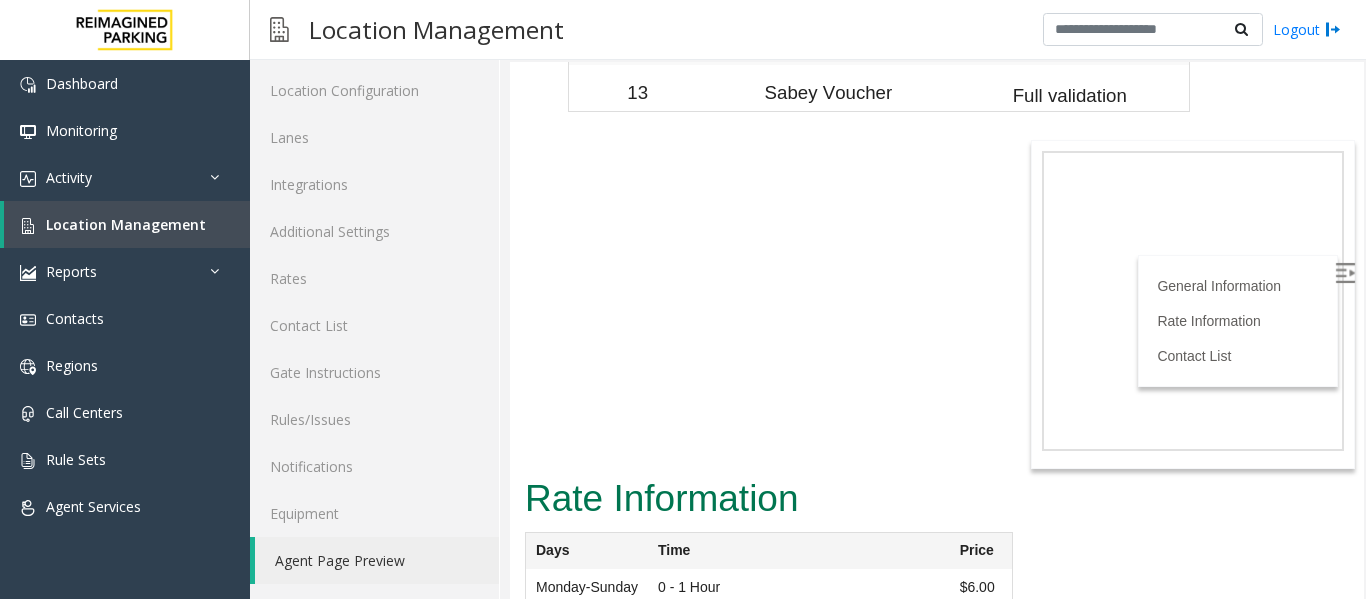 scroll, scrollTop: 6966, scrollLeft: 0, axis: vertical 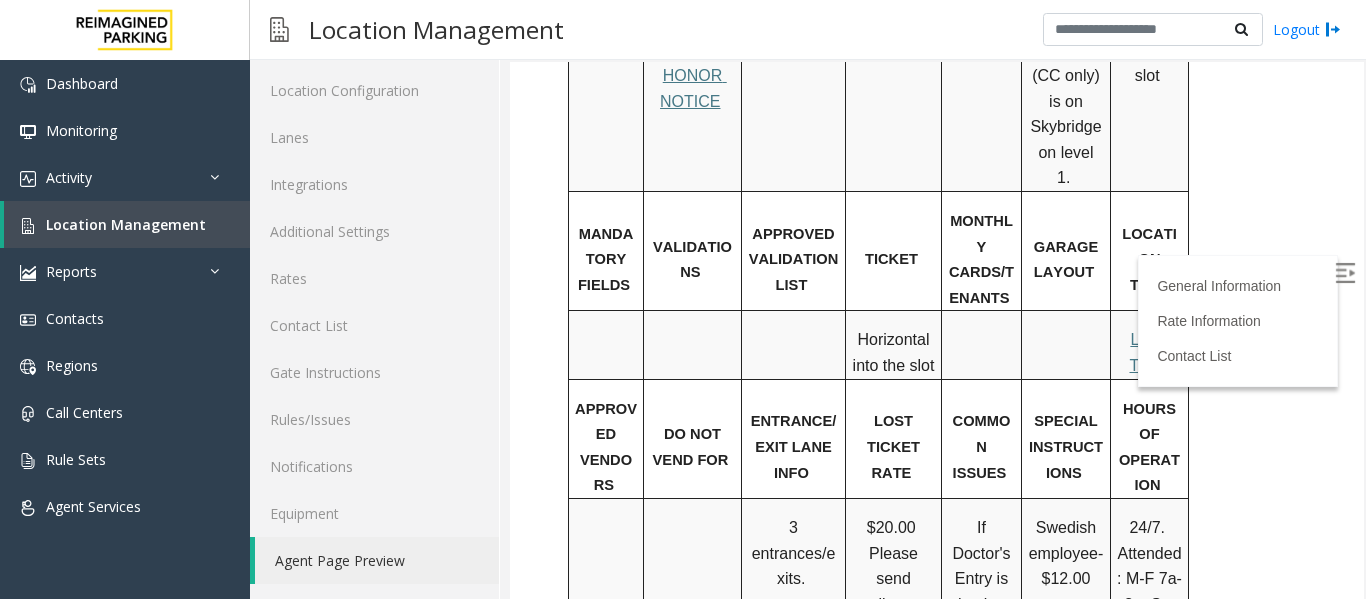 click on "PARCS   HONOR NOTICE   USERNAME   PASSWORD   PARIS   EQUIPMENT   CARD INSERTION   DataPark   RPNW Seattle - HONOR NOTICE         POF (Pay on Foot) (CC only) is on Skybridge on level 1.    Vertical into the slot   MANDATORY FIELDS   VALIDATIONS   APPROVED VALIDATION LIST   TICKET   MONTHLY CARDS/TENANTS   GARAGE LAYOUT   LOCATION TIME          Horizontal into the slot     Local Time   APPROVED VENDORS   DO NOT VEND FOR   ENTRANCE/EXIT LANE INFO   LOST TICKET RATE   COMMON ISSUES   SPECIAL INSTRUCTIONS   HOURS OF OPERATION       3 entrances/exits.     Main entrance/exit is located on the North End of 16th Ave. on level 3. This entry\exit is where the booth attendant is  located .     16th Doctor's Entry is Monthly only    The Reserved Garage entrance/exit is  located  on 15th Ave.   $20.00   Please send callers to POF and hit LOST TICKET button.     Alternative is  DataPark  - it should give them back a paid ticket to use at the exit.          [PHONE]   ." at bounding box center [958, 583] 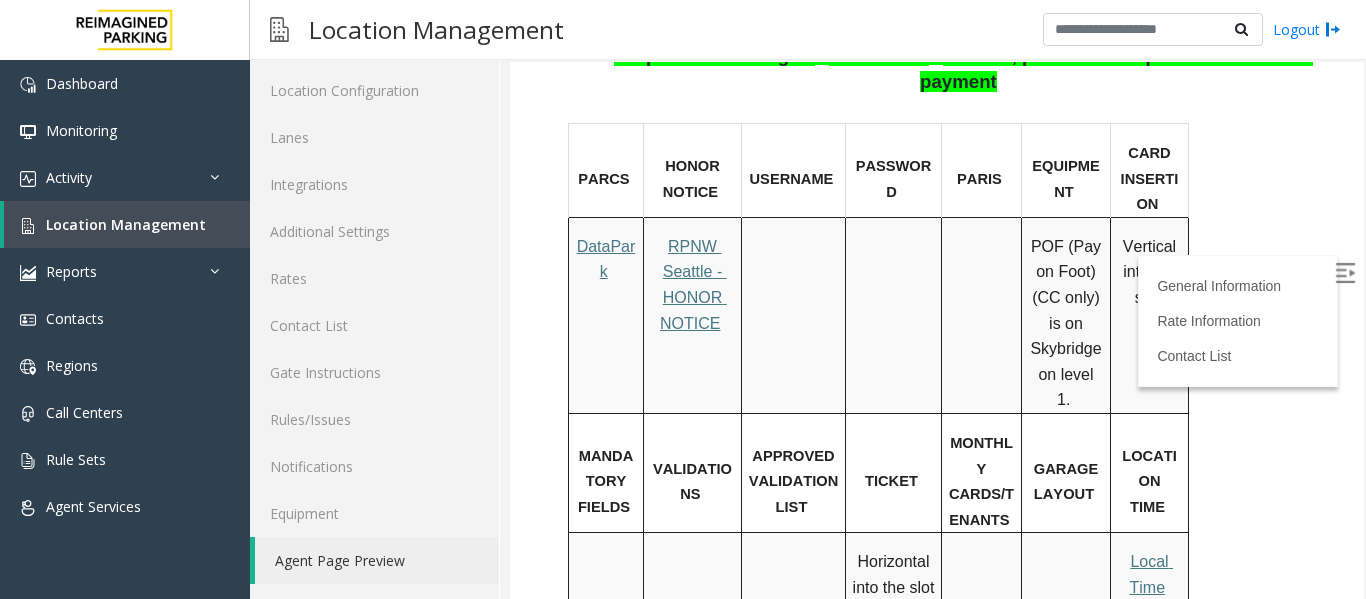 scroll, scrollTop: 993, scrollLeft: 0, axis: vertical 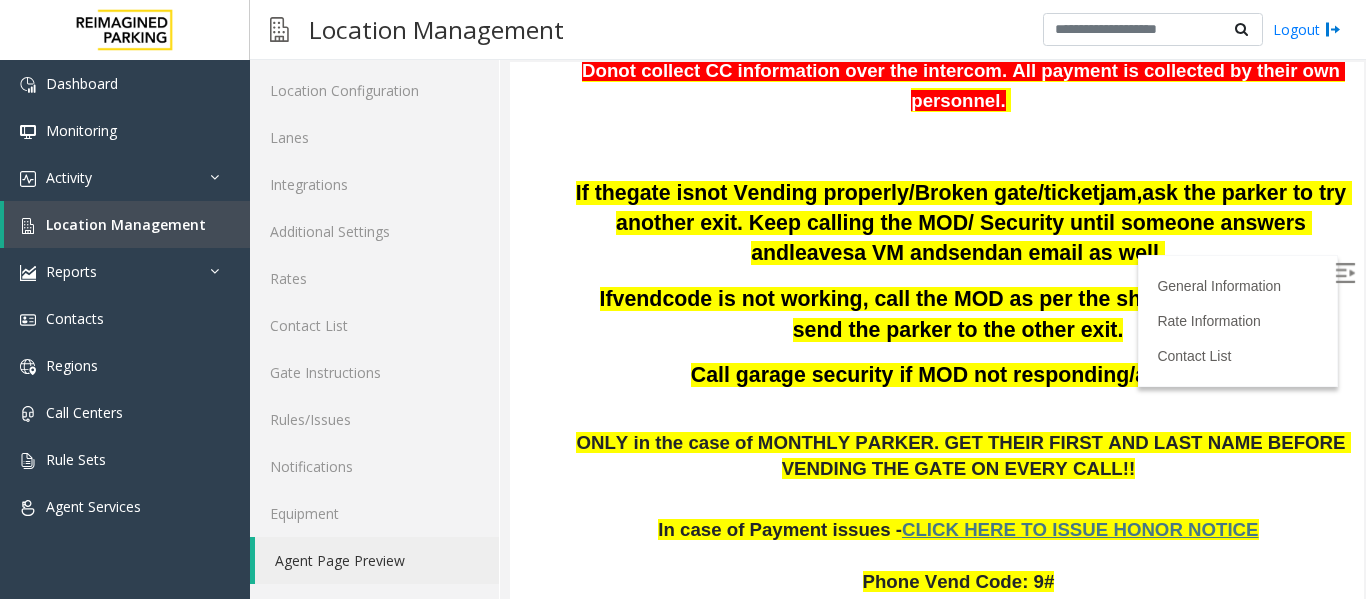click on "If the  gate is  not Vending properly/Broken gate/ticket  jam,  ask the parker to try another exit. Keep calling the MOD/ Security until someone answers and  leaves  a VM and  send  an email as well.    If  vend  code is not working, call the MOD as per the shift timings. Do not send the parker to the other exit.   Call garage security if MOD not responding/available     Only in the case of MONTHLY PARKER. GET THEIR FIRST AND LAST NAME BEFORE VENDING THE GATE ON EVERY CALL!!     In case of Payment issues -  CLICK HERE TO ISSUE HONOR NOTICE     Phone Vend Code: 9#     For the past few weeks, the 15 th  Avenue Garage has become completely full-on certain days and we have had to send parkers over to the 16 th  Avenue Garage. If a parker is exiting 16 th  because 15 th  was full, please let the parker out without payment     PARCS   HONOR NOTICE   USERNAME   PASSWORD   PARIS   EQUIPMENT   CARD INSERTION   DataPark   RPNW Seattle - HONOR NOTICE         Vertical into the slot" at bounding box center [961, 3120] 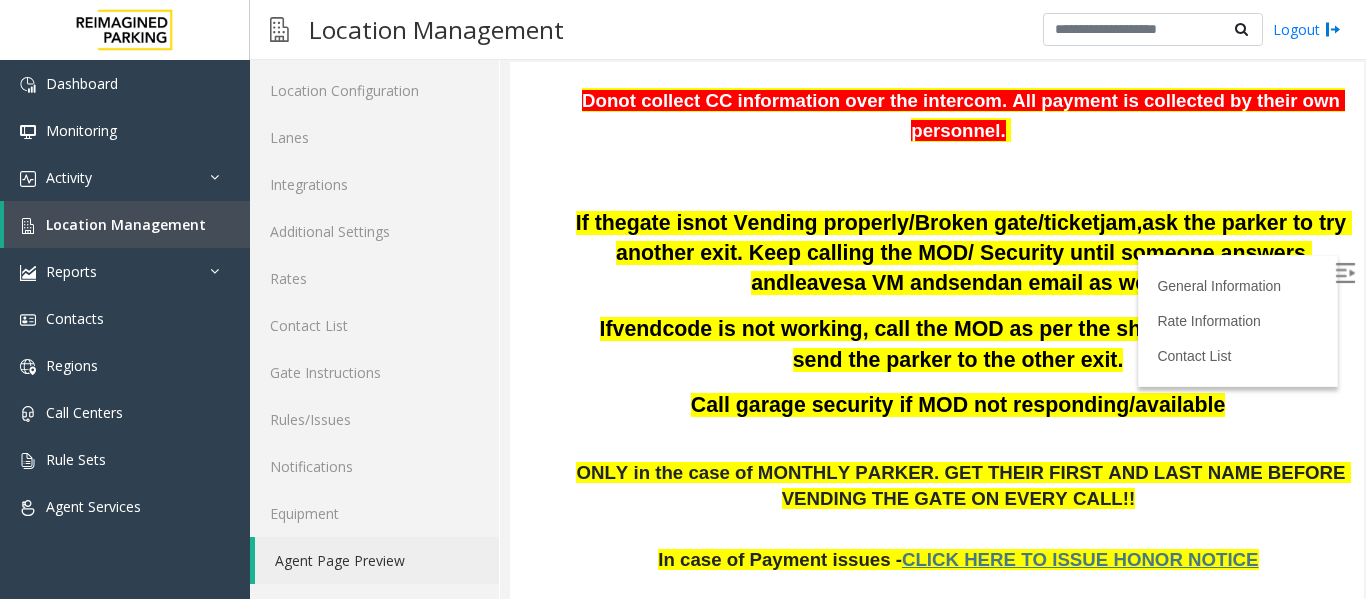 scroll, scrollTop: 335, scrollLeft: 0, axis: vertical 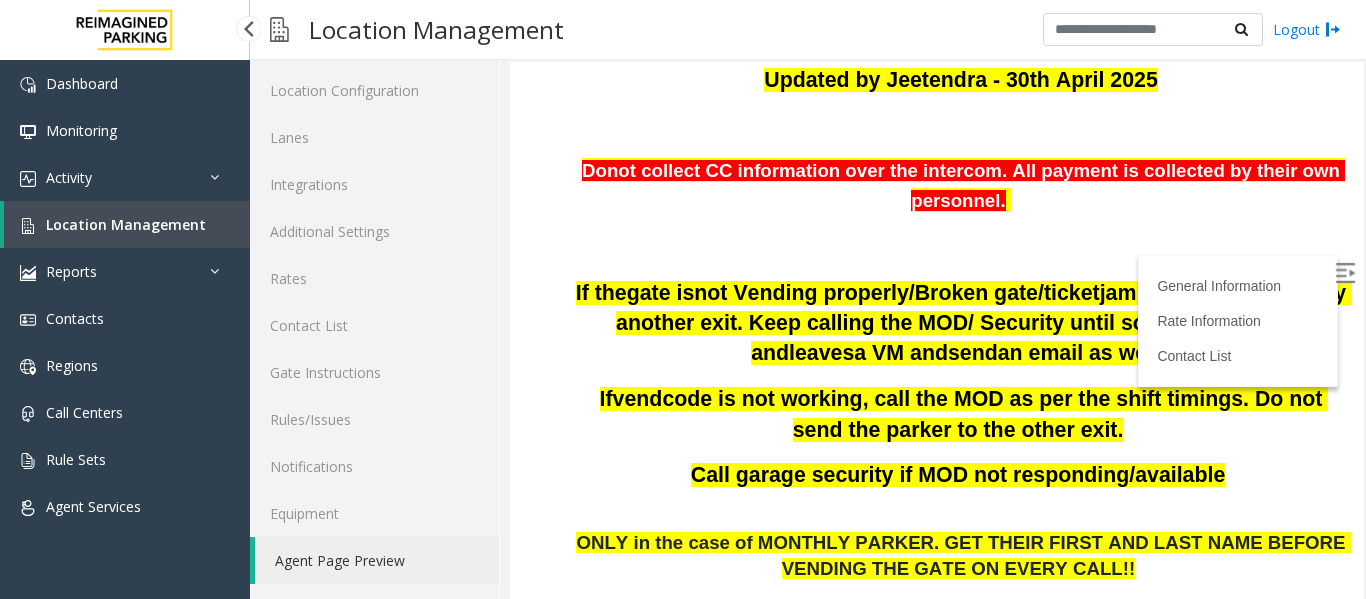 click on "Location Management" at bounding box center (126, 224) 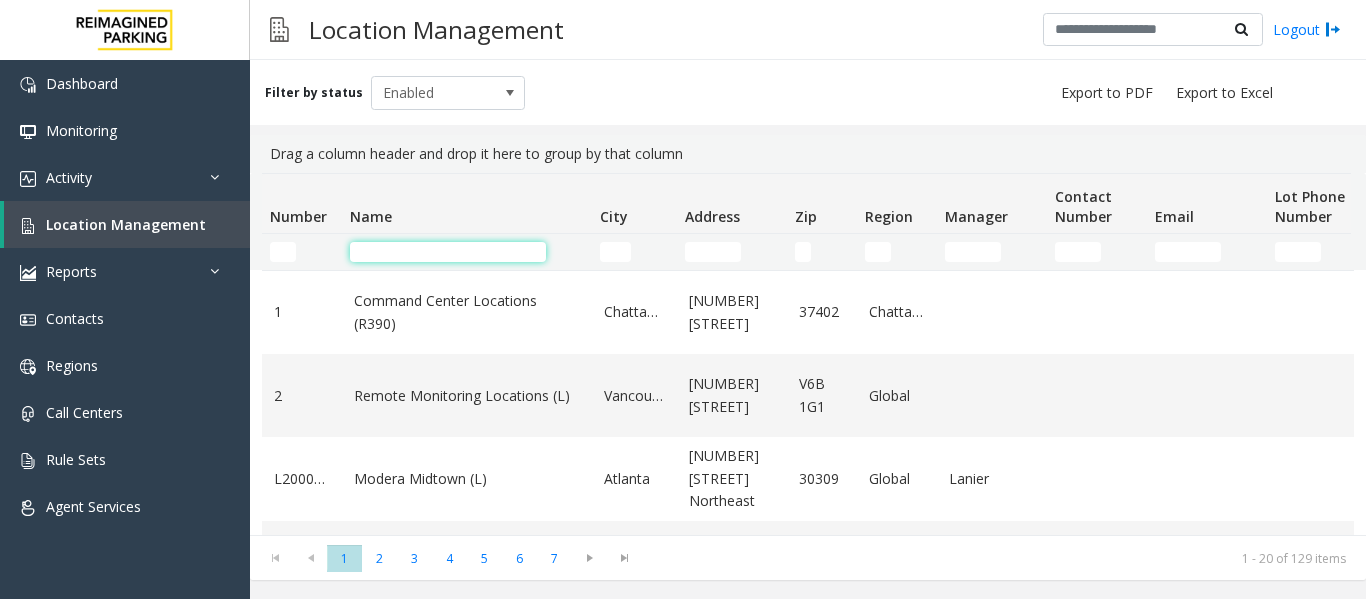 click 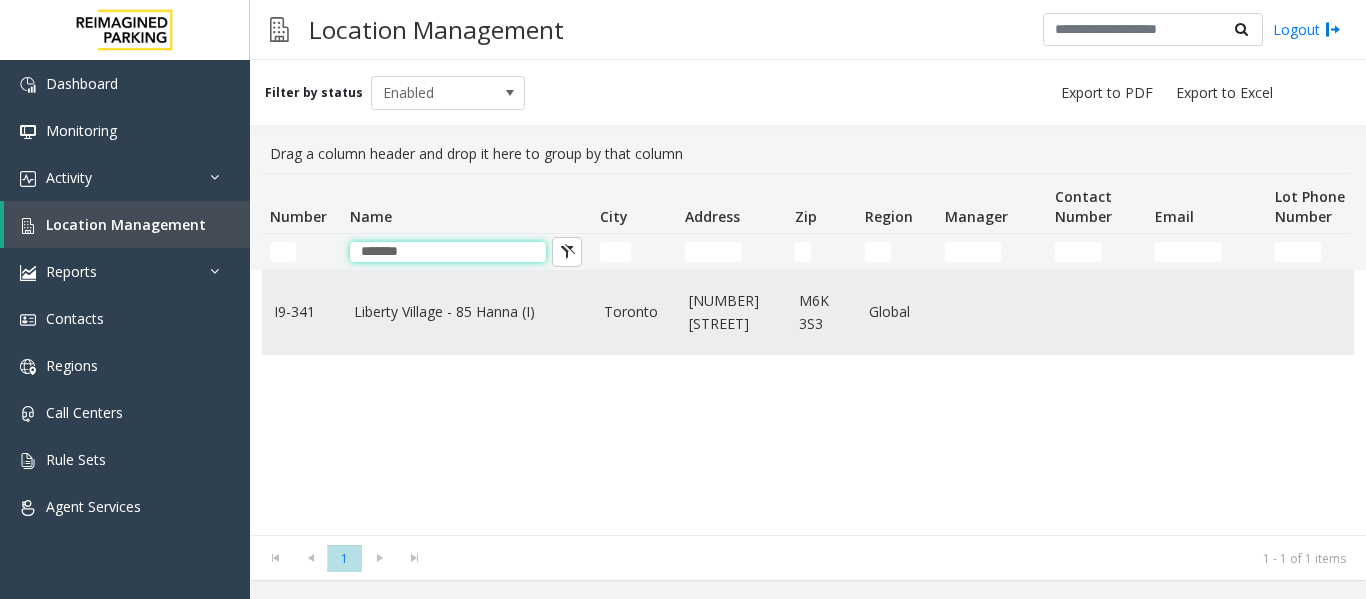 type on "*******" 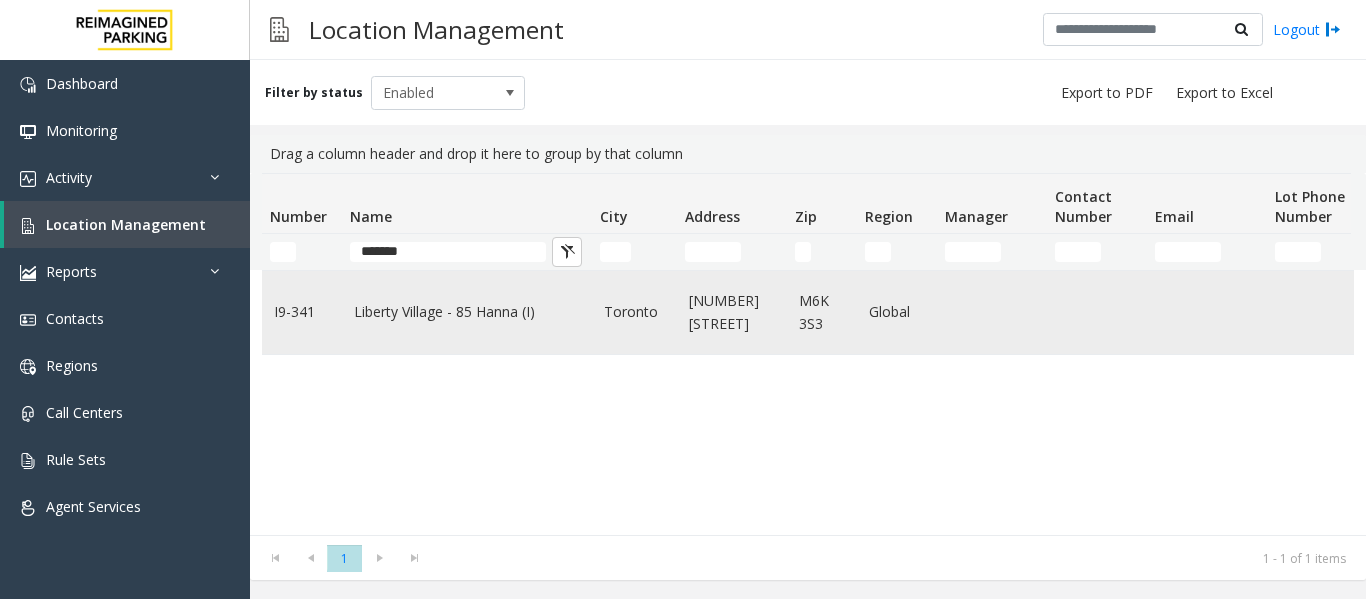 click on "Liberty Village - 85 Hanna (I)" 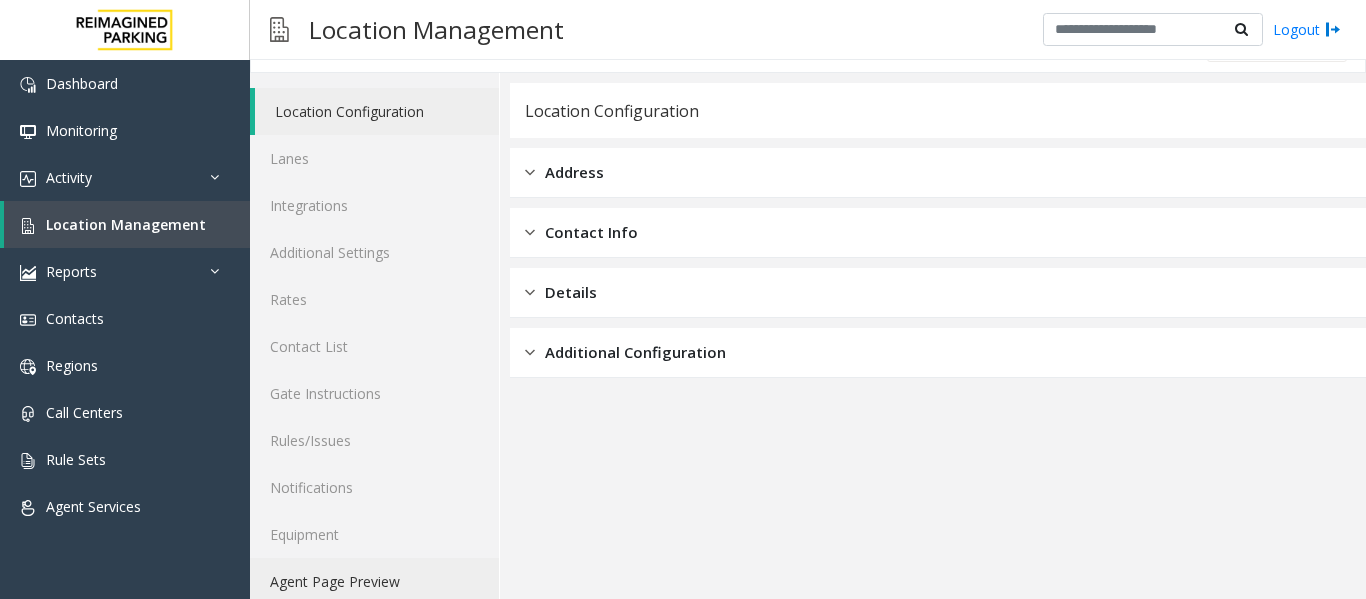scroll, scrollTop: 60, scrollLeft: 0, axis: vertical 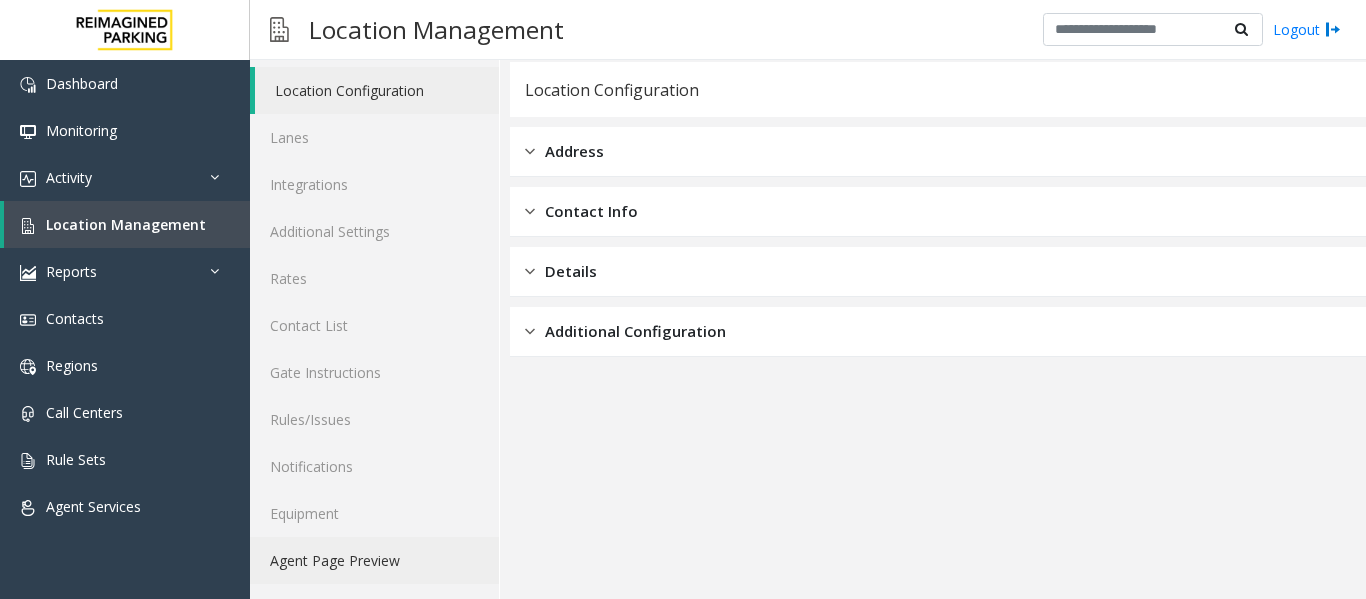 click on "Agent Page Preview" 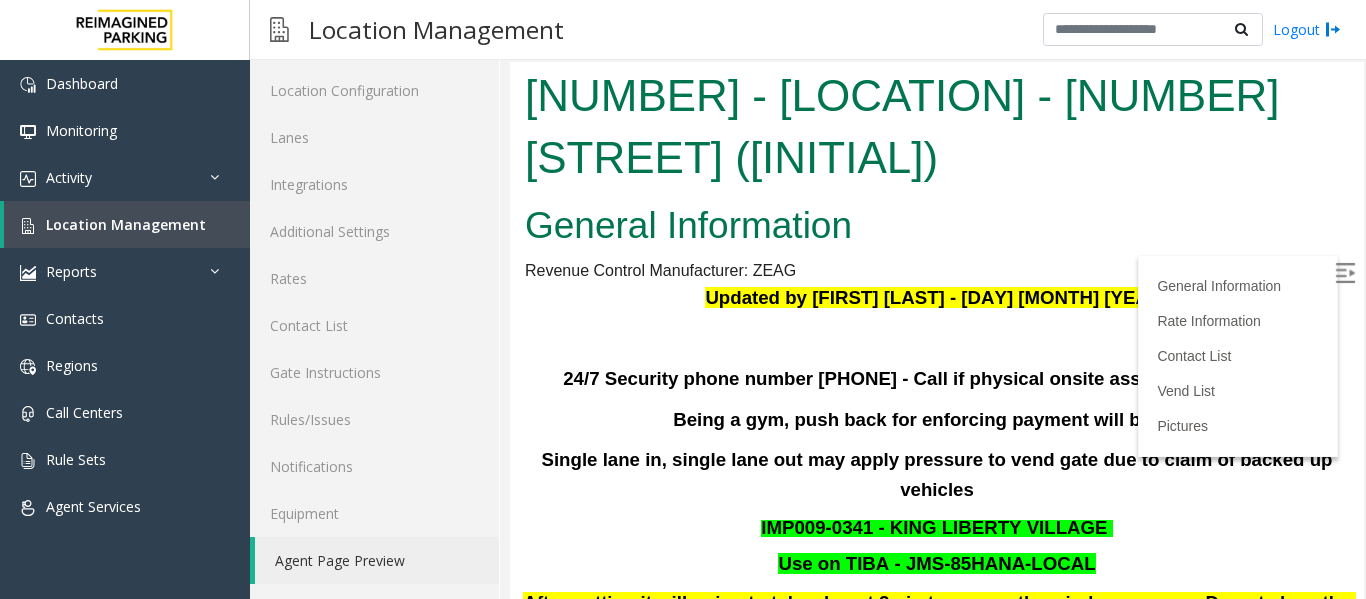 scroll, scrollTop: 480, scrollLeft: 0, axis: vertical 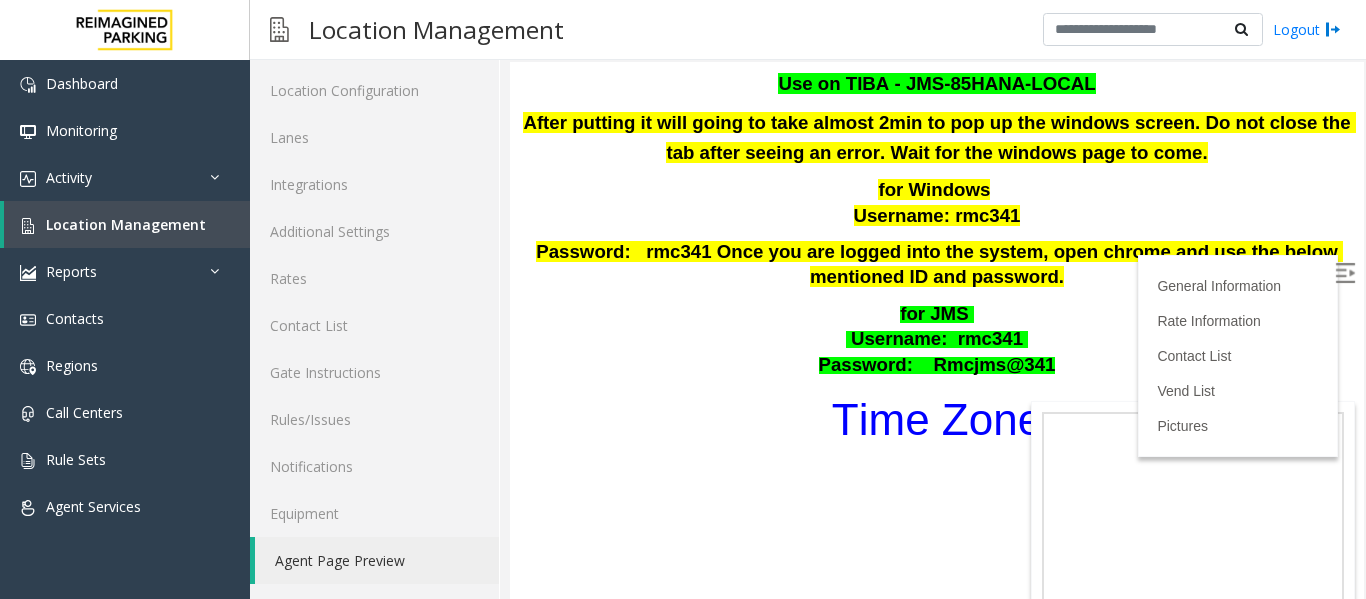 click on "Time Zone" at bounding box center [937, 419] 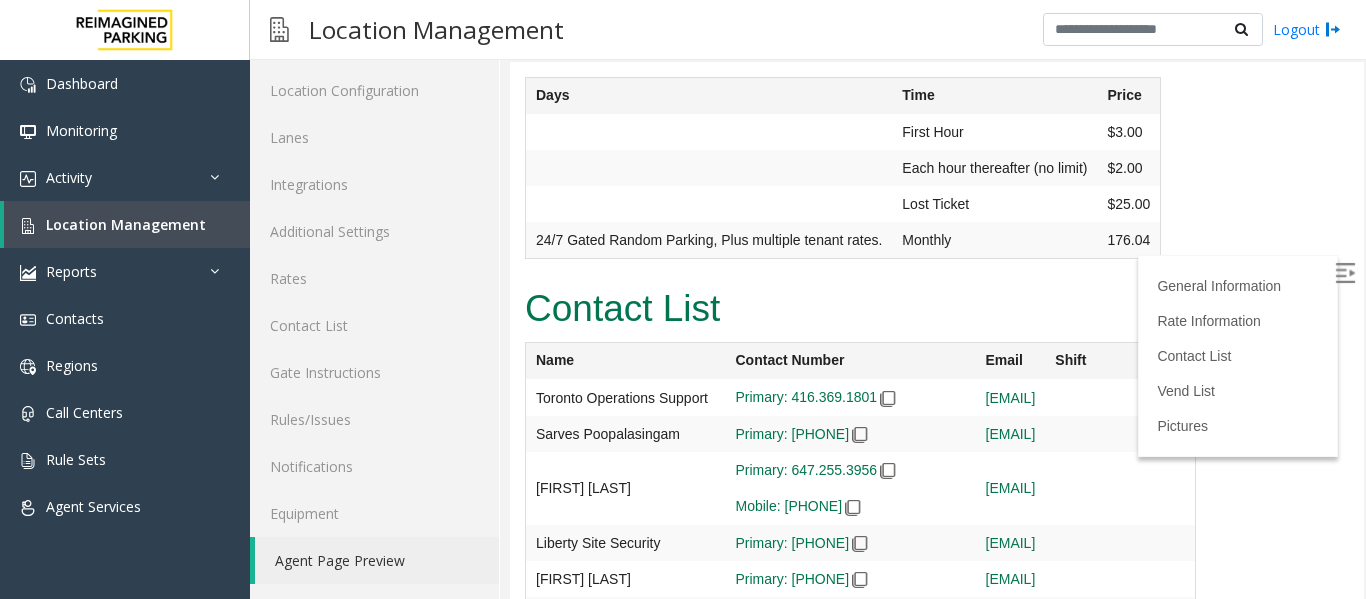 scroll, scrollTop: 1180, scrollLeft: 0, axis: vertical 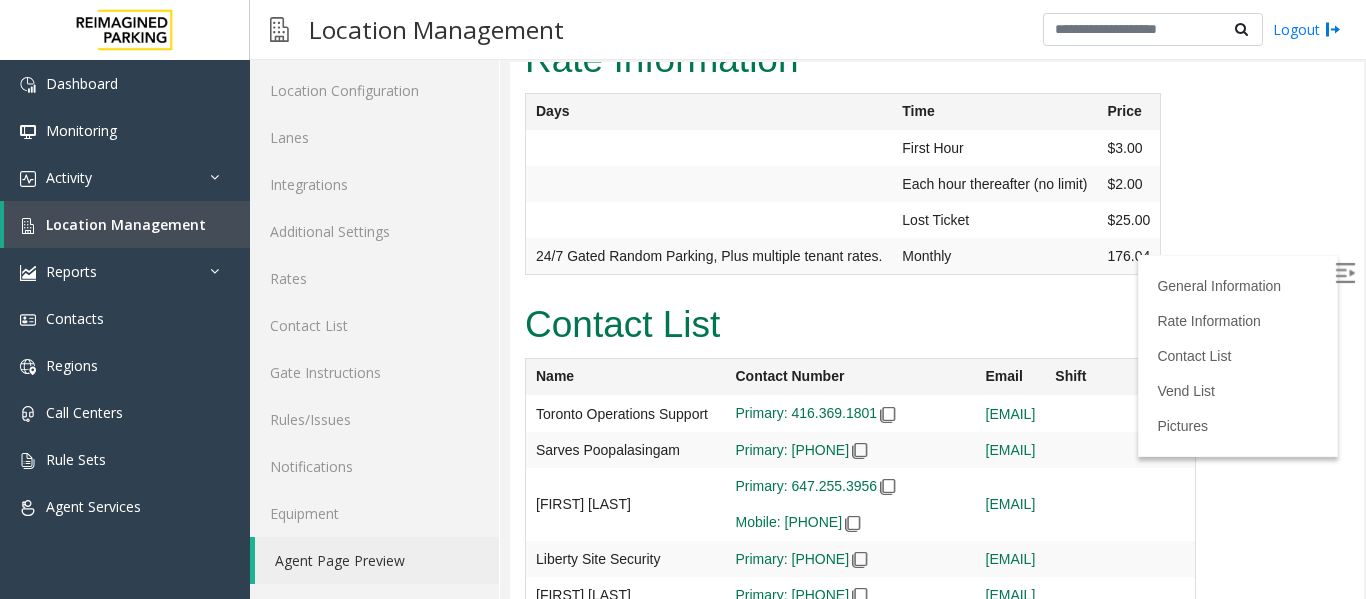 click on "Rate Information
Days
Time
Price
First Hour
$3.00
Each hour thereafter (no limit)
$2.00
Lost Ticket
$25.00
24/7 Gated Random Parking, Plus multiple tenant rates.
Monthly
176.04" at bounding box center [937, 162] 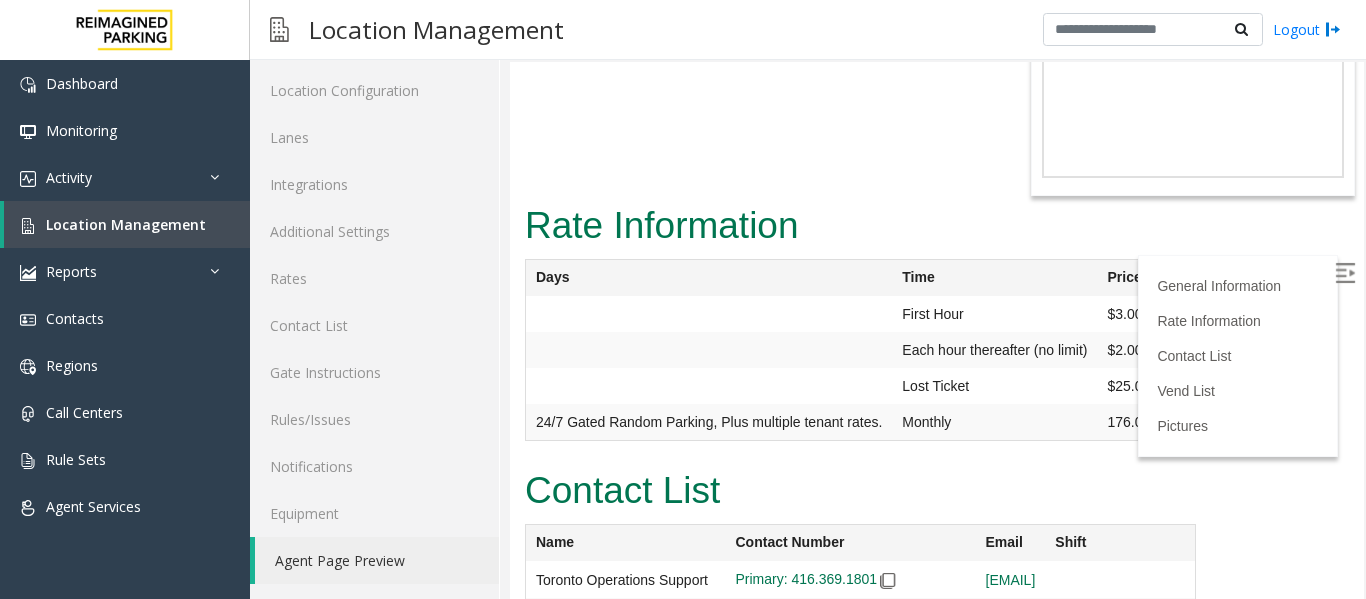 scroll, scrollTop: 1080, scrollLeft: 0, axis: vertical 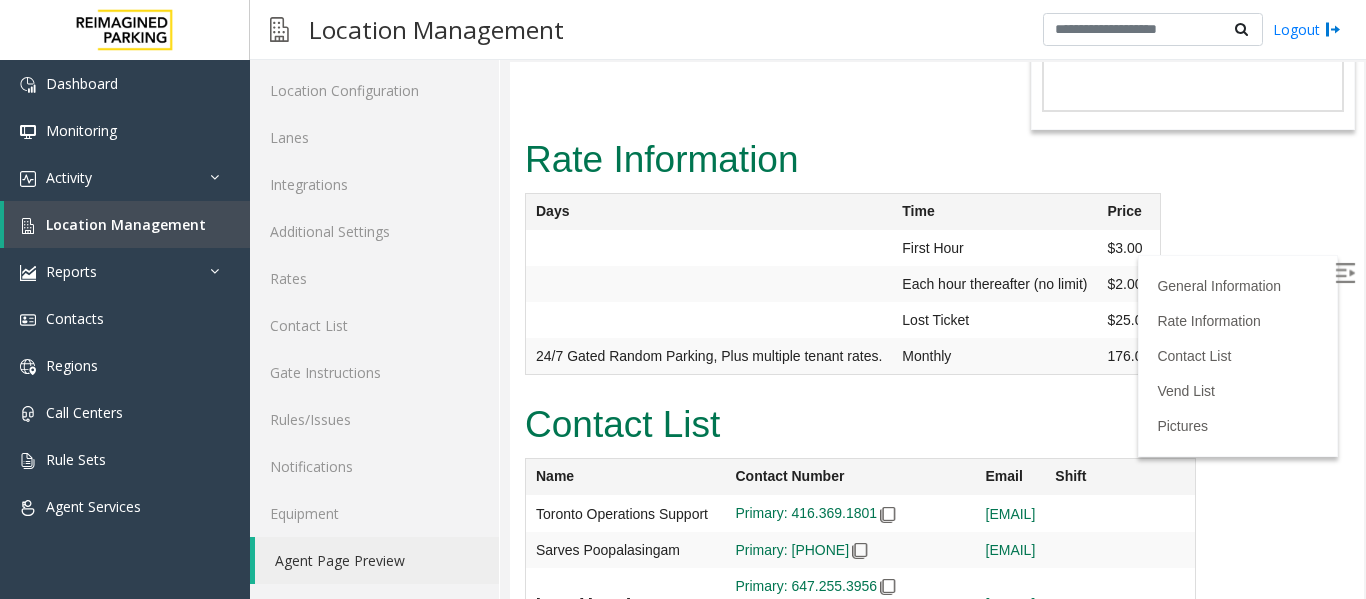 click on "Rate Information
Days
Time
Price
First Hour
$3.00
Each hour thereafter (no limit)
$2.00
Lost Ticket
$25.00
24/7 Gated Random Parking, Plus multiple tenant rates.
Monthly
176.04" at bounding box center [937, 262] 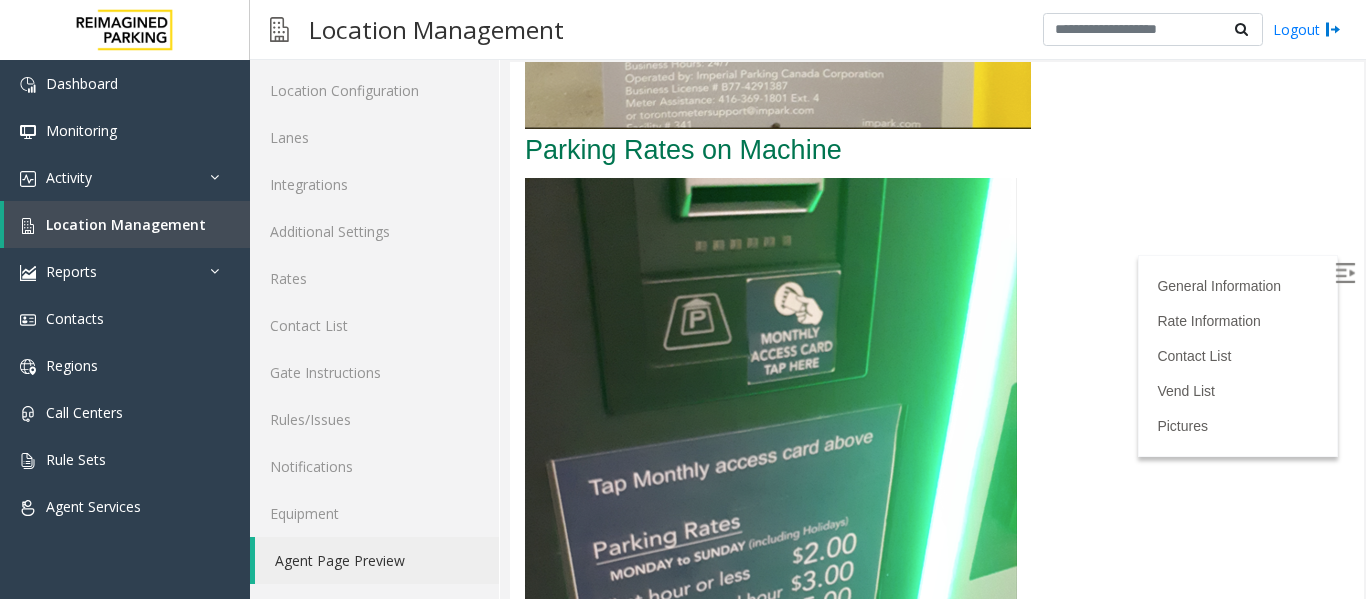 scroll, scrollTop: 4480, scrollLeft: 0, axis: vertical 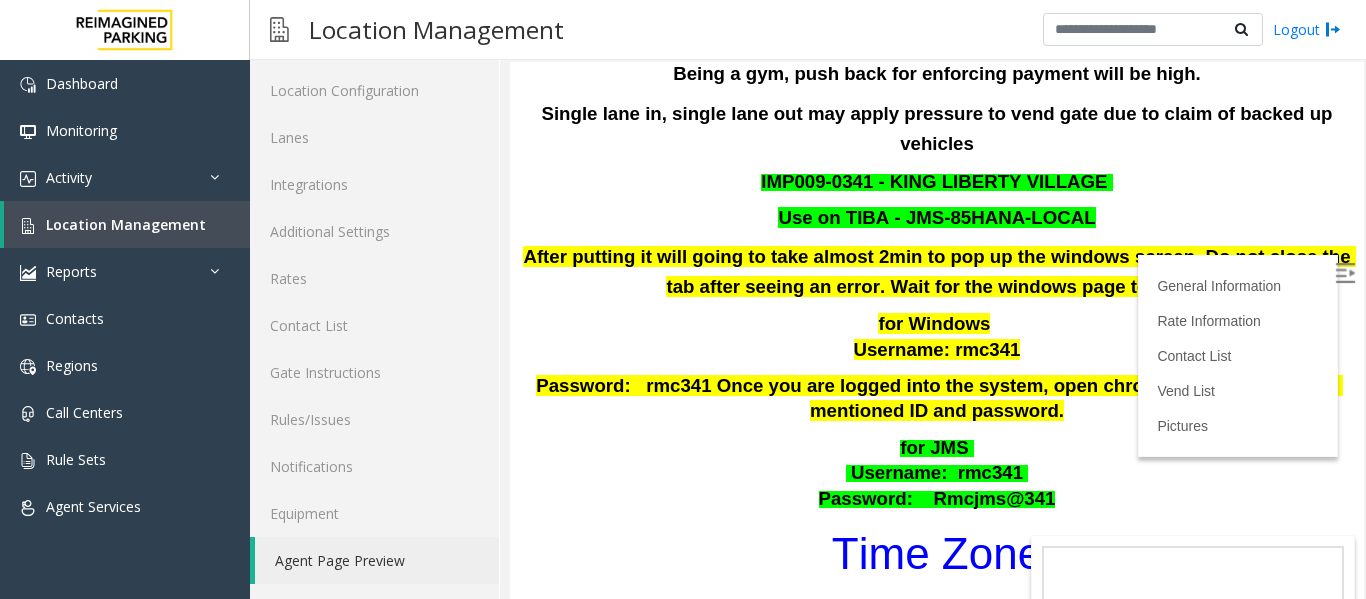 click on "Time Zone" at bounding box center (937, 554) 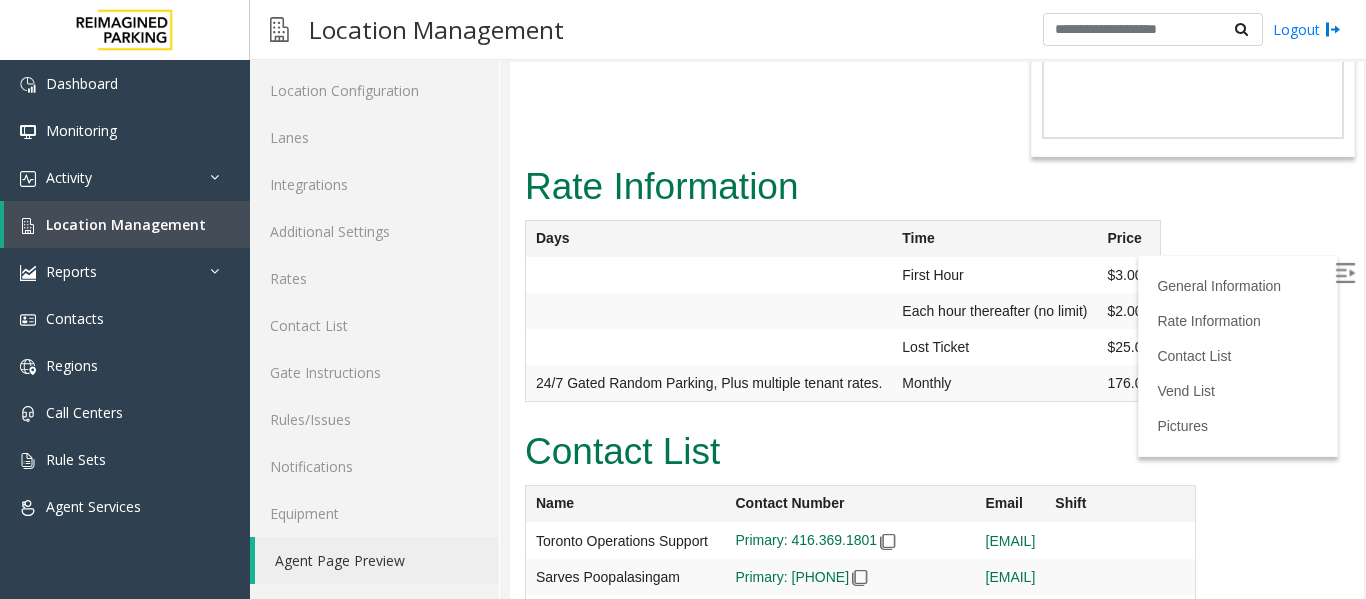 scroll, scrollTop: 1046, scrollLeft: 0, axis: vertical 